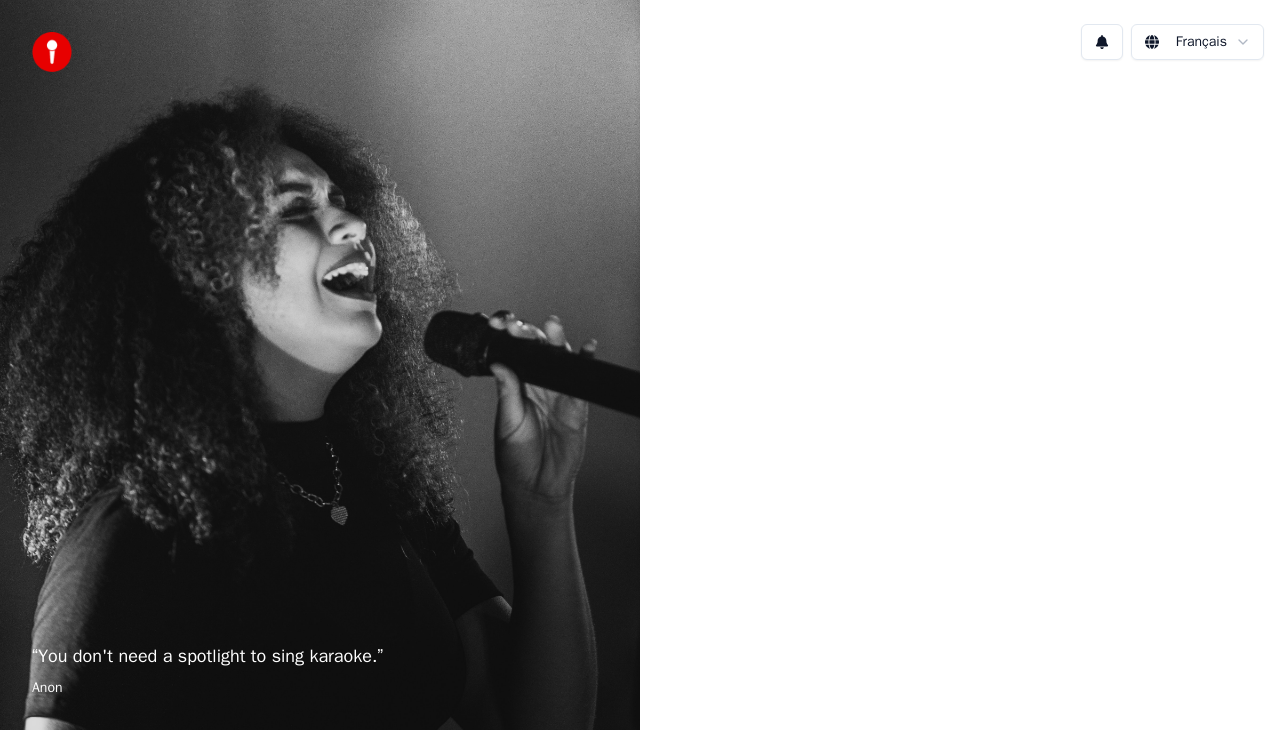 scroll, scrollTop: 0, scrollLeft: 0, axis: both 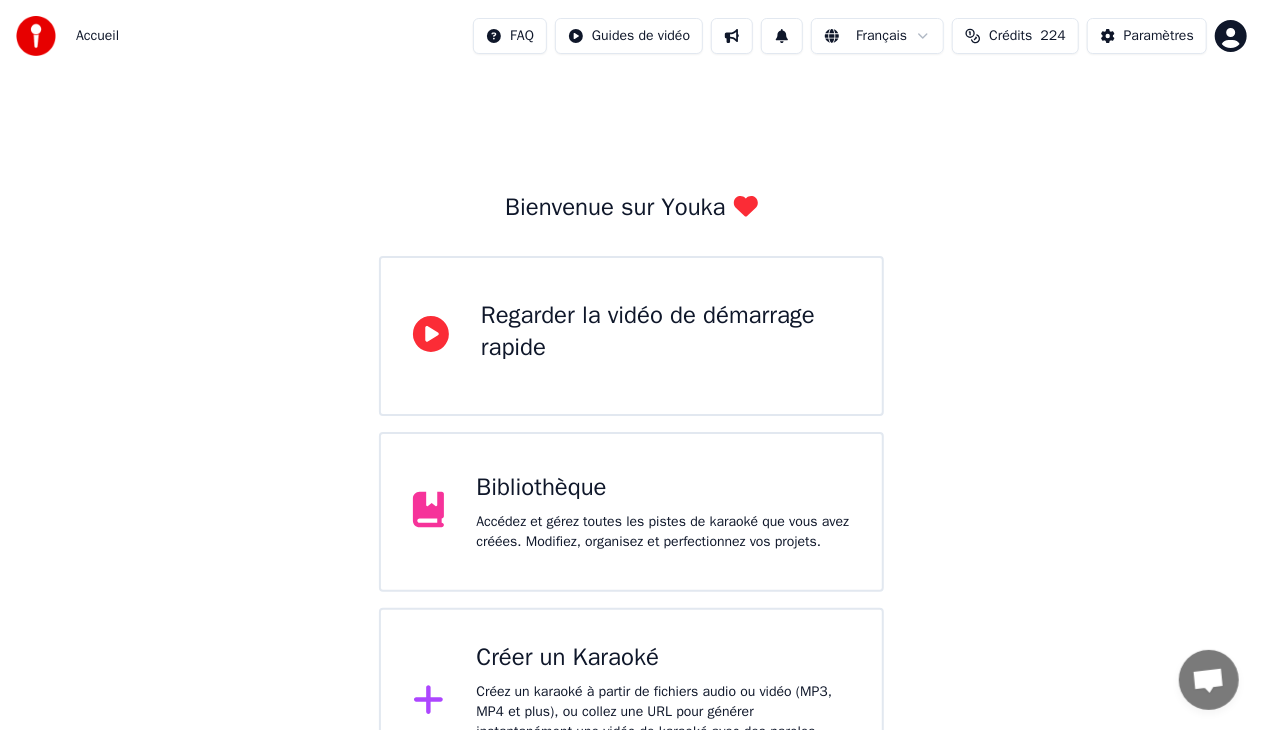 click on "Créez un karaoké à partir de fichiers audio ou vidéo (MP3, MP4 et plus), ou collez une URL pour générer instantanément une vidéo de karaoké avec des paroles synchronisées." at bounding box center [663, 722] 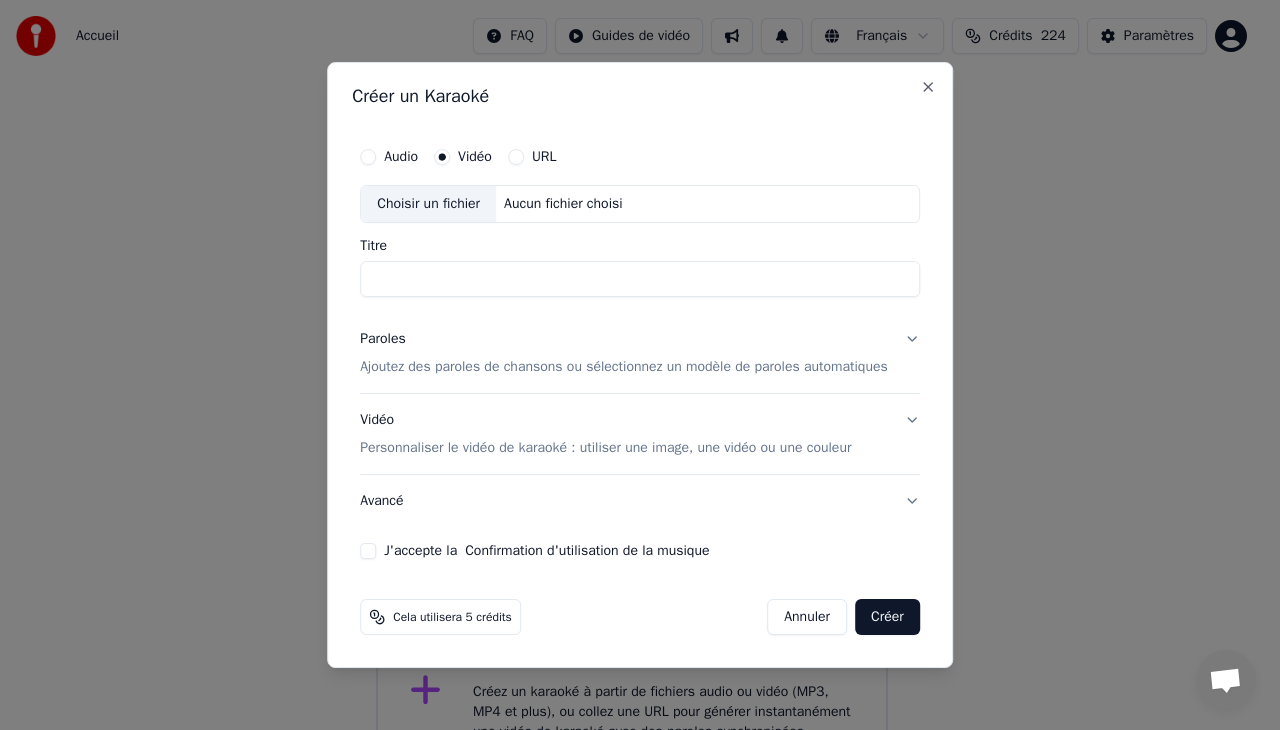 click on "Choisir un fichier" at bounding box center [428, 204] 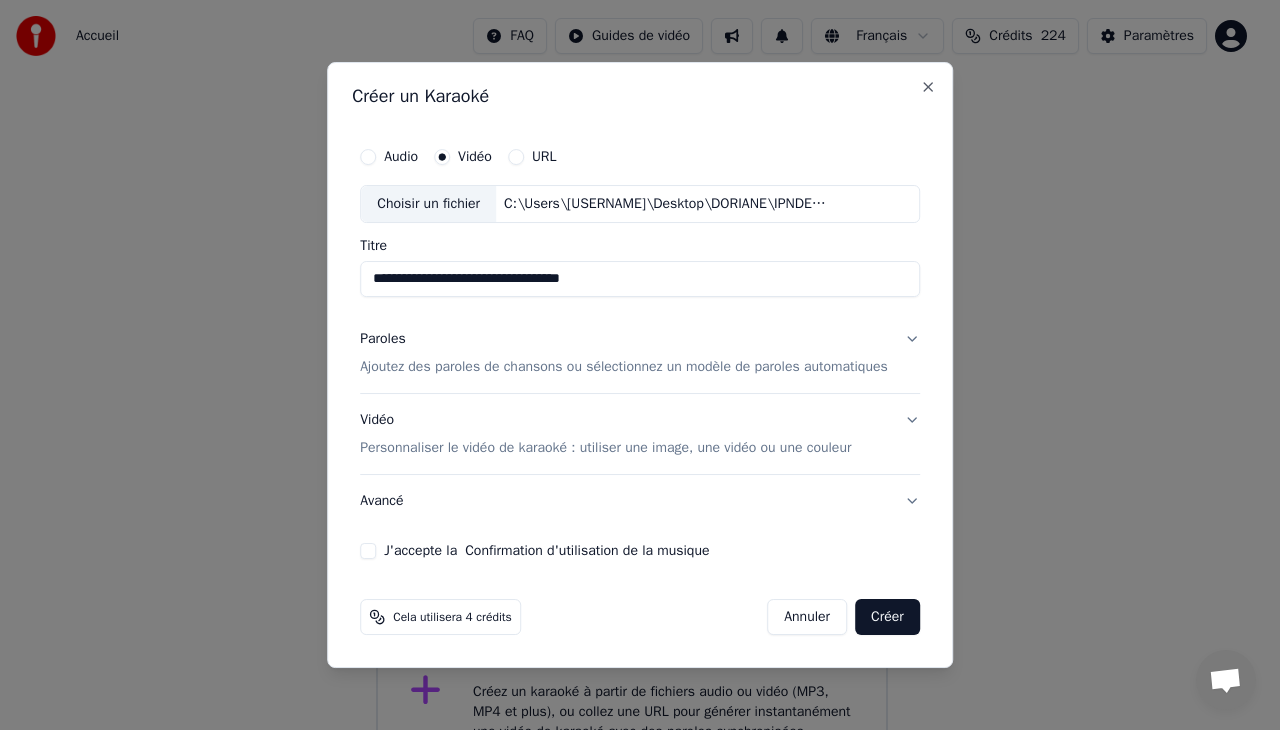 click on "**********" at bounding box center [640, 279] 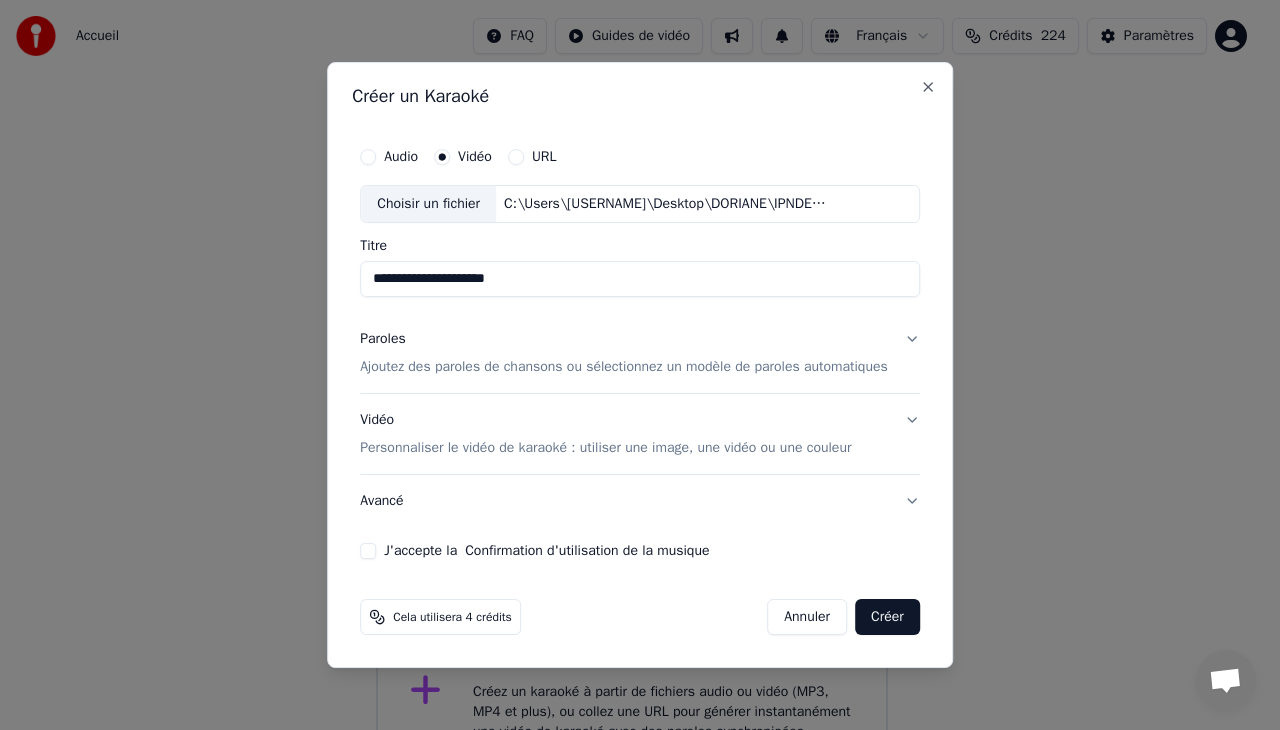 type on "**********" 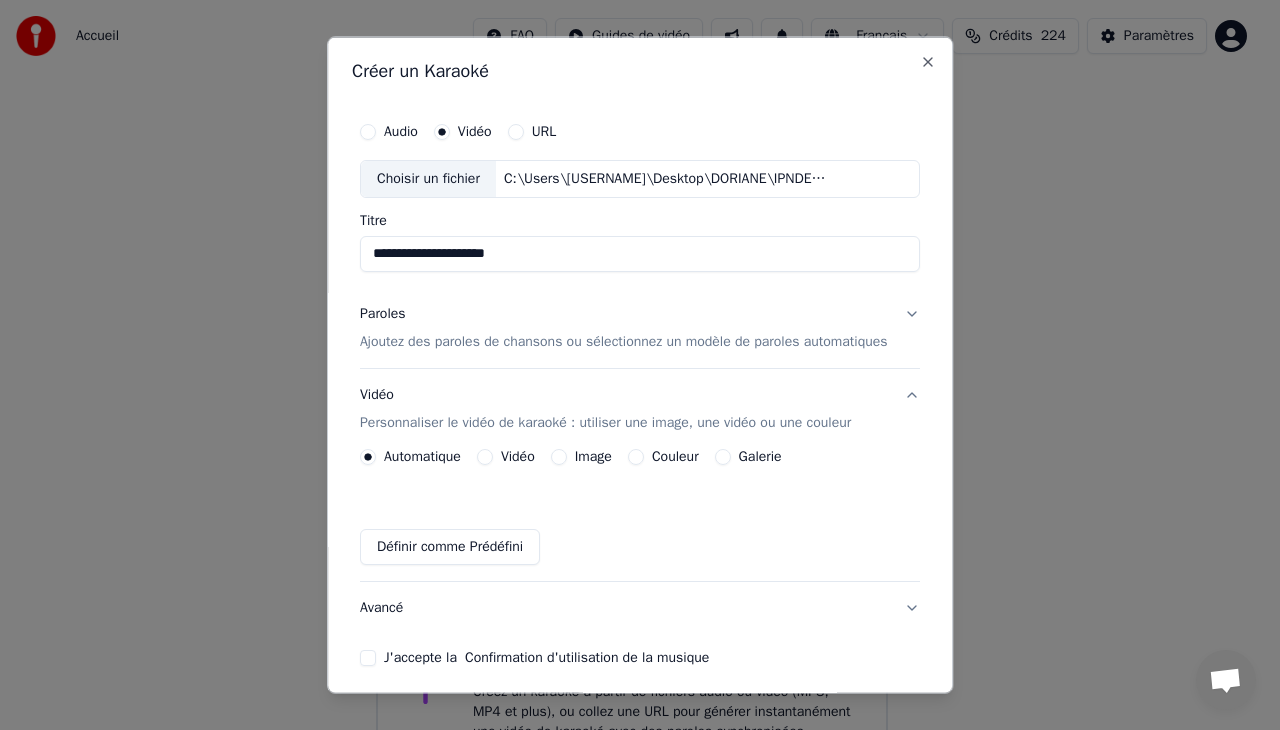 click on "Vidéo" at bounding box center (485, 456) 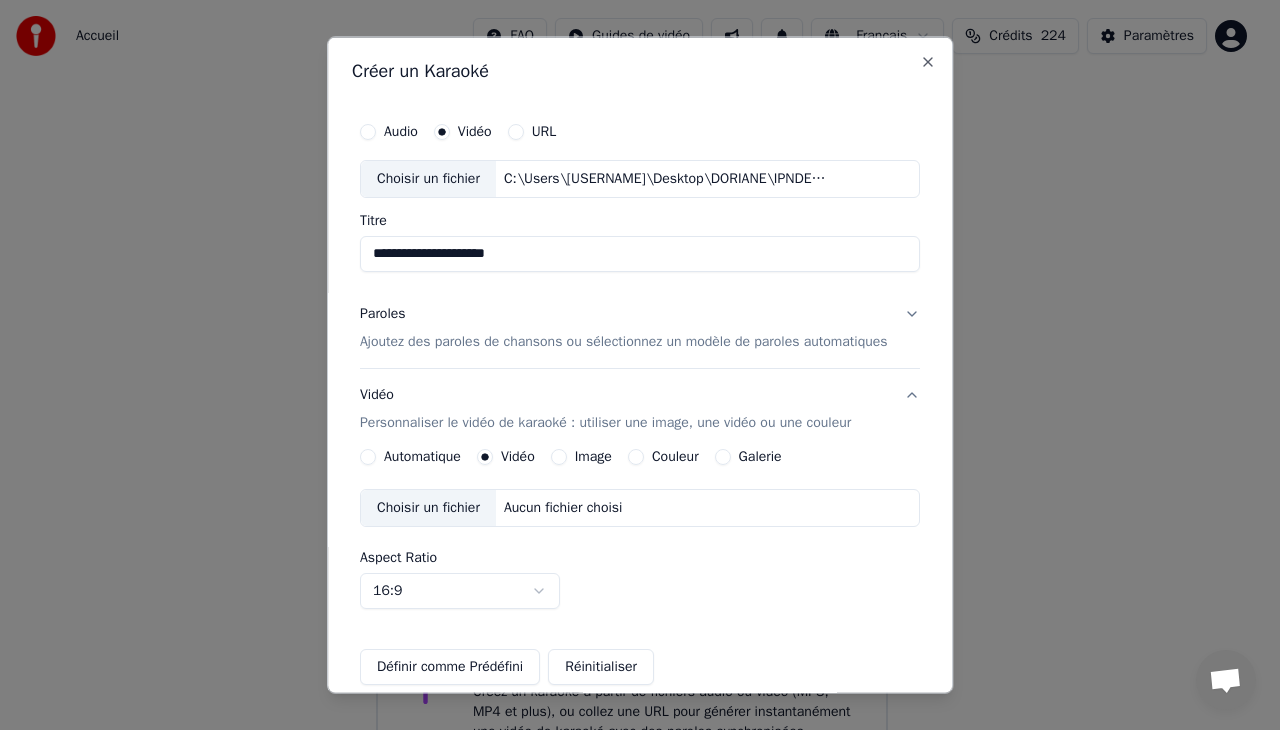 click on "Choisir un fichier" at bounding box center [428, 507] 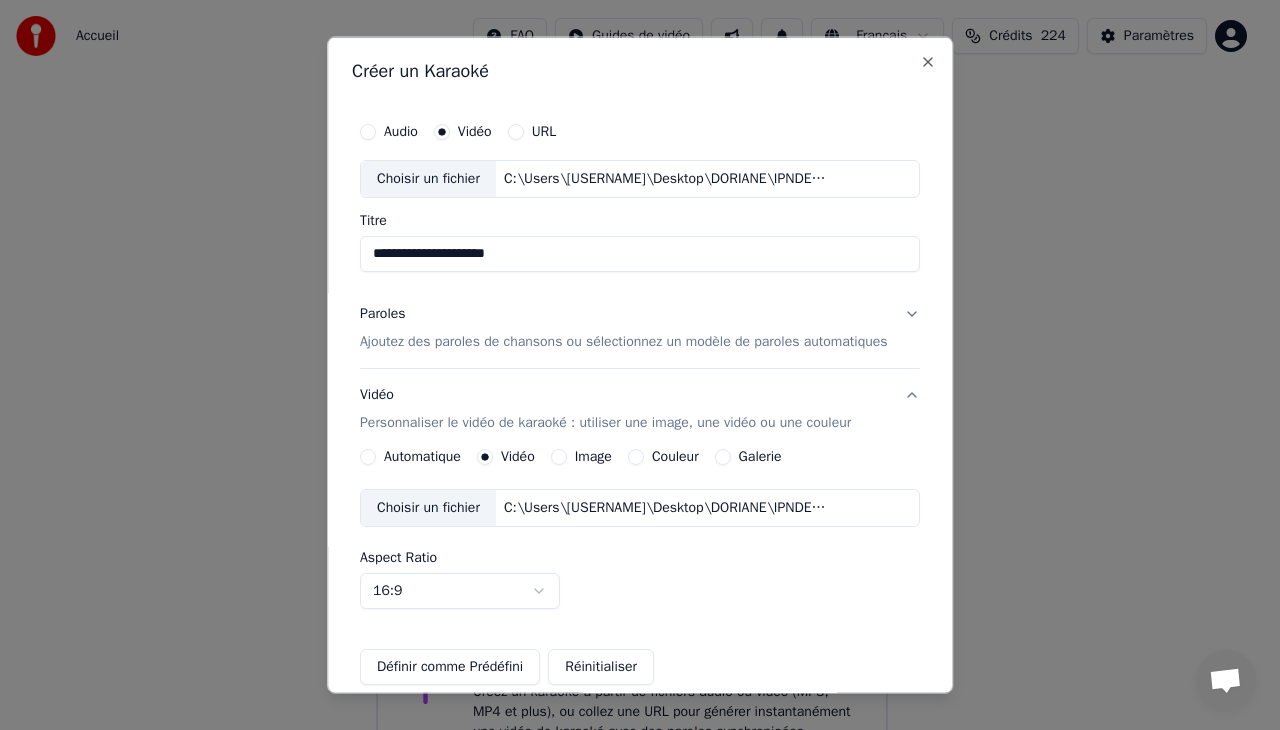 click on "Ajoutez des paroles de chansons ou sélectionnez un modèle de paroles automatiques" at bounding box center (624, 341) 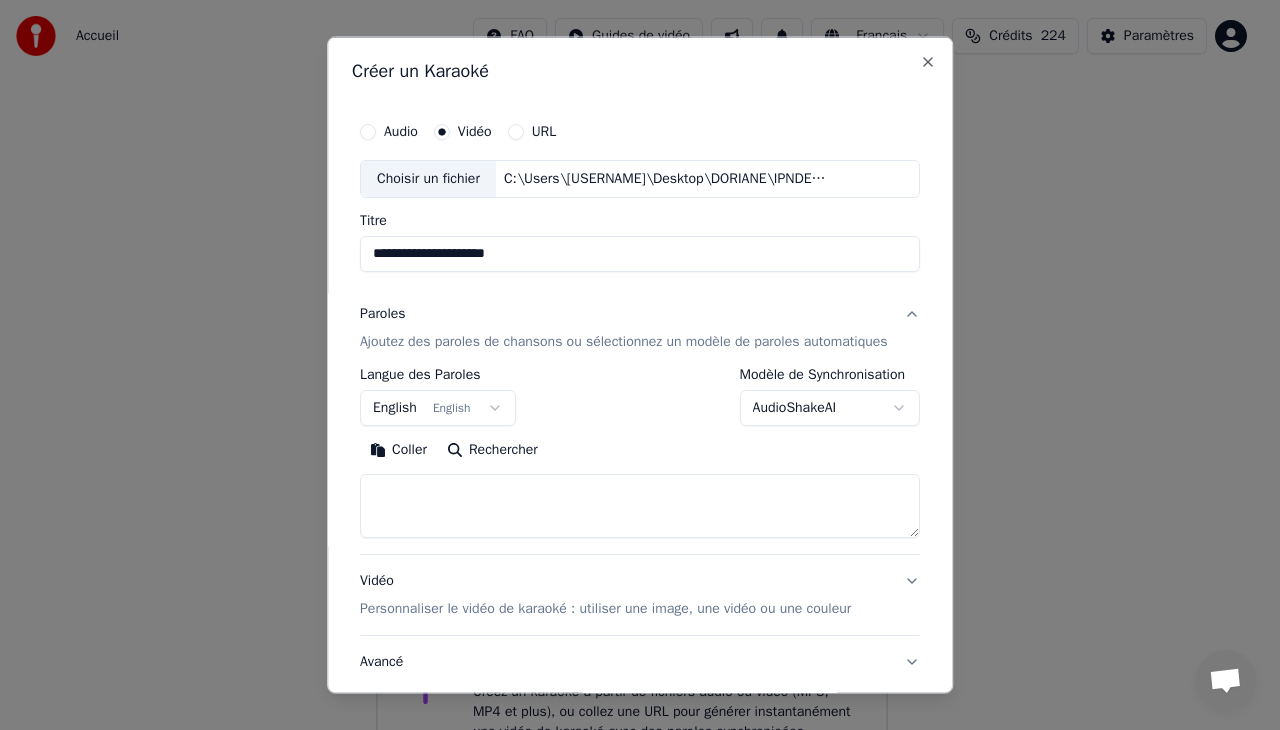 click on "Coller" at bounding box center (398, 449) 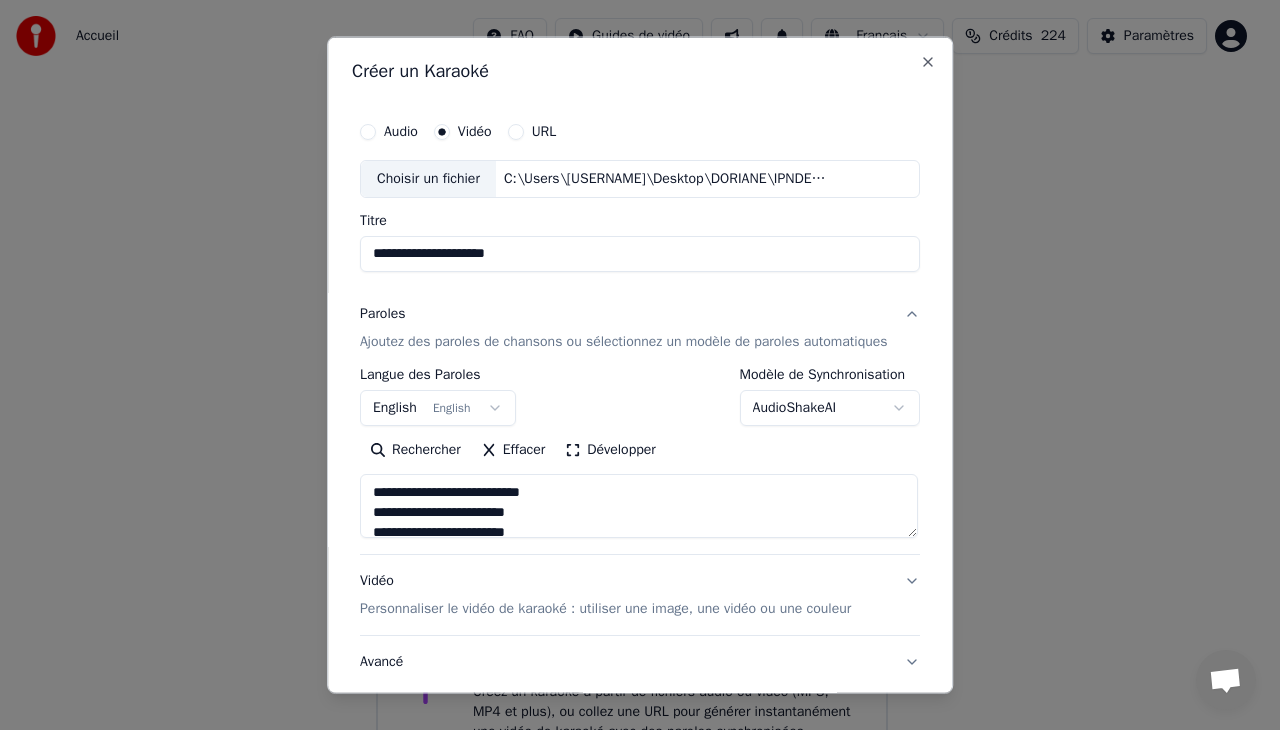 type on "**********" 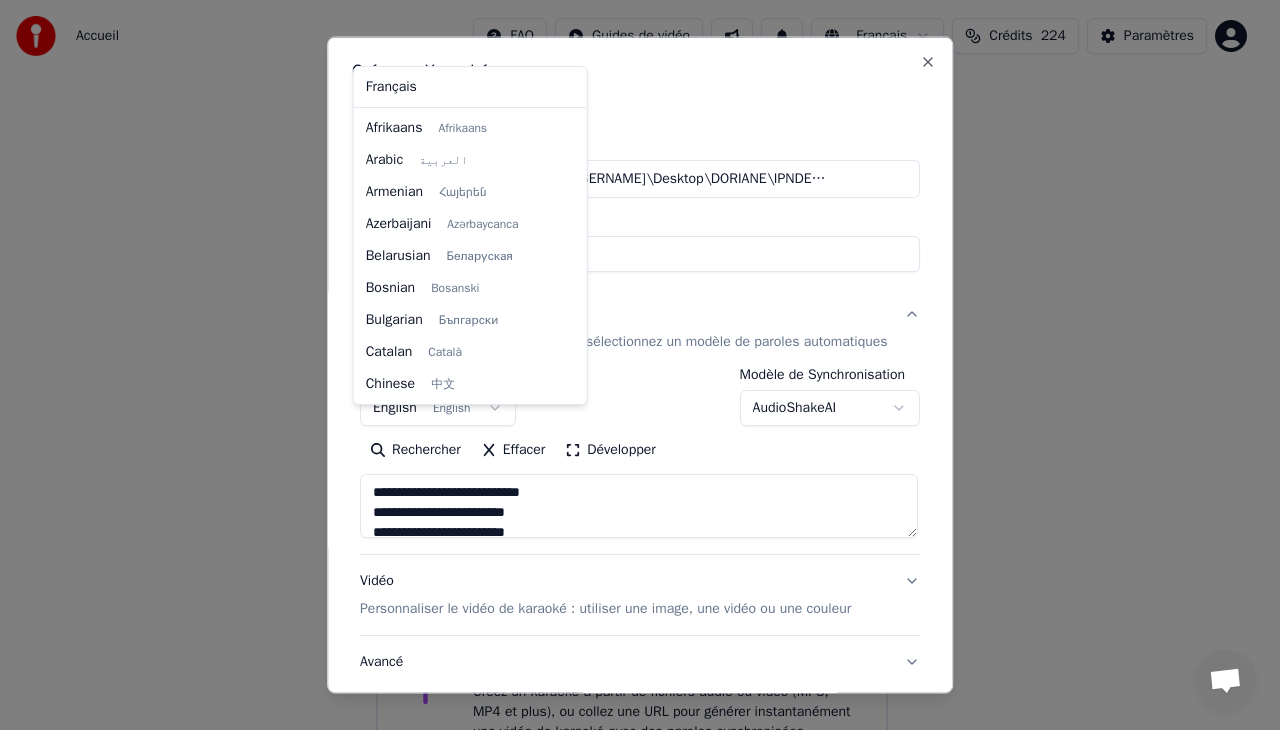 scroll, scrollTop: 160, scrollLeft: 0, axis: vertical 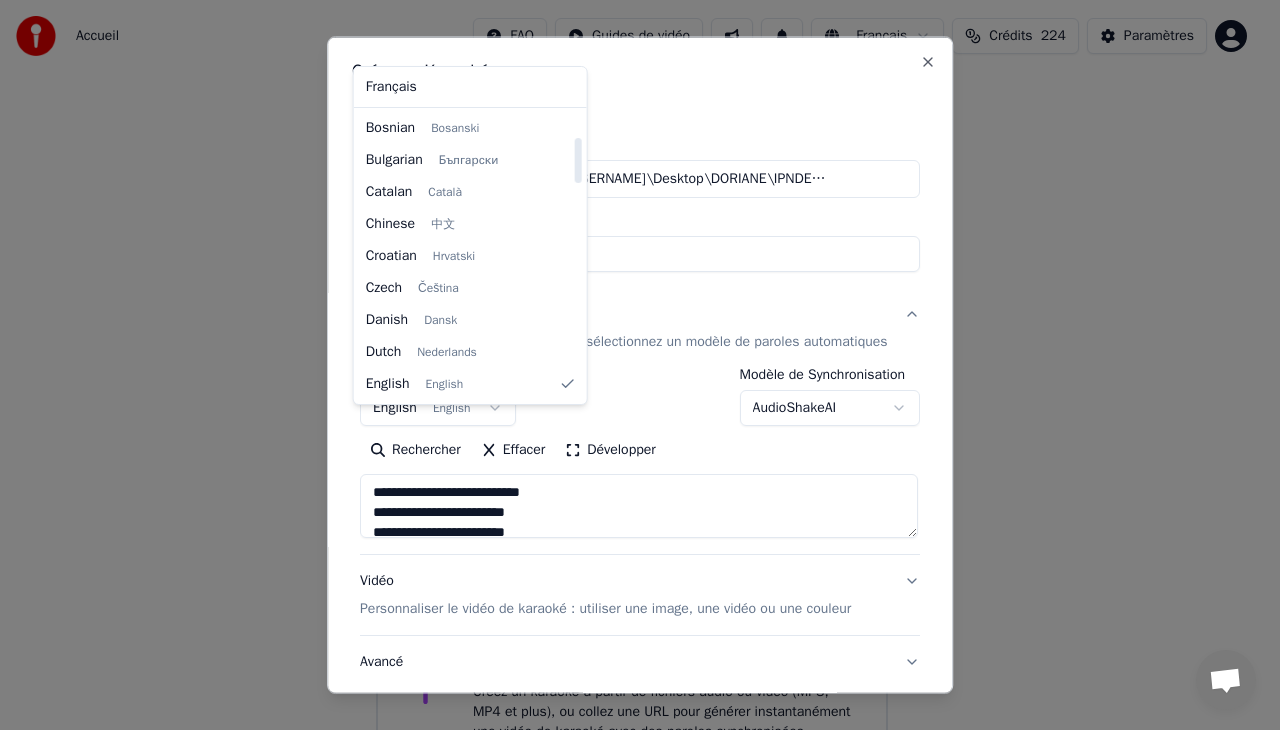 select on "**" 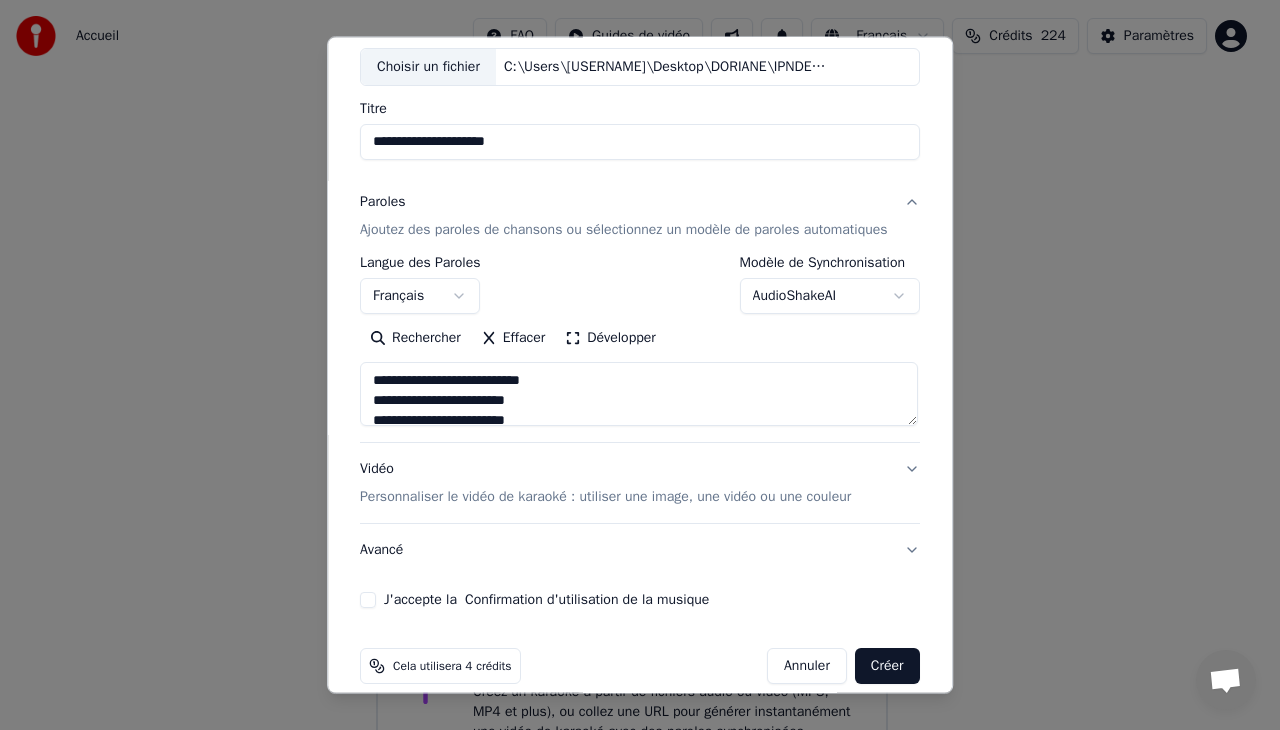 scroll, scrollTop: 152, scrollLeft: 0, axis: vertical 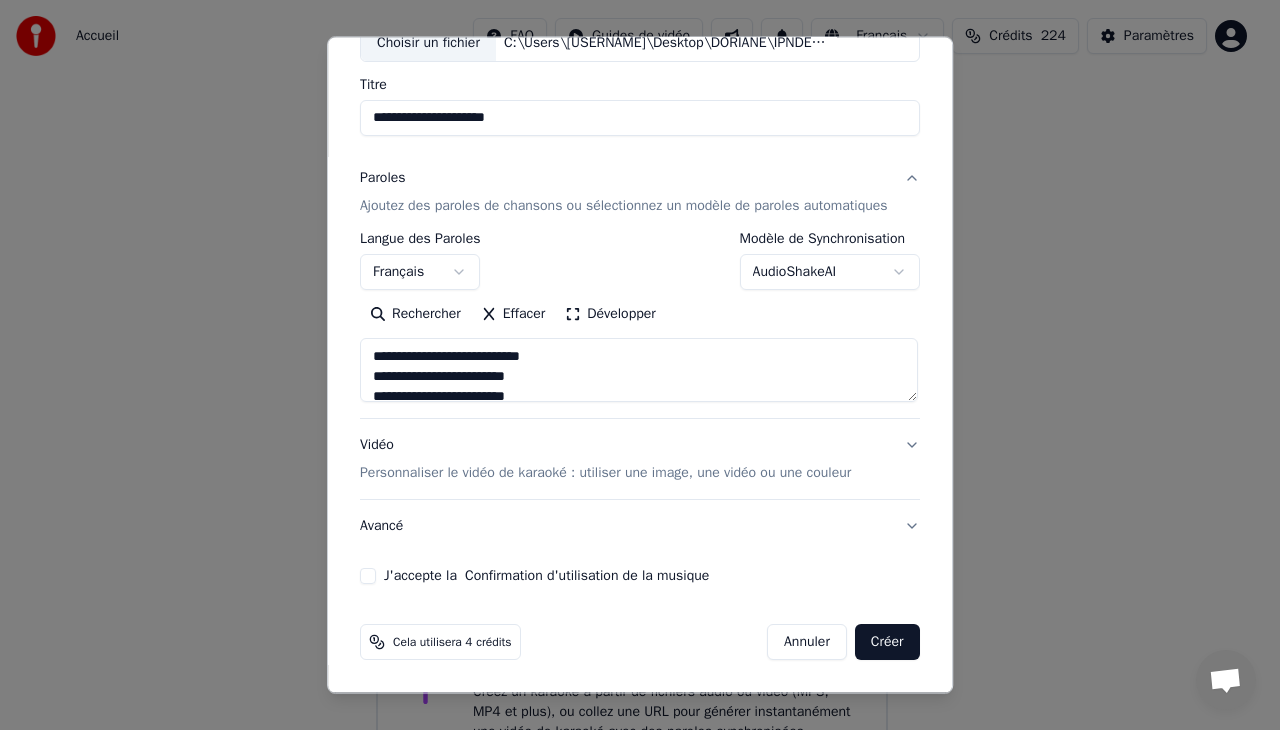 click on "J'accepte la   Confirmation d'utilisation de la musique" at bounding box center [368, 576] 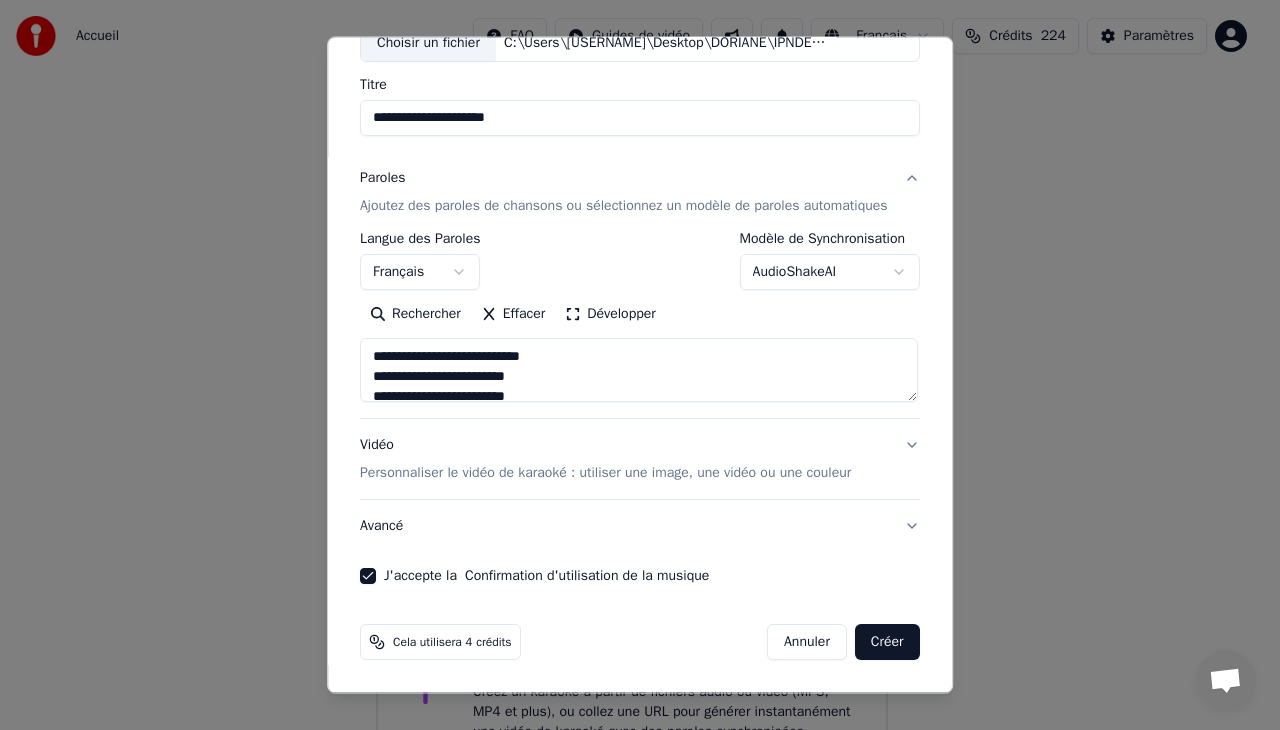 click on "Créer" at bounding box center [887, 642] 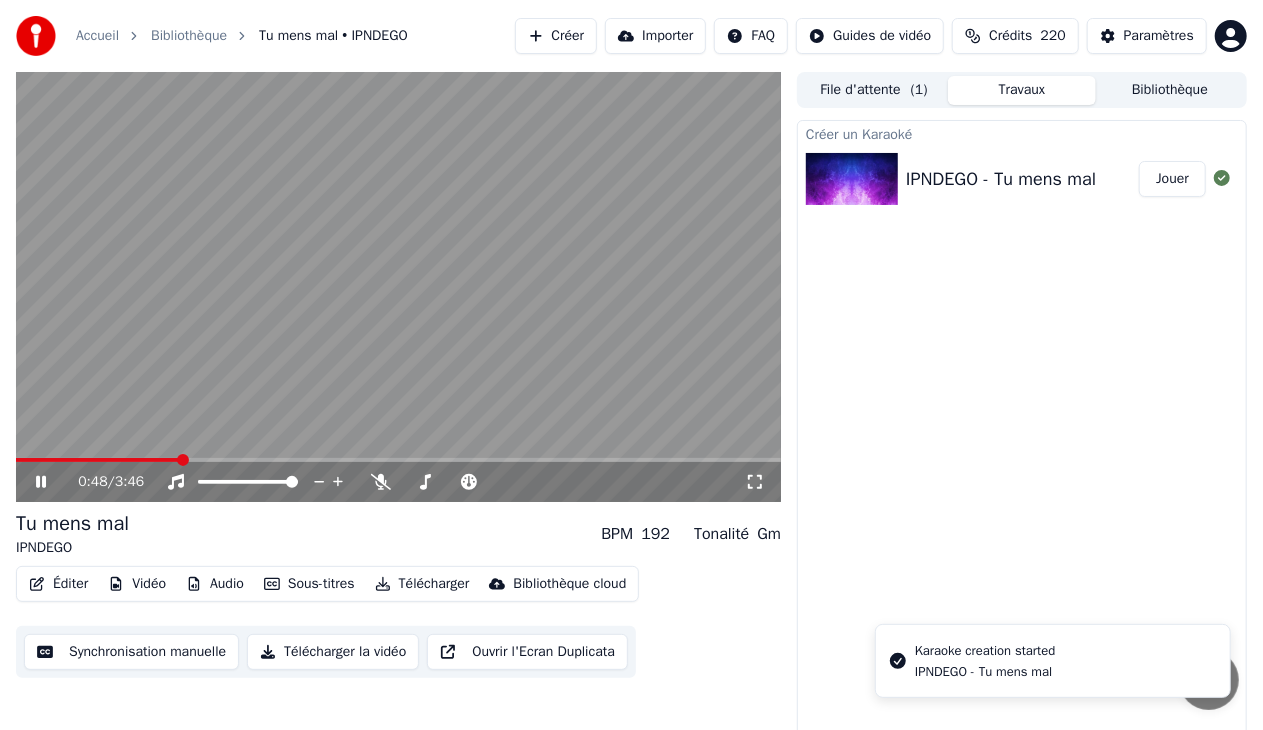click on "0:48  /  3:46" at bounding box center [398, 482] 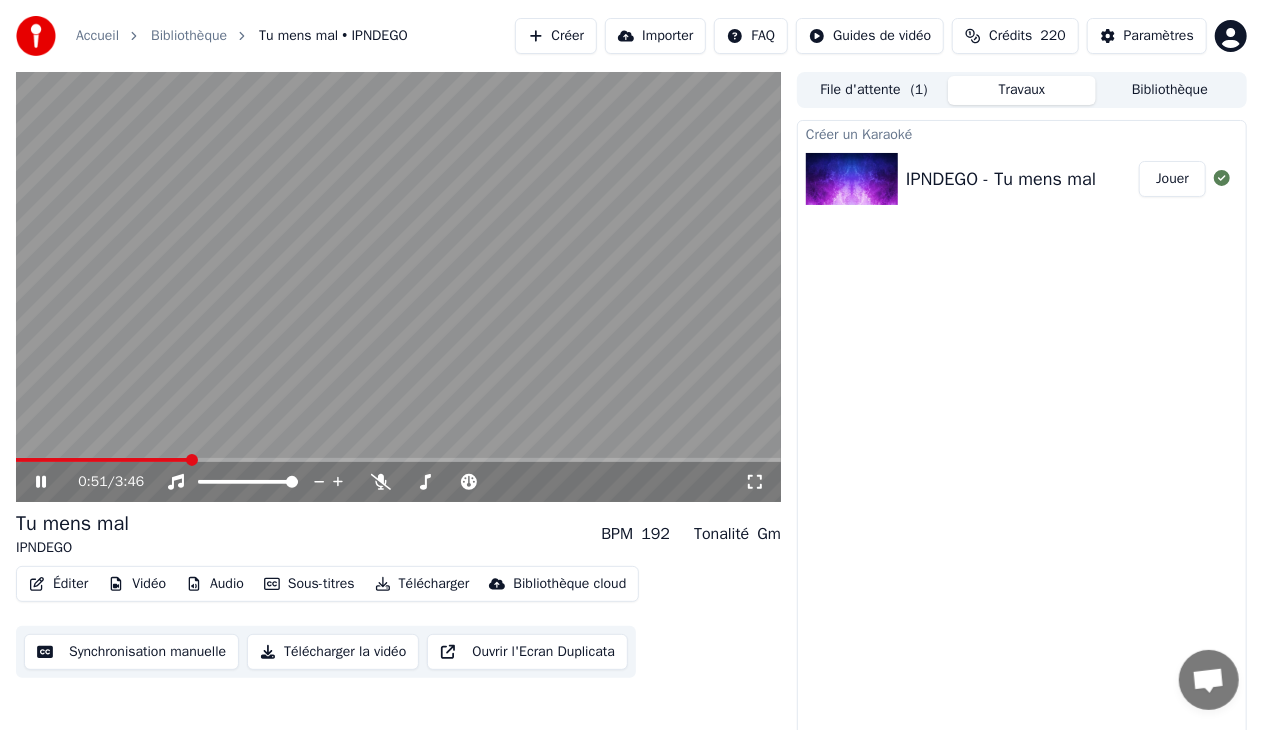 click 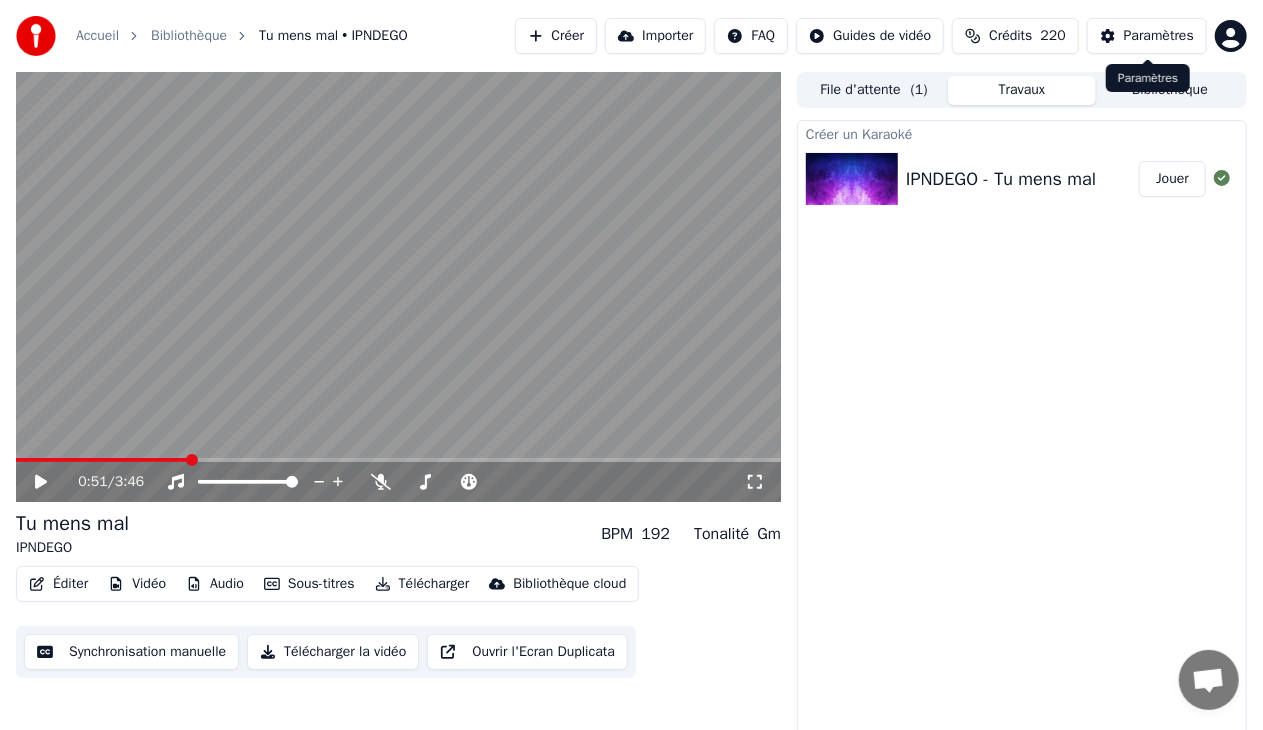 click on "Paramètres" at bounding box center [1159, 36] 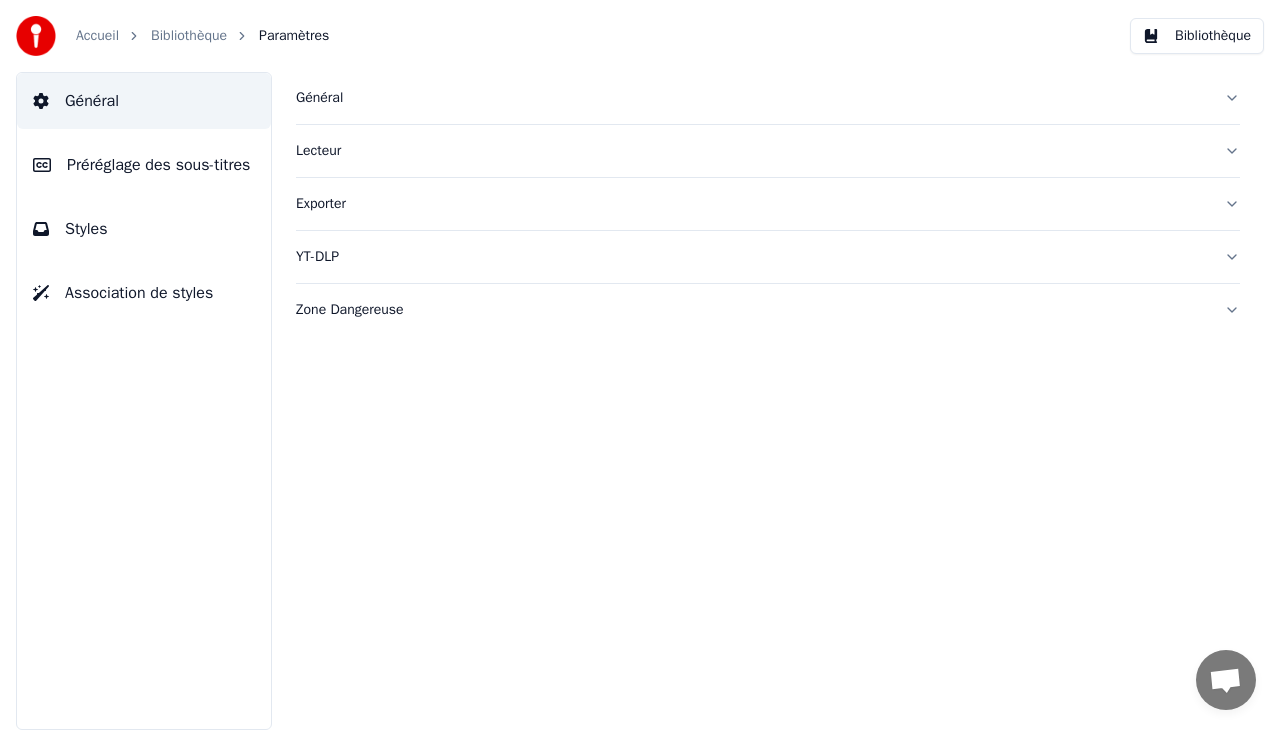 click on "Préréglage des sous-titres" at bounding box center [158, 165] 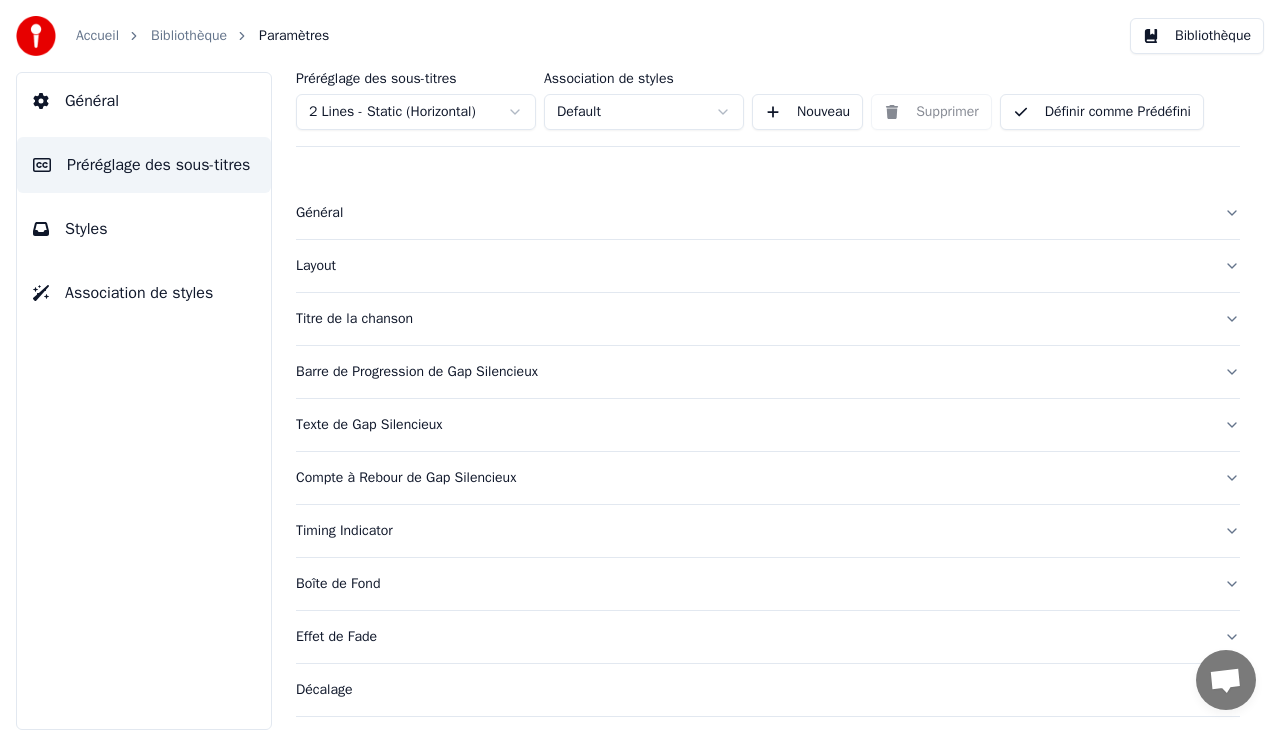 click on "Décalage" at bounding box center (752, 690) 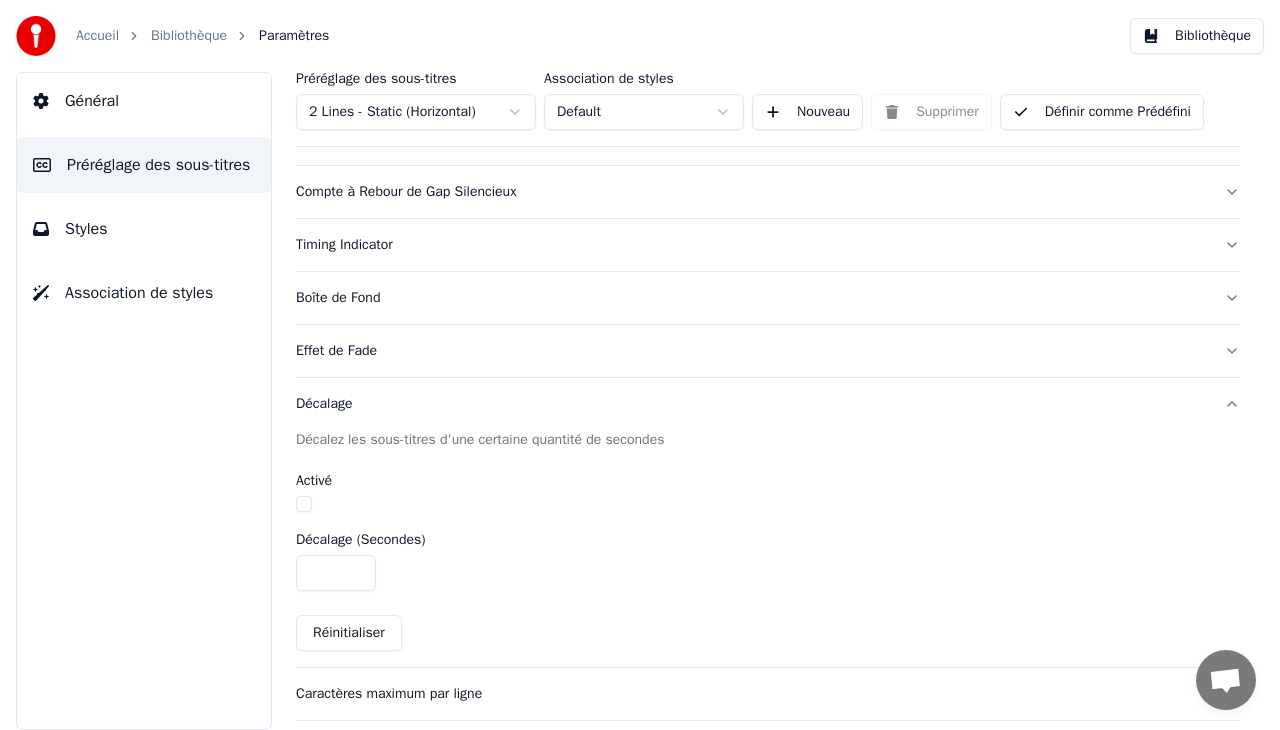 scroll, scrollTop: 289, scrollLeft: 0, axis: vertical 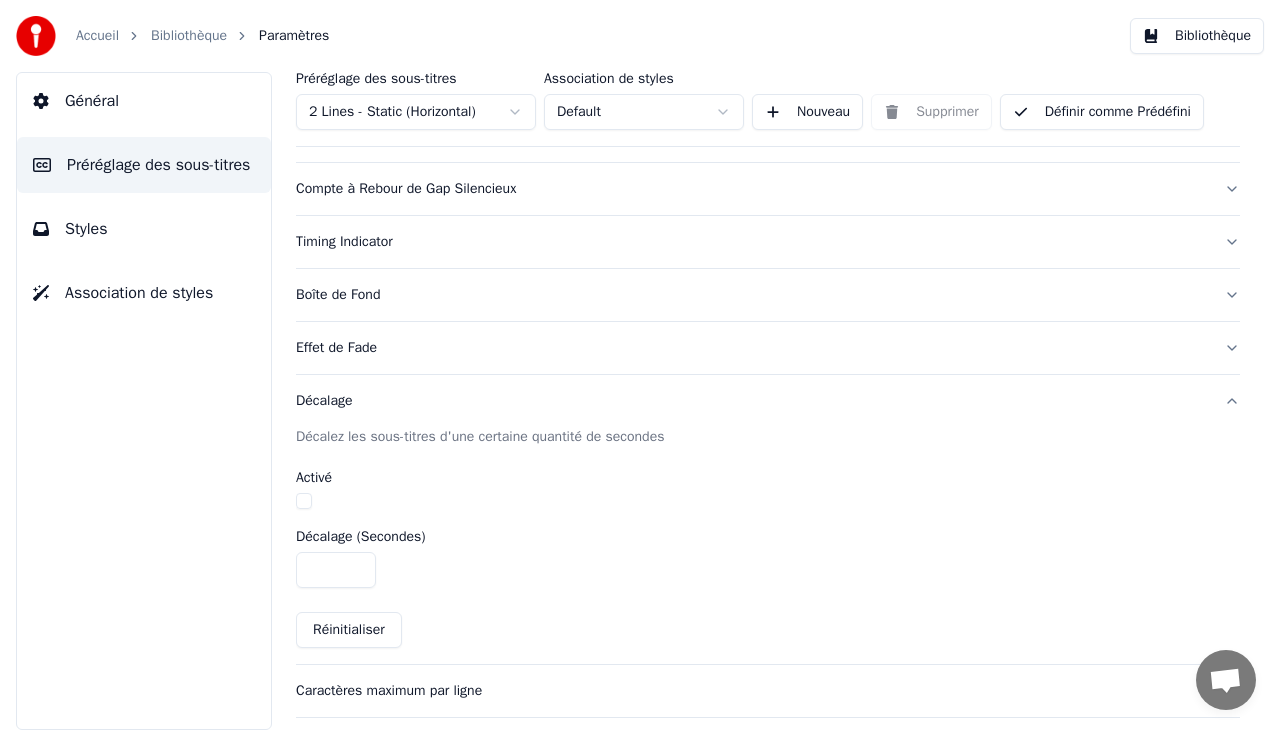 click on "****" at bounding box center [336, 570] 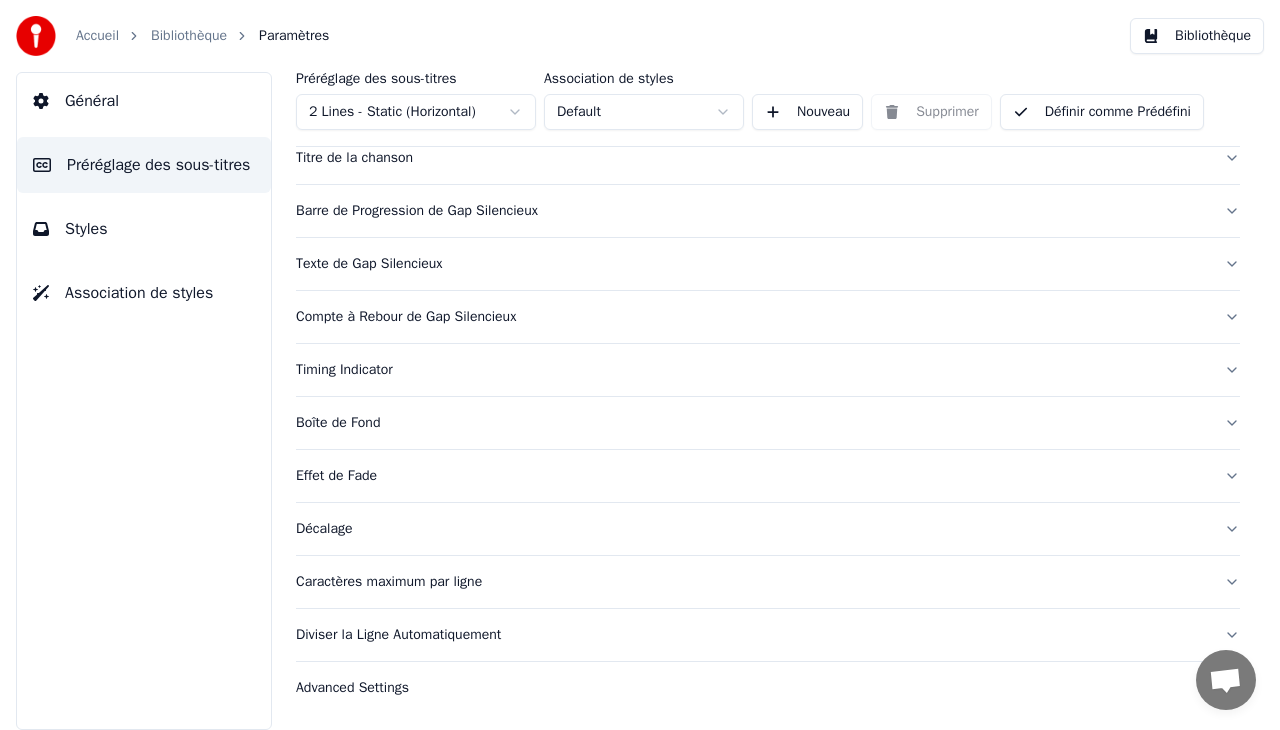 scroll, scrollTop: 156, scrollLeft: 0, axis: vertical 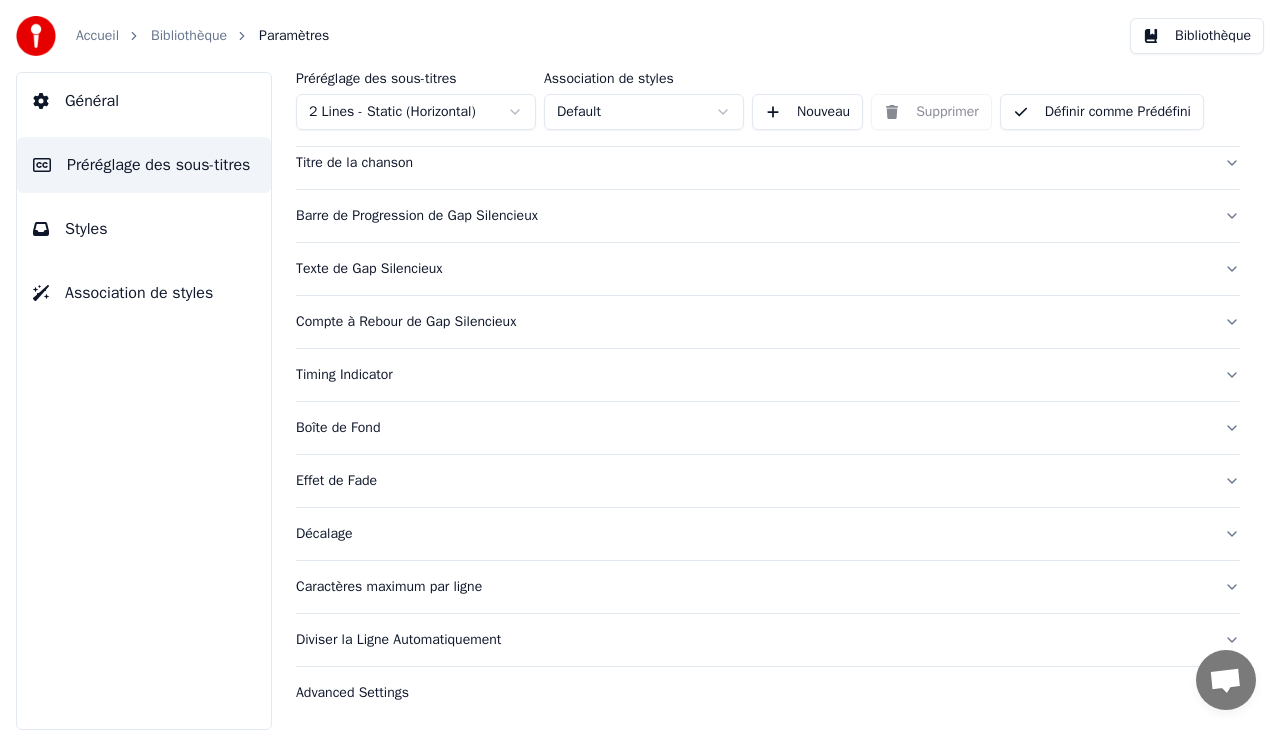 click on "Caractères maximum par ligne" at bounding box center [752, 587] 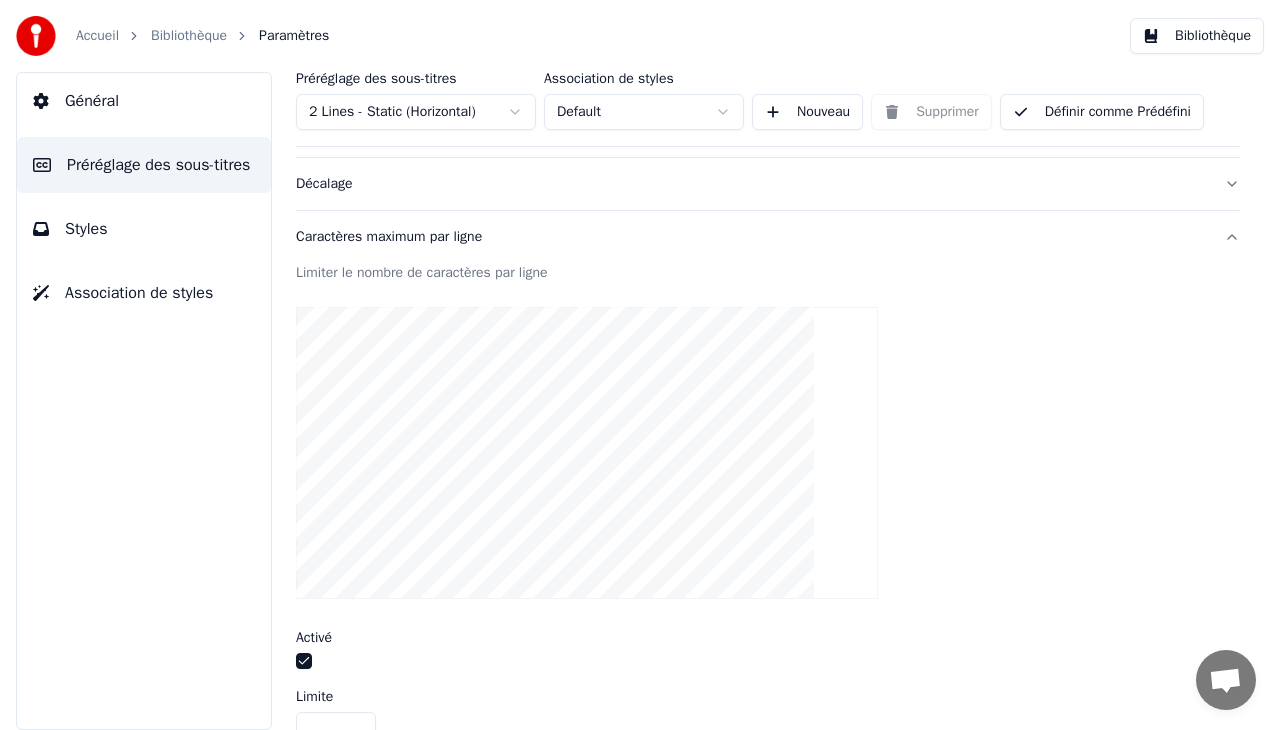 scroll, scrollTop: 550, scrollLeft: 0, axis: vertical 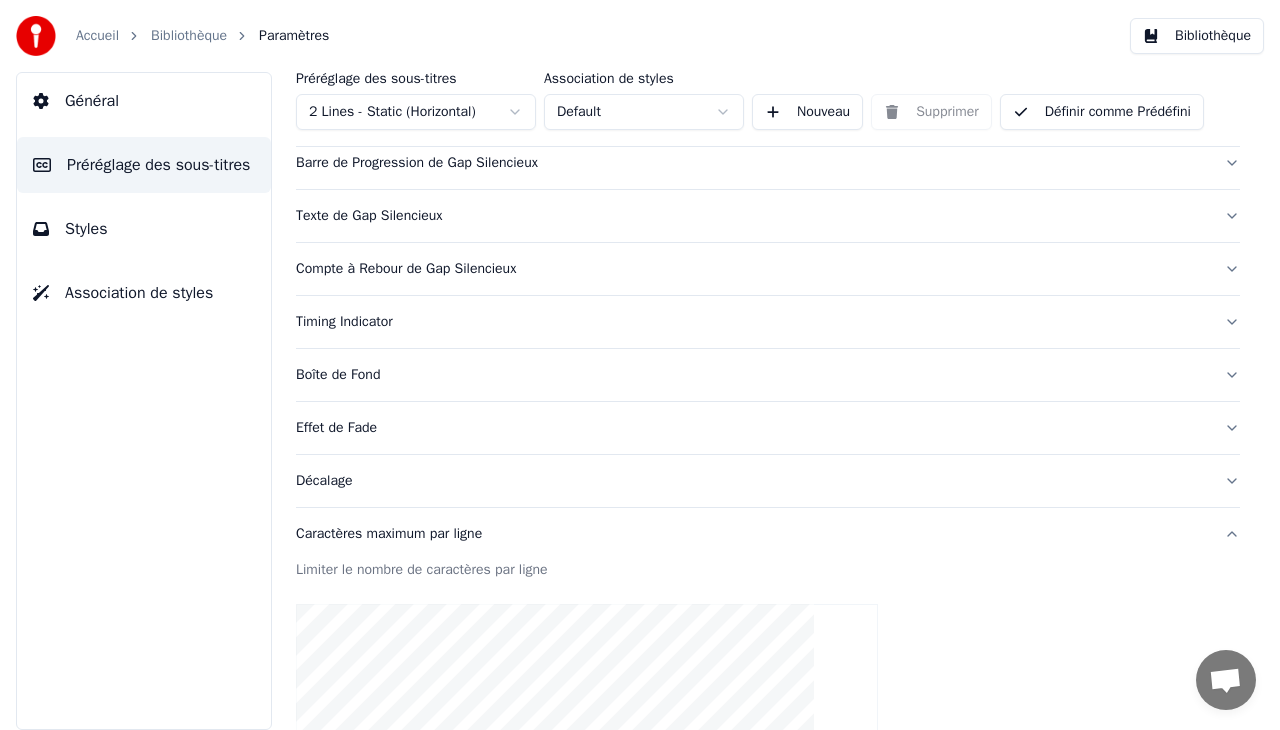 click on "Caractères maximum par ligne" at bounding box center [768, 534] 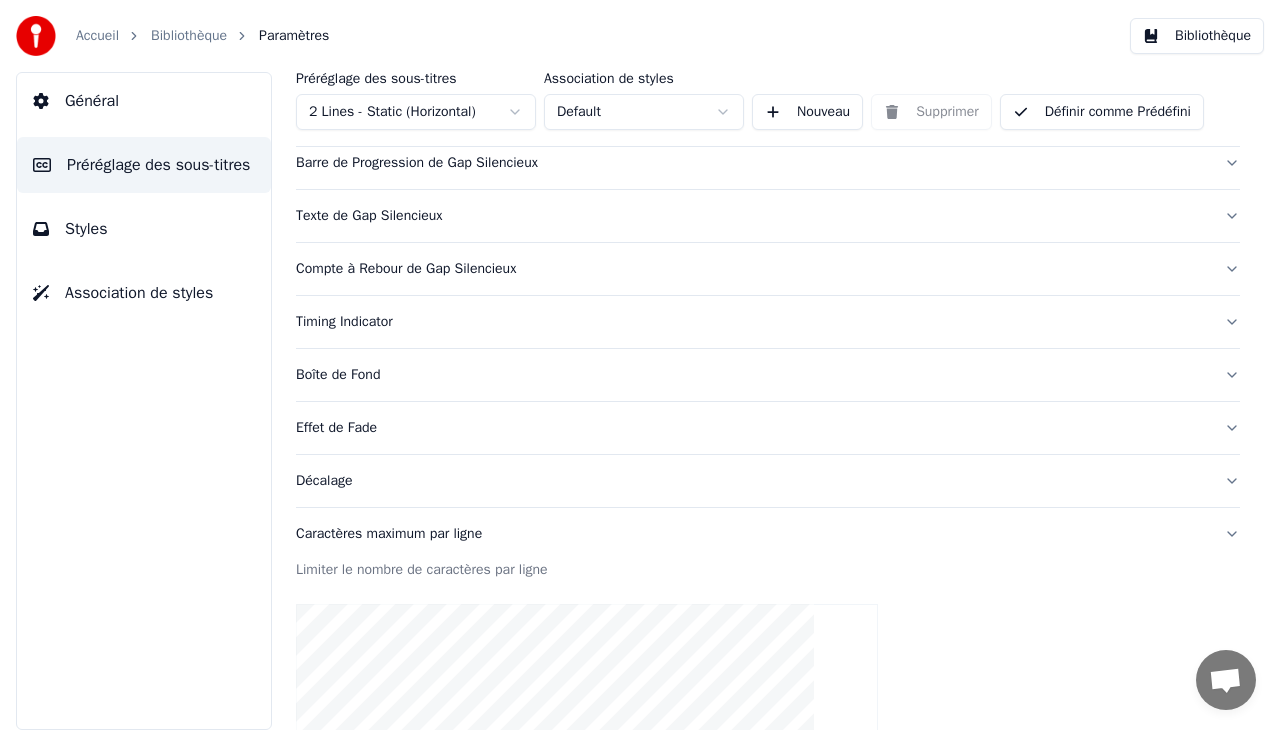 scroll, scrollTop: 156, scrollLeft: 0, axis: vertical 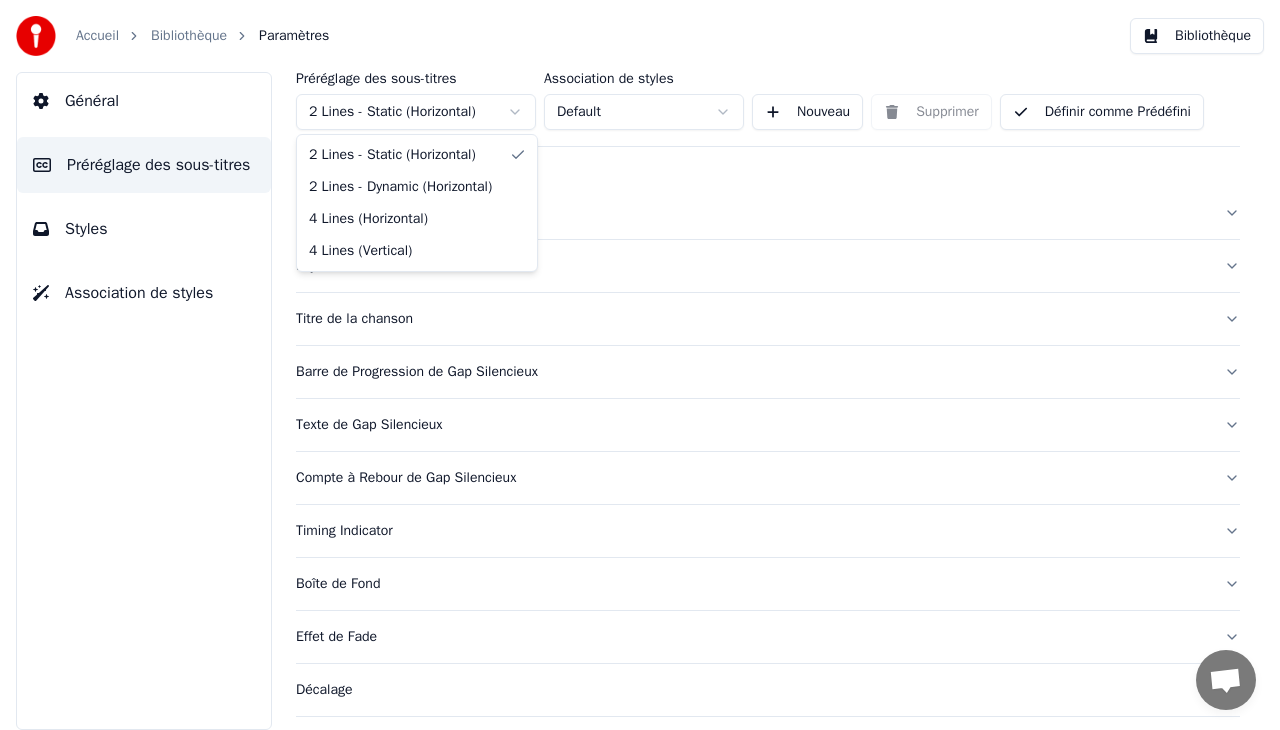 click on "Accueil Bibliothèque Paramètres Bibliothèque Général Préréglage des sous-titres Styles Association de styles Préréglage des sous-titres 2 Lines - Static (Horizontal) Association de styles Default Nouveau Supprimer Définir comme Prédéfini Général Layout Titre de la chanson Barre de Progression de Gap Silencieux Texte de Gap Silencieux Compte à Rebour de Gap Silencieux Timing Indicator Boîte de Fond Effet de Fade Décalage Caractères maximum par ligne Diviser la Ligne Automatiquement Advanced Settings Messages Adam de Youka Desktop Autres canaux Continuer par Email Réseau hors-ligne. Reconnexion... Aucun message ne peut être échangé pour le moment. Youka Desktop Bonjour ! Comment puis-je vous aider ?  Mercredi, 2 Juillet BONJOUR COMMENT CHANGER LE NOM DU TITRE SVP 02/07/2025 Vendredi, 4 Juillet Adam Vous pouvez le faire en cliquant sur Modifier puis sur Modifier les métadonnées 04/07/2025 Mardi, 8 Juillet super je vous remercie 08/07/2025 Envoyer un fichier Insérer un emoji Message audio" at bounding box center (640, 365) 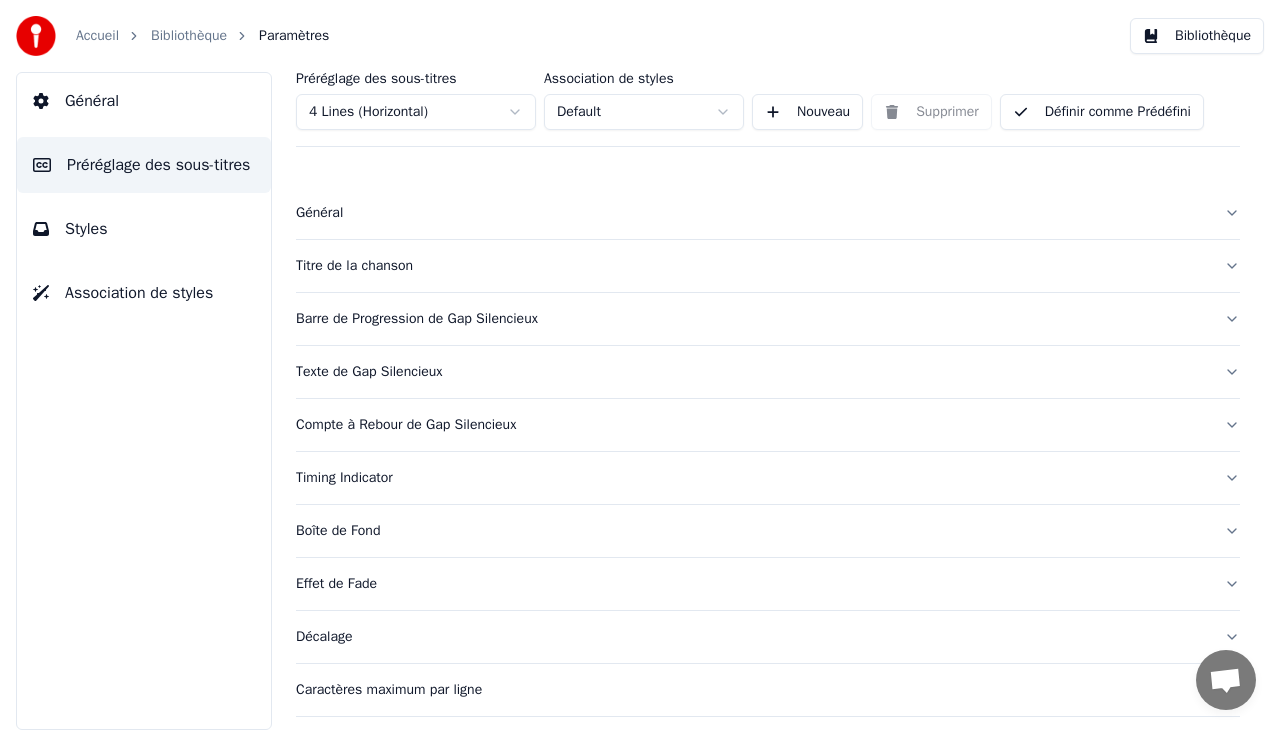 click on "Bibliothèque" at bounding box center [1197, 36] 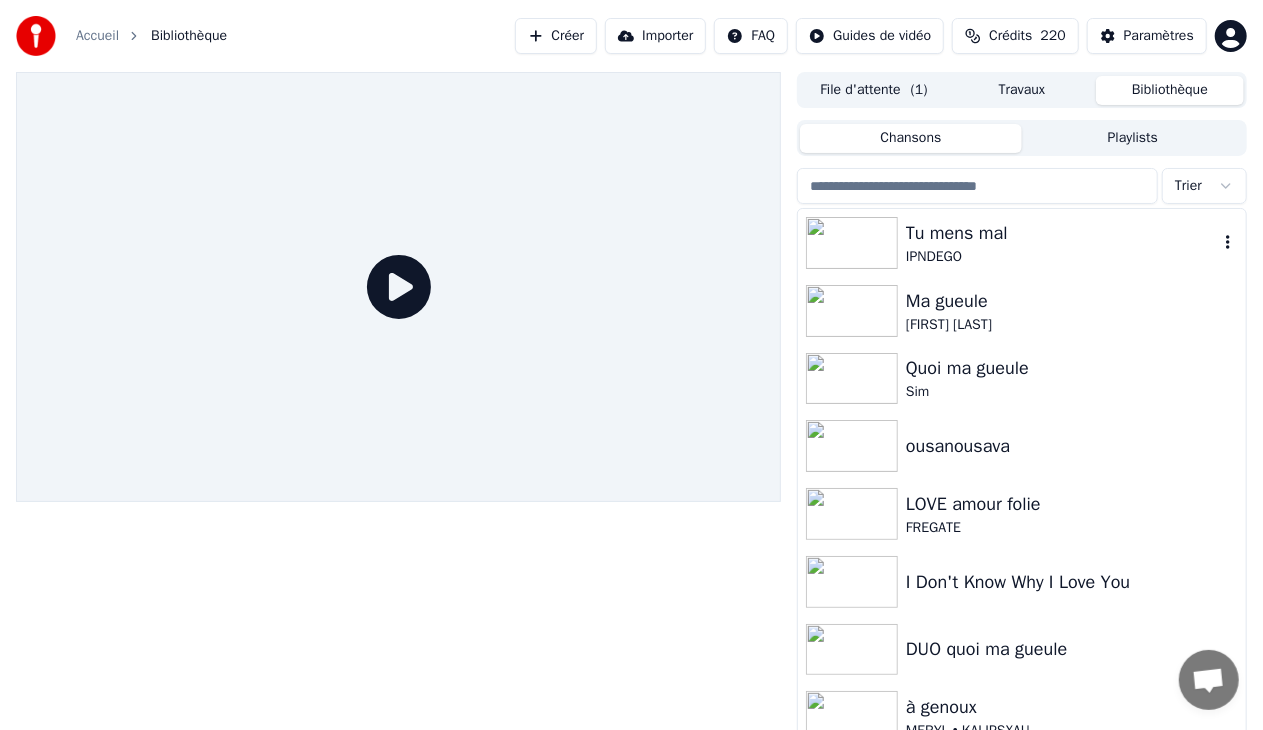 click on "Tu mens mal" at bounding box center [1062, 233] 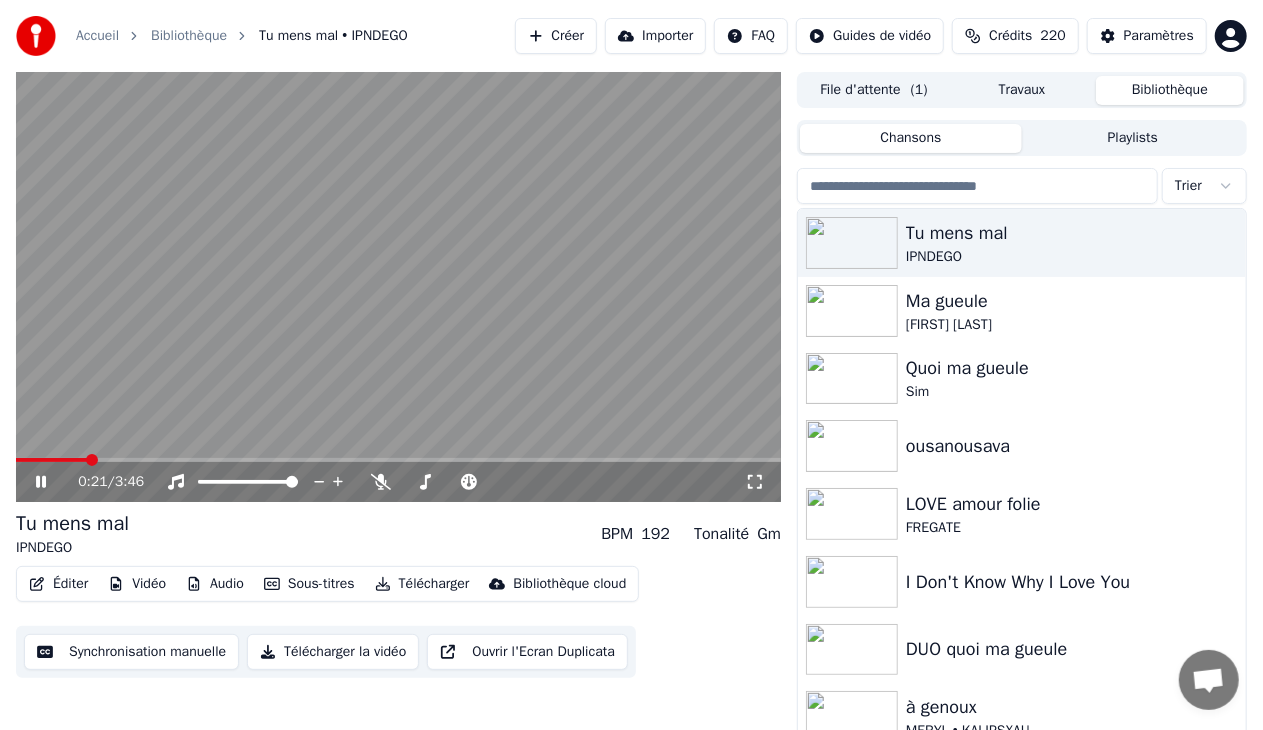 click at bounding box center [398, 460] 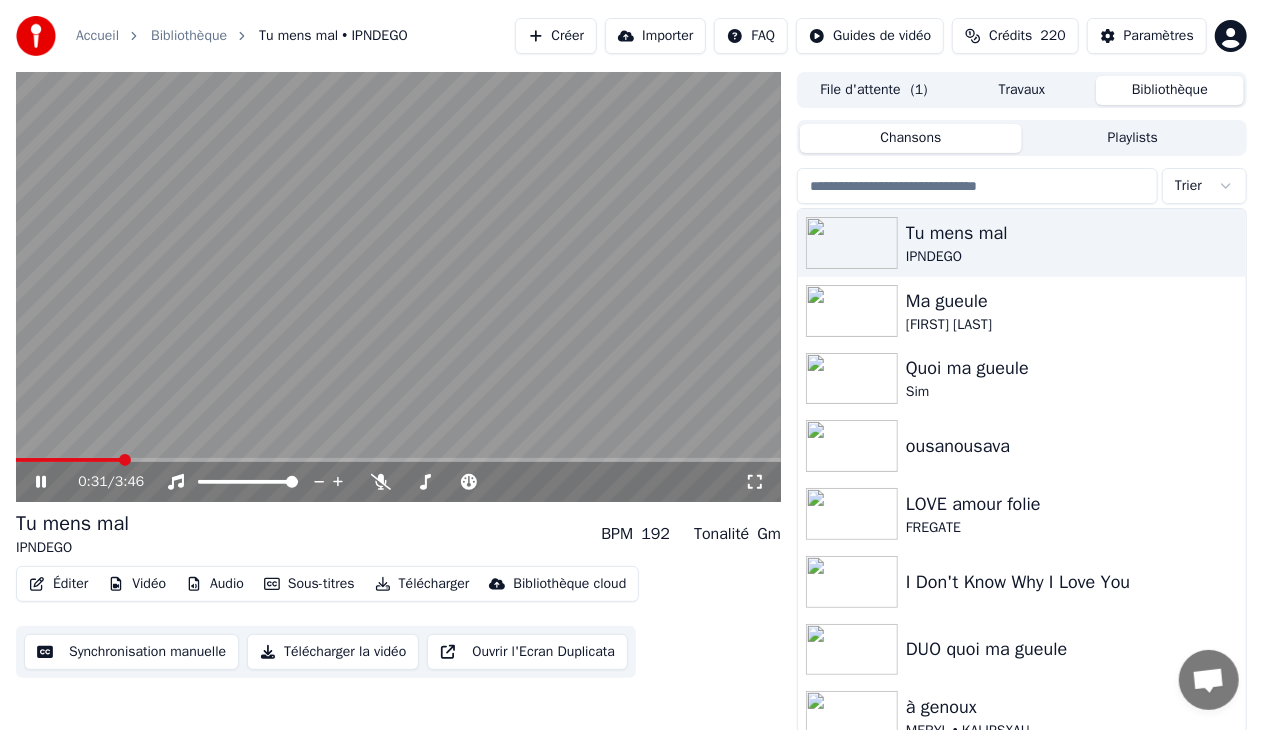 click at bounding box center [398, 460] 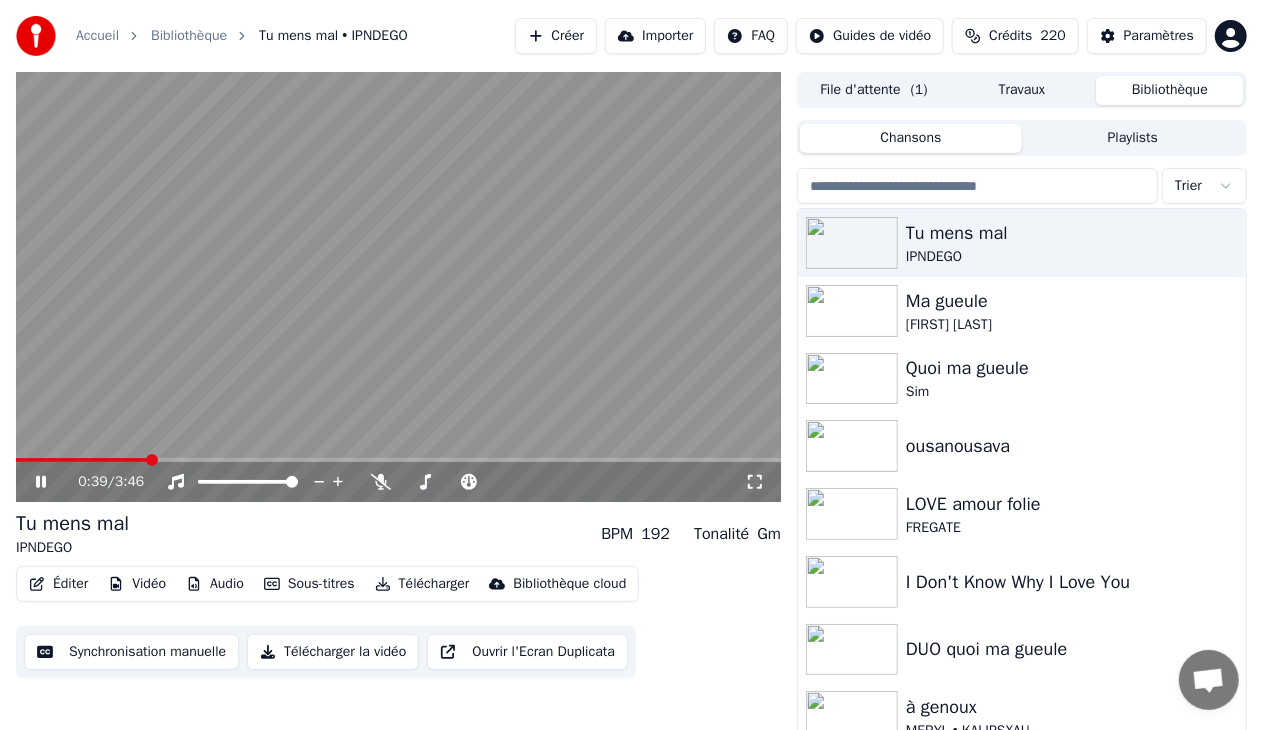 click at bounding box center [398, 460] 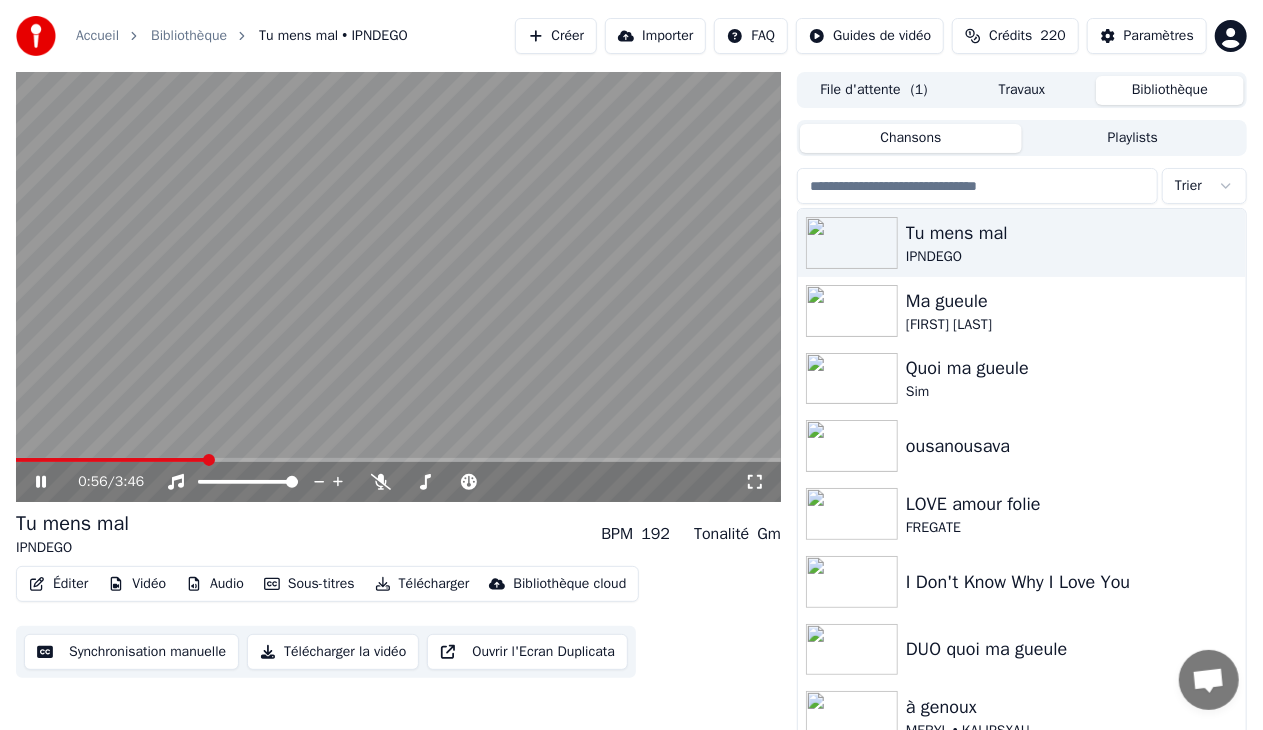 click 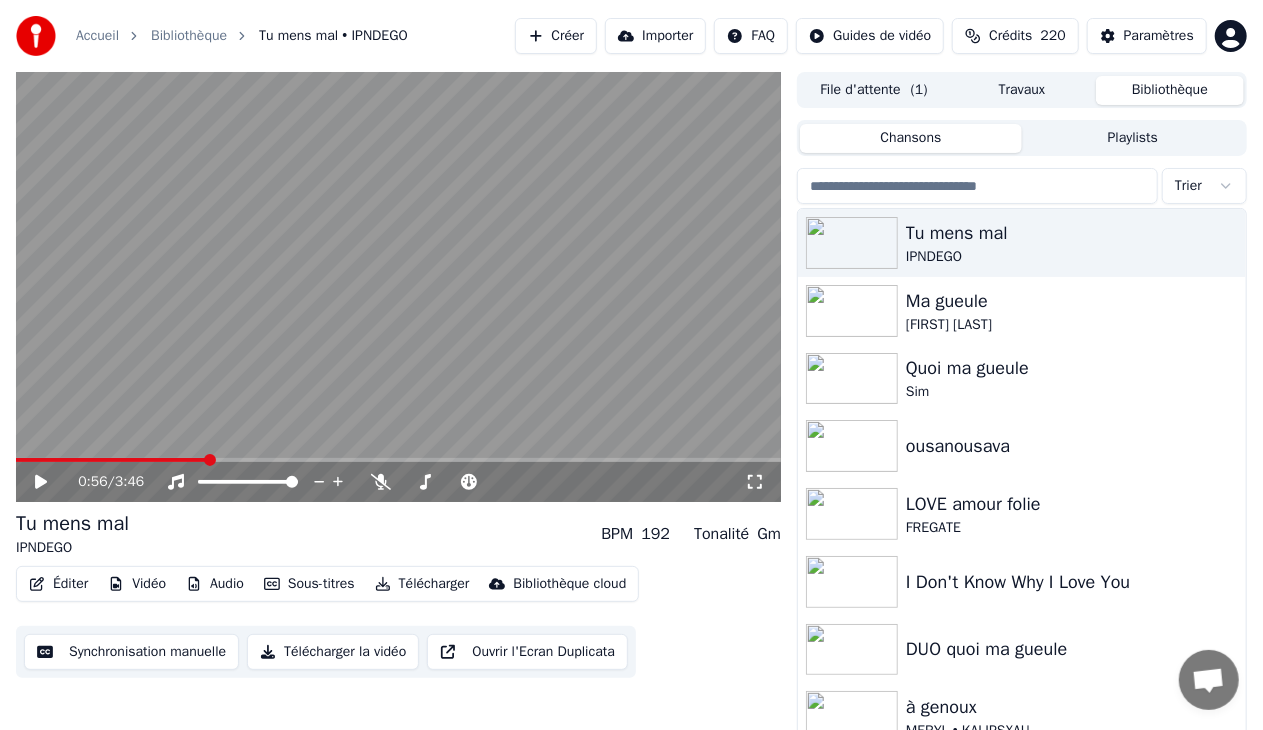 click on "Paramètres" at bounding box center [1159, 36] 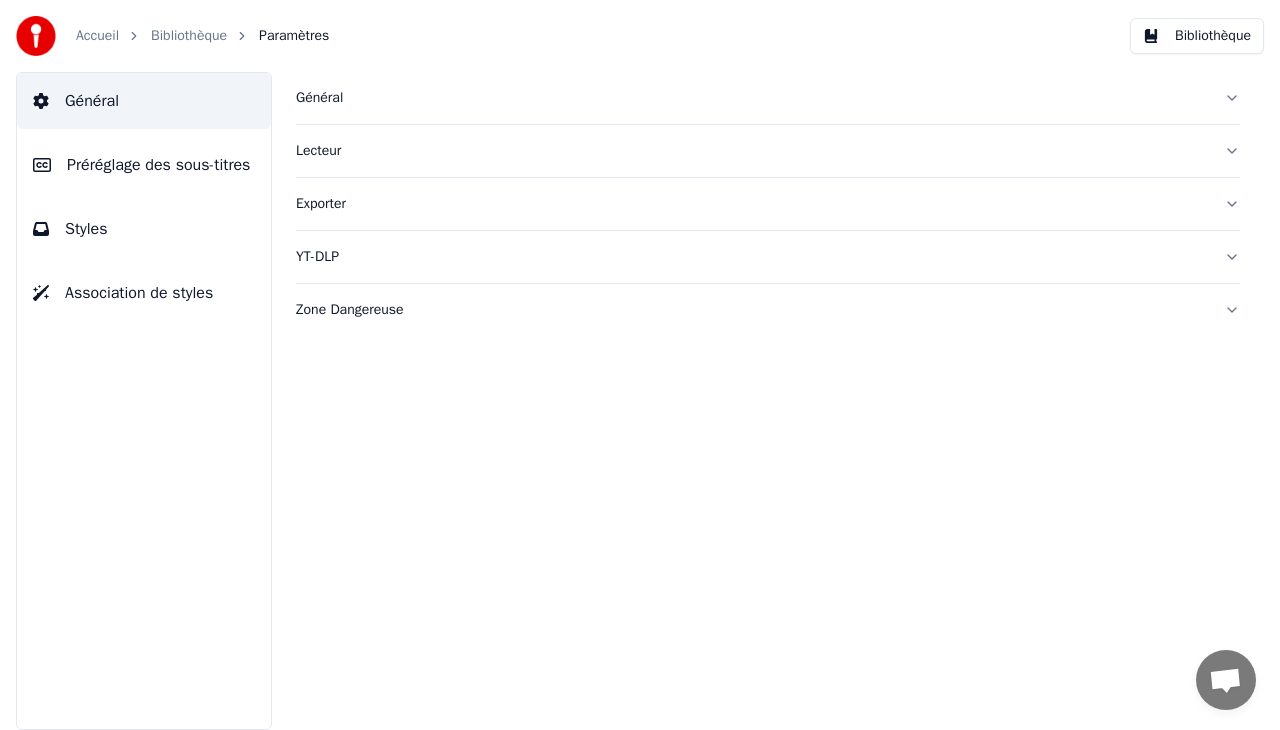 click on "Préréglage des sous-titres" at bounding box center [158, 165] 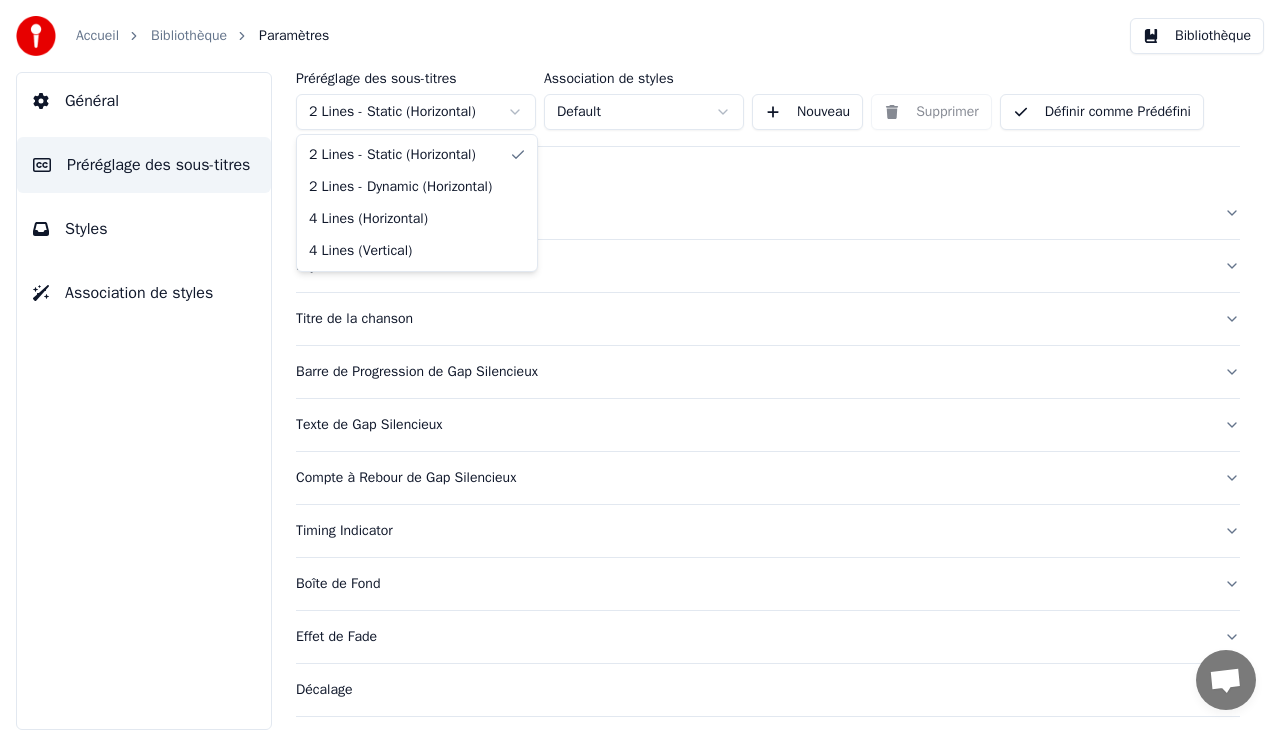 click on "Accueil Bibliothèque Paramètres Bibliothèque Général Préréglage des sous-titres Styles Association de styles Préréglage des sous-titres 2 Lines - Static (Horizontal) Association de styles Default Nouveau Supprimer Définir comme Prédéfini Général Layout Titre de la chanson Barre de Progression de Gap Silencieux Texte de Gap Silencieux Compte à Rebour de Gap Silencieux Timing Indicator Boîte de Fond Effet de Fade Décalage Caractères maximum par ligne Diviser la Ligne Automatiquement Advanced Settings Messages Adam de Youka Desktop Autres canaux Continuer par Email Réseau hors-ligne. Reconnexion... Aucun message ne peut être échangé pour le moment. Youka Desktop Bonjour ! Comment puis-je vous aider ?  Mercredi, 2 Juillet BONJOUR COMMENT CHANGER LE NOM DU TITRE SVP 02/07/2025 Vendredi, 4 Juillet Adam Vous pouvez le faire en cliquant sur Modifier puis sur Modifier les métadonnées 04/07/2025 Mardi, 8 Juillet super je vous remercie 08/07/2025 Envoyer un fichier Insérer un emoji Message audio" at bounding box center [640, 365] 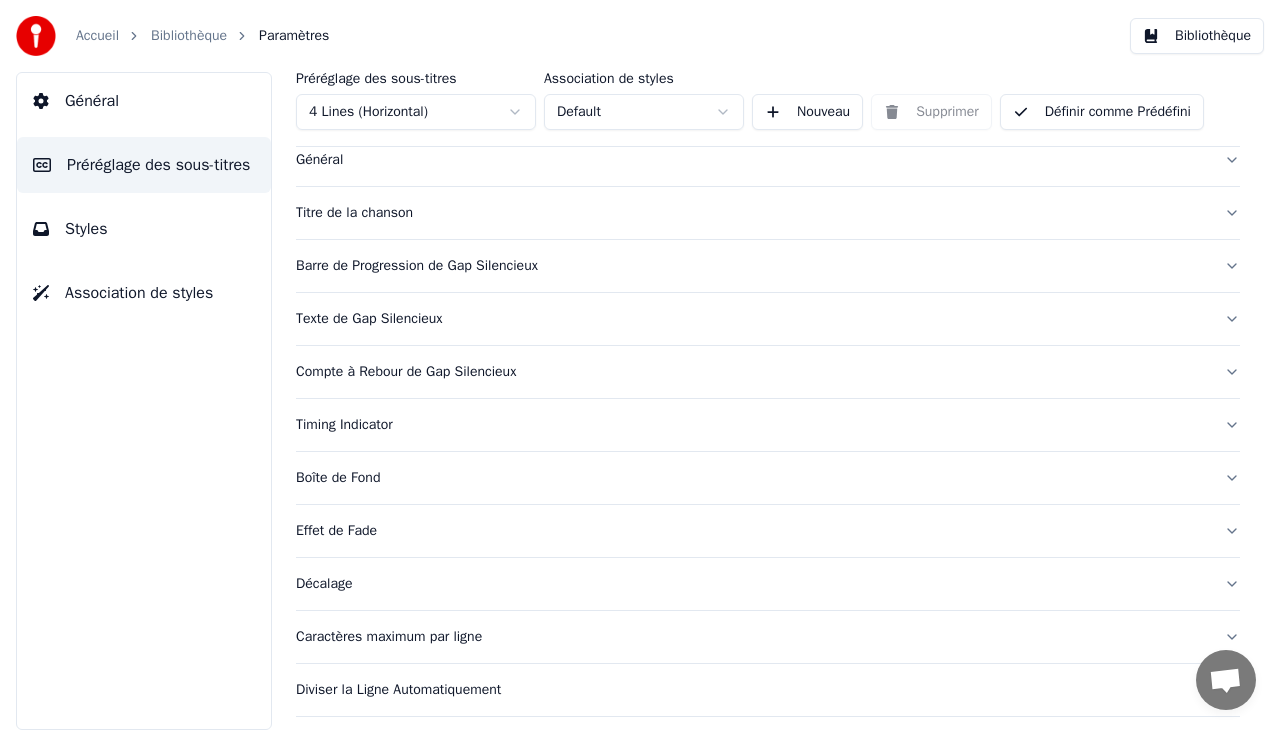 scroll, scrollTop: 104, scrollLeft: 0, axis: vertical 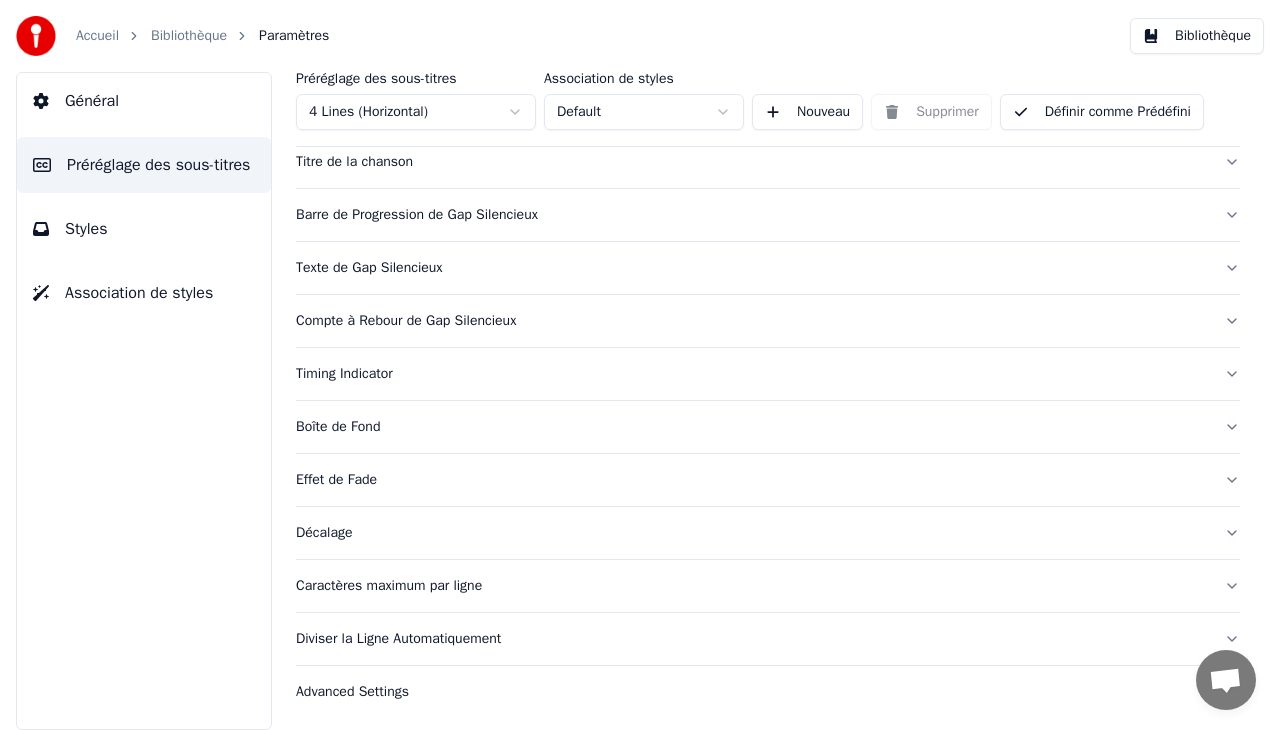click on "Nouveau" at bounding box center (807, 112) 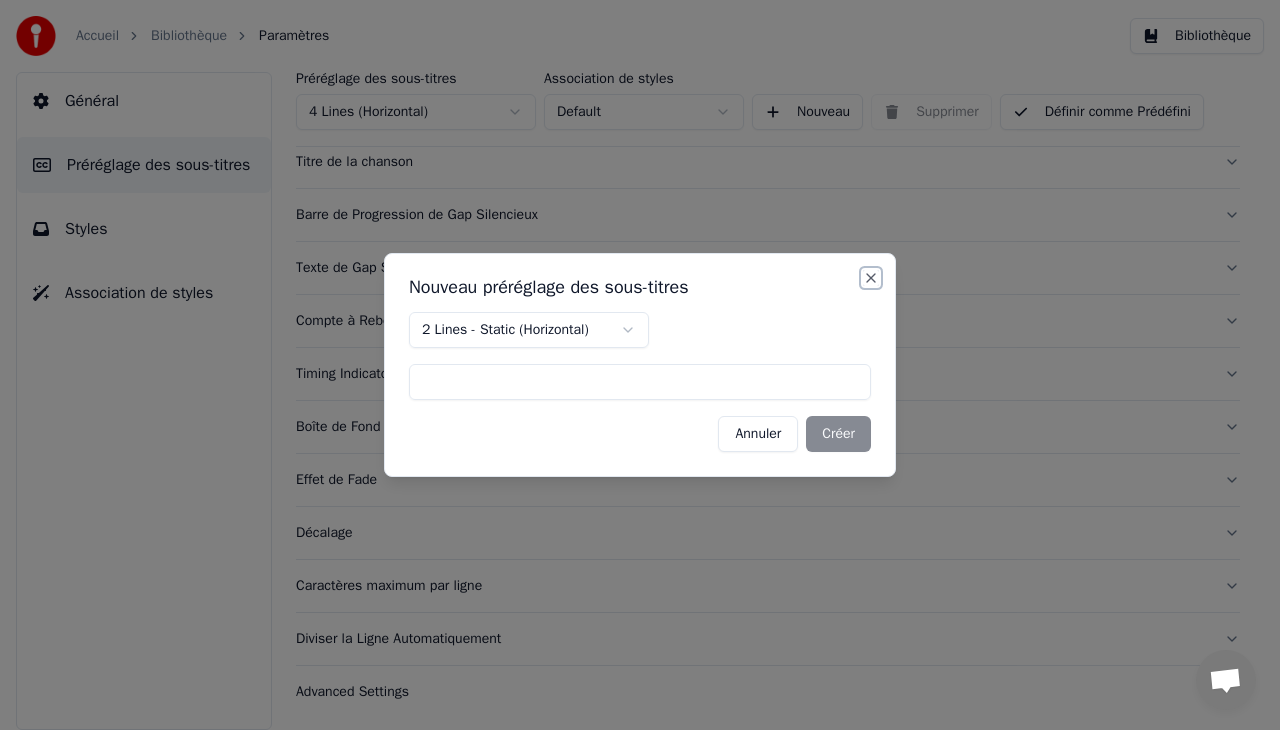 click on "Close" at bounding box center [871, 278] 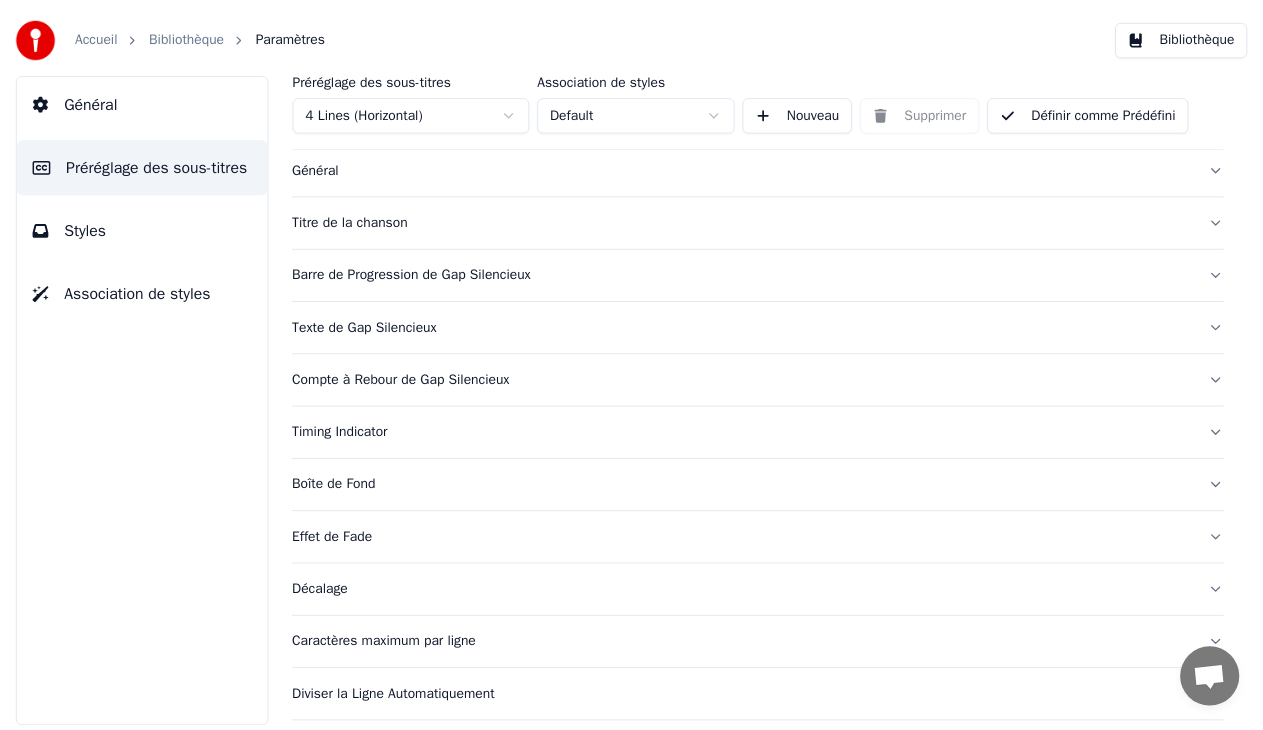 scroll, scrollTop: 0, scrollLeft: 0, axis: both 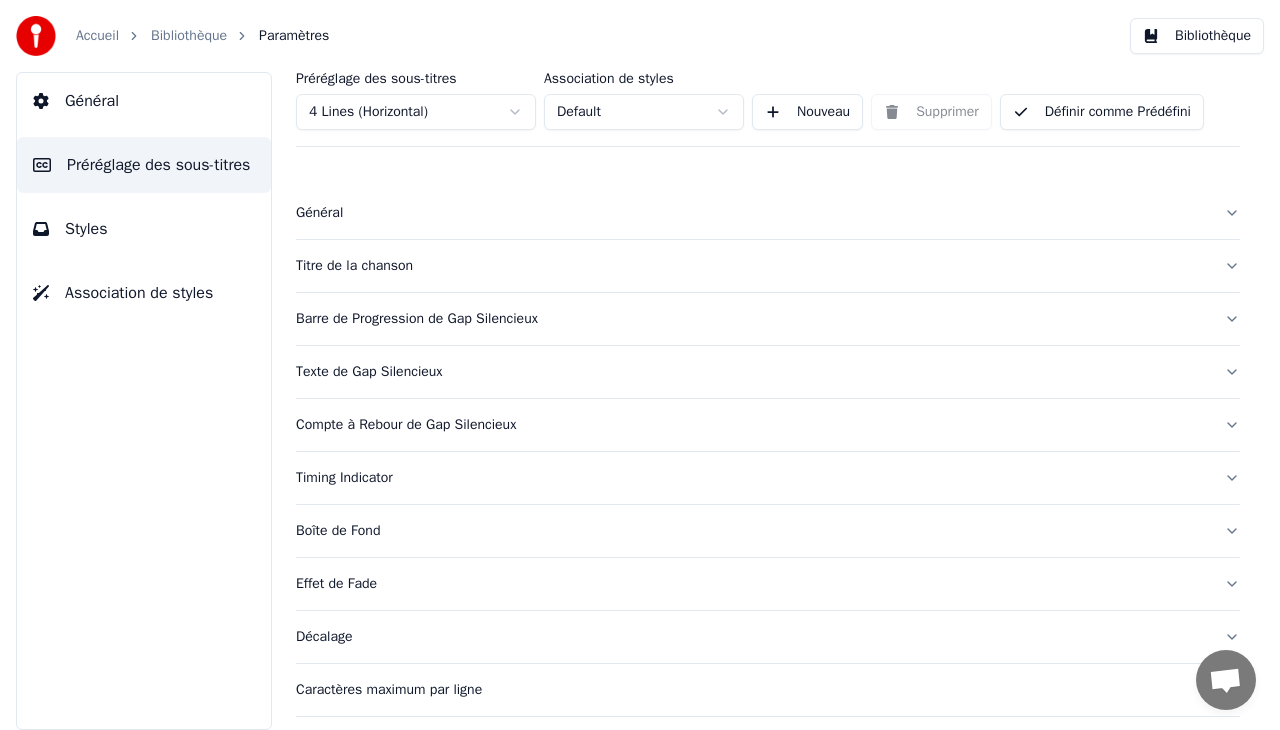 click on "Paramètres" at bounding box center [294, 36] 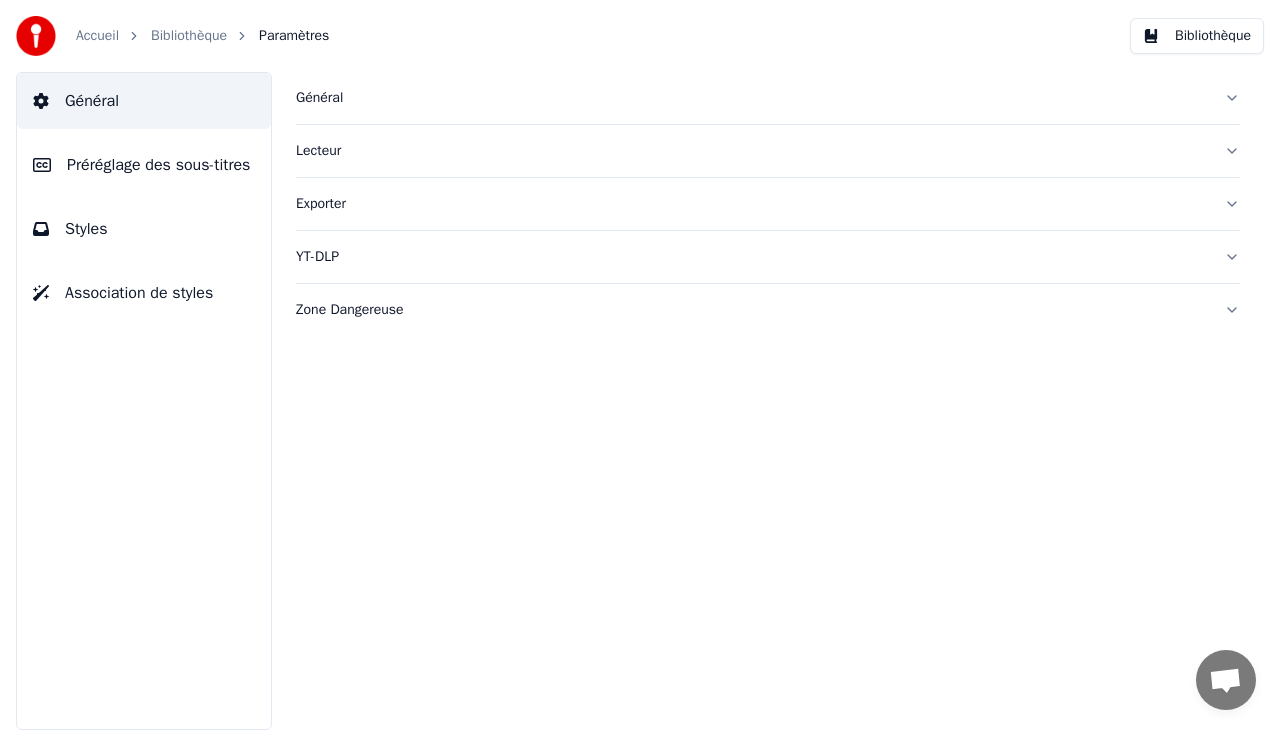 click on "Bibliothèque" at bounding box center (1197, 36) 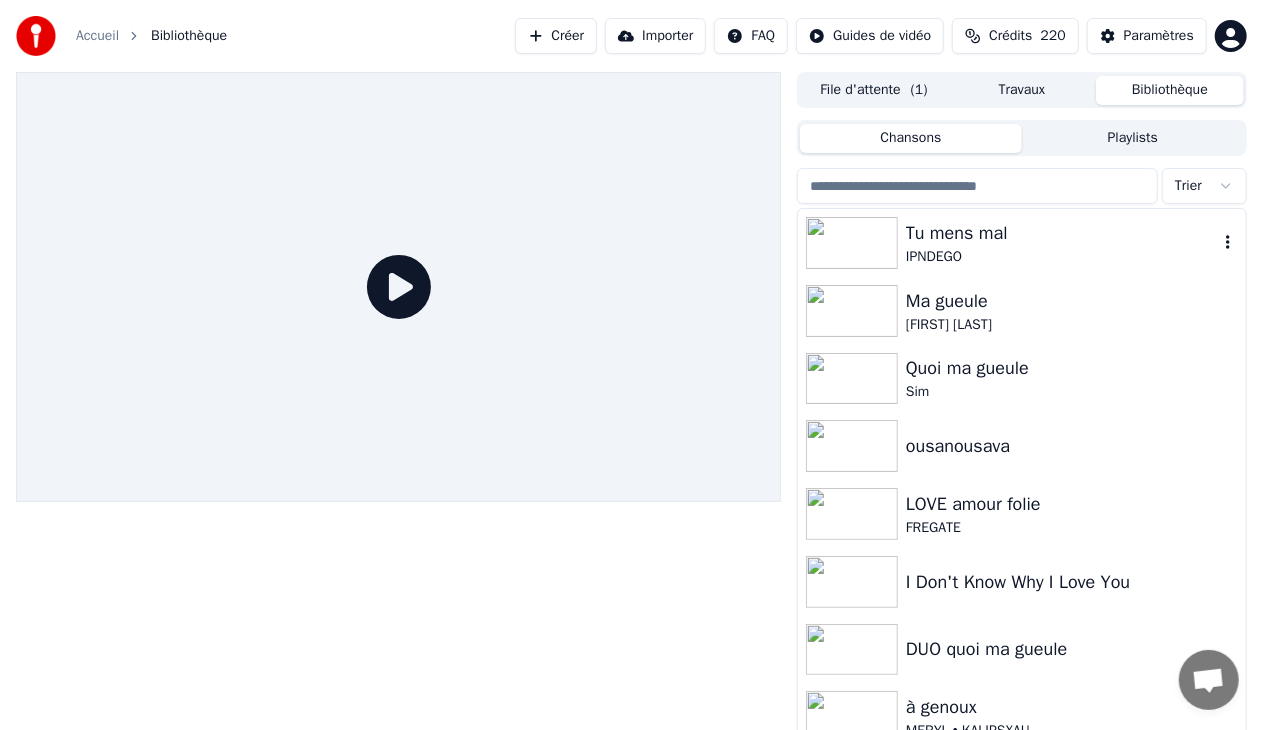 click on "Tu mens mal" at bounding box center (1062, 233) 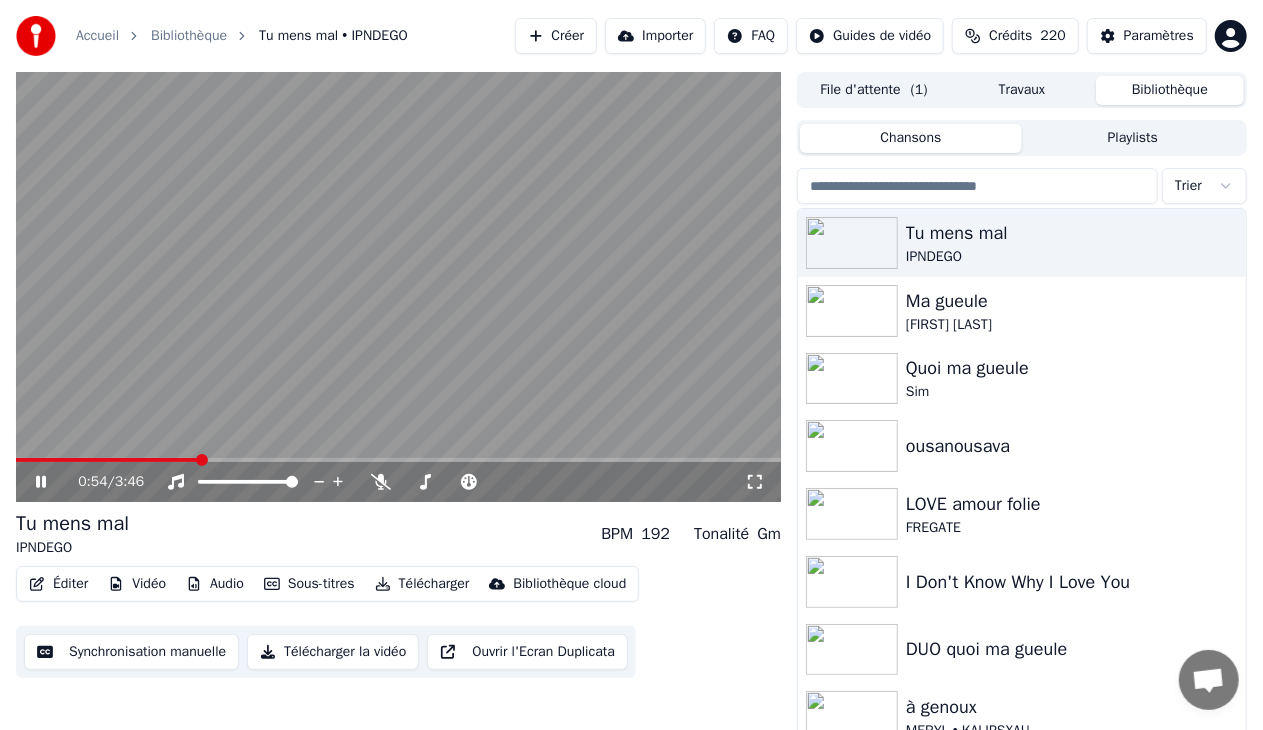 click at bounding box center [398, 460] 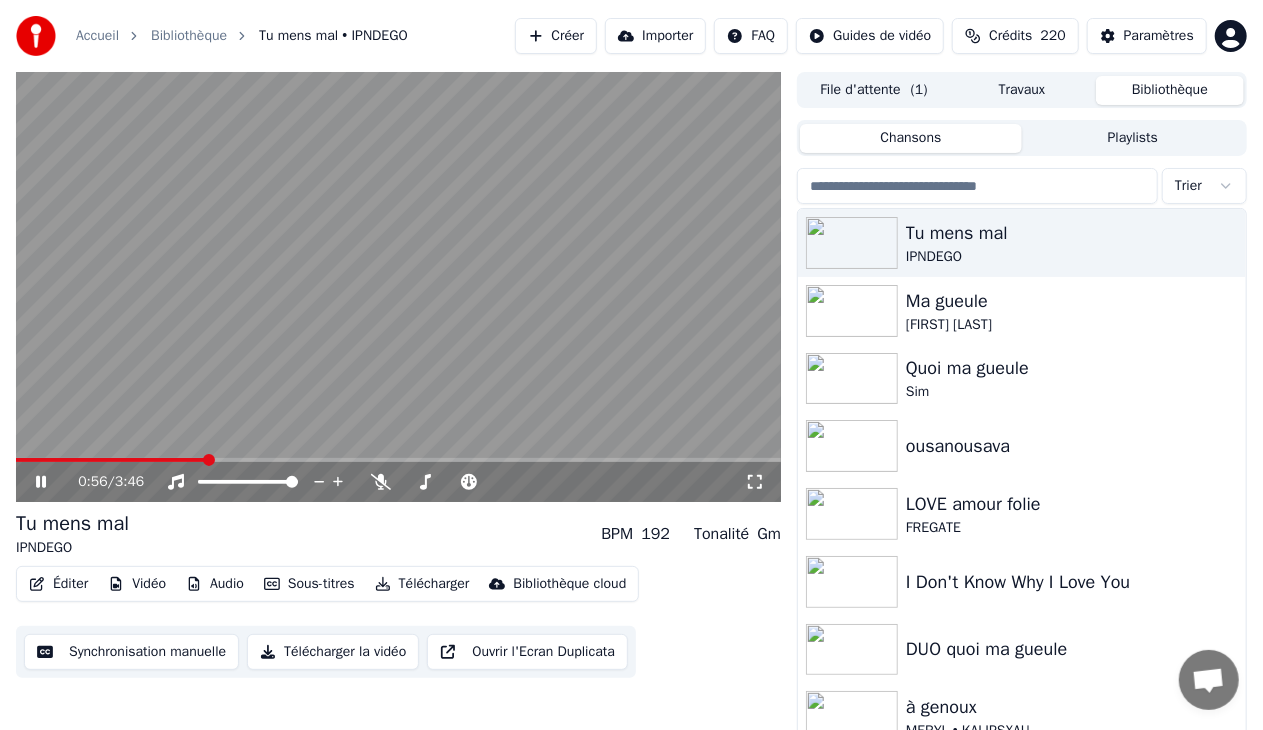 click 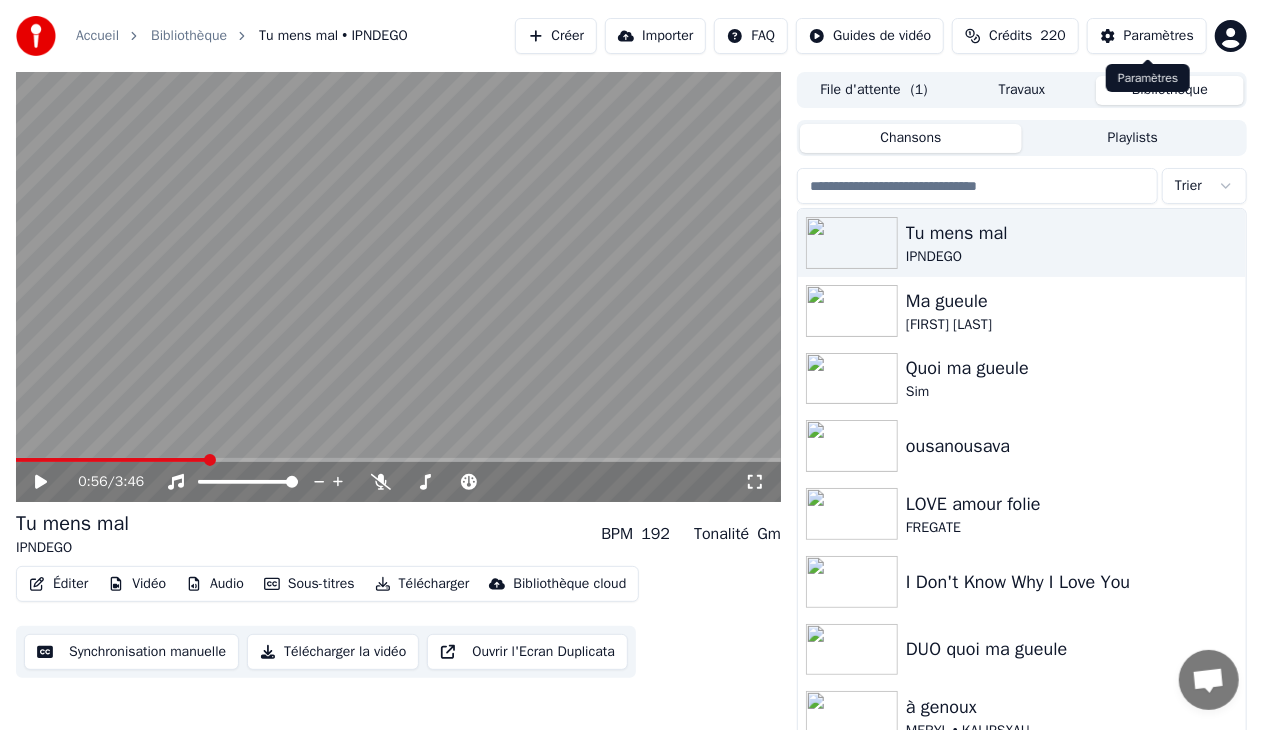 click on "Paramètres" at bounding box center [1159, 36] 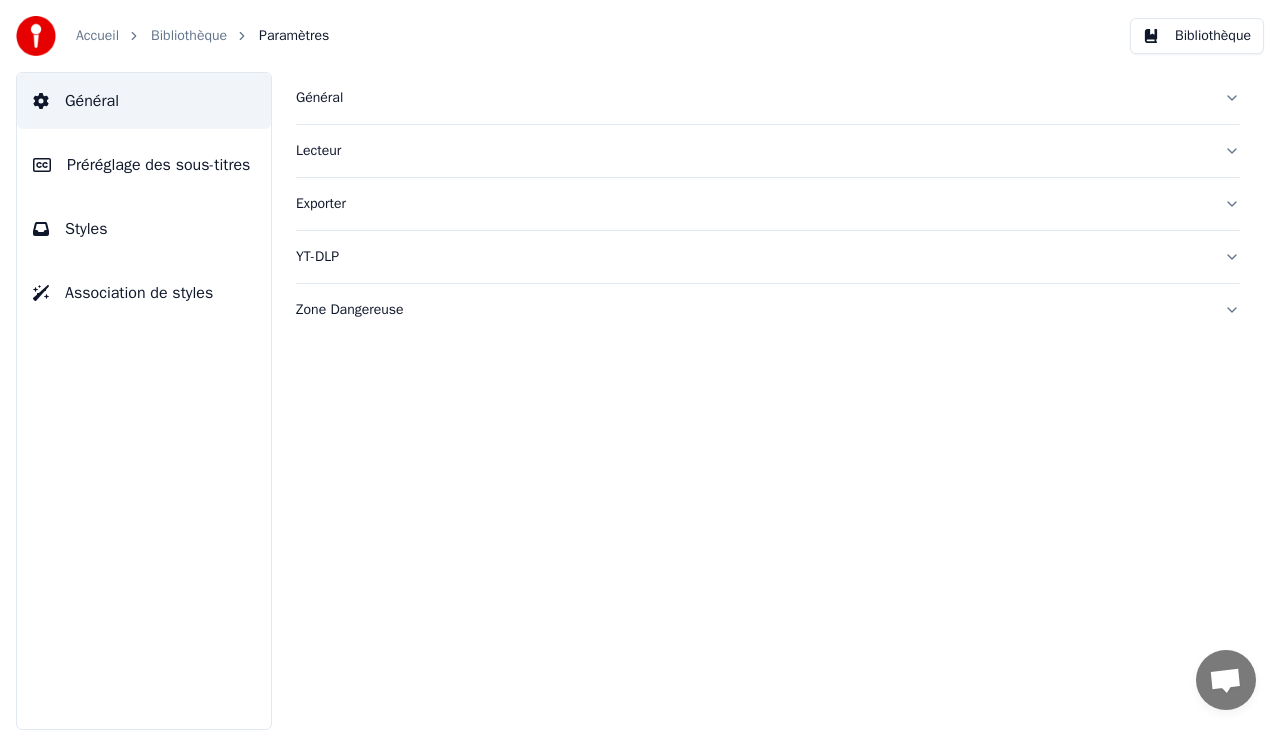 click on "Préréglage des sous-titres" at bounding box center [158, 165] 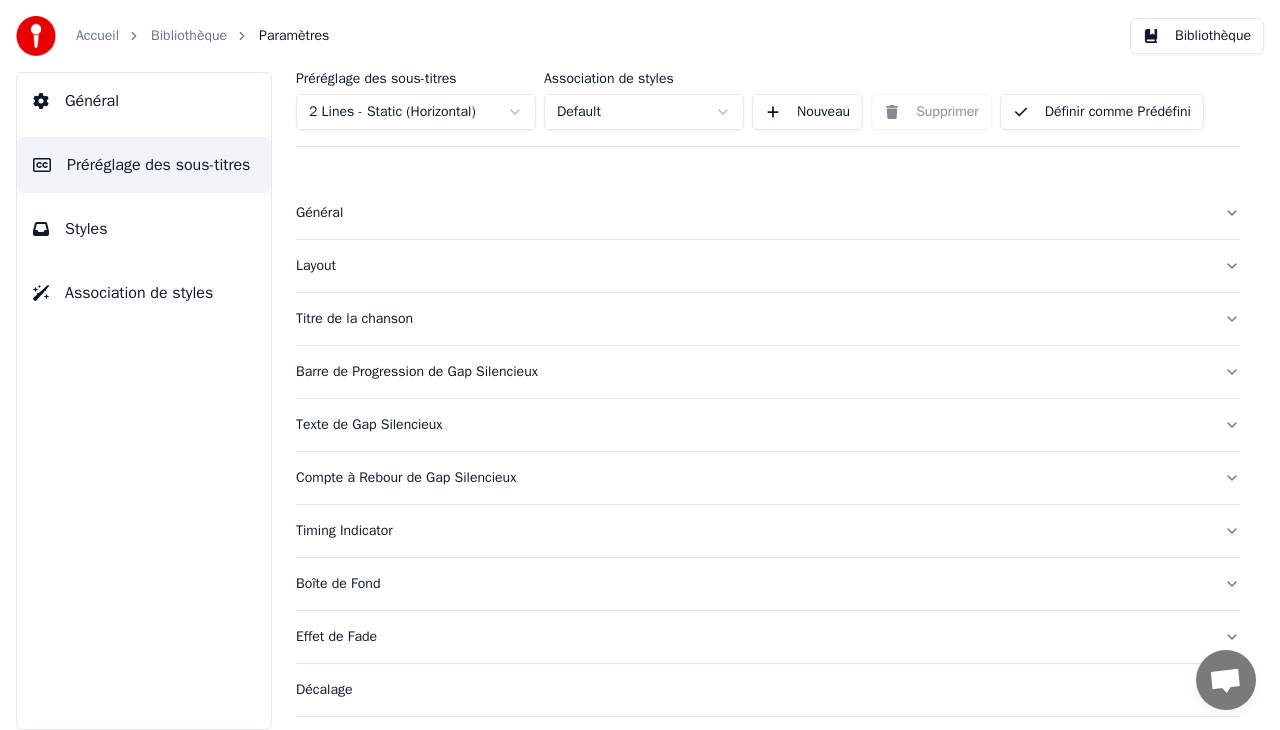click on "Accueil Bibliothèque Paramètres Bibliothèque Général Préréglage des sous-titres Styles Association de styles Préréglage des sous-titres 2 Lines - Static (Horizontal) Association de styles Default Nouveau Supprimer Définir comme Prédéfini Général Layout Titre de la chanson Barre de Progression de Gap Silencieux Texte de Gap Silencieux Compte à Rebour de Gap Silencieux Timing Indicator Boîte de Fond Effet de Fade Décalage Caractères maximum par ligne Diviser la Ligne Automatiquement Advanced Settings Messages Adam de Youka Desktop Autres canaux Continuer par Email Réseau hors-ligne. Reconnexion... Aucun message ne peut être échangé pour le moment. Youka Desktop Bonjour ! Comment puis-je vous aider ?  Mercredi, 2 Juillet BONJOUR COMMENT CHANGER LE NOM DU TITRE SVP 02/07/2025 Vendredi, 4 Juillet Adam Vous pouvez le faire en cliquant sur Modifier puis sur Modifier les métadonnées 04/07/2025 Mardi, 8 Juillet super je vous remercie 08/07/2025 Envoyer un fichier Insérer un emoji Message audio" at bounding box center (640, 365) 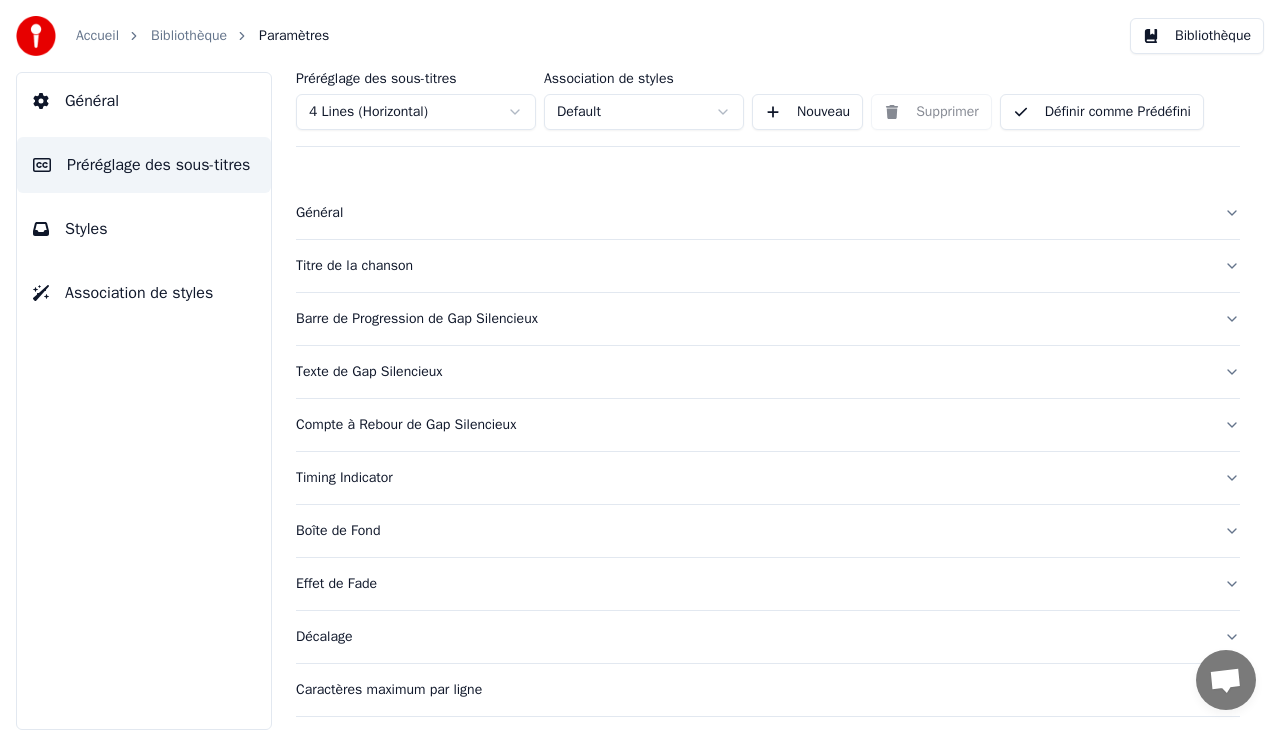 click on "Titre de la chanson" at bounding box center (752, 266) 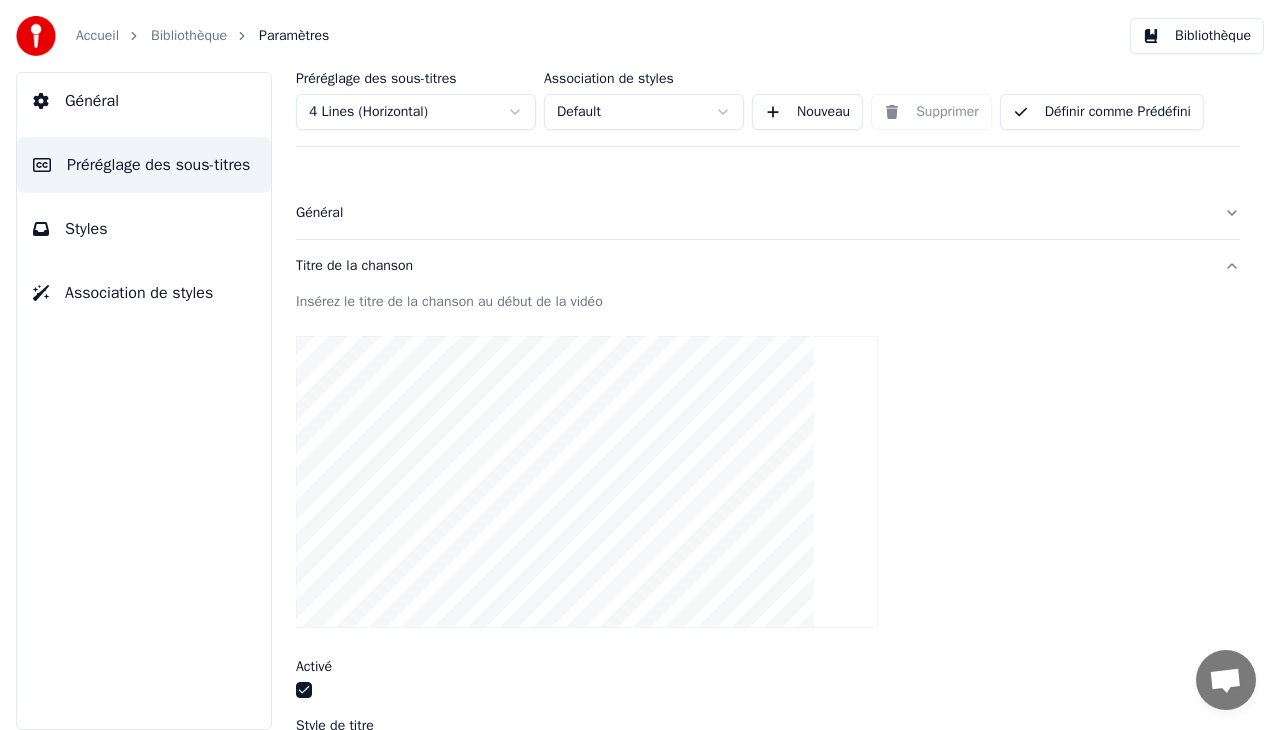 click on "Général" at bounding box center [752, 213] 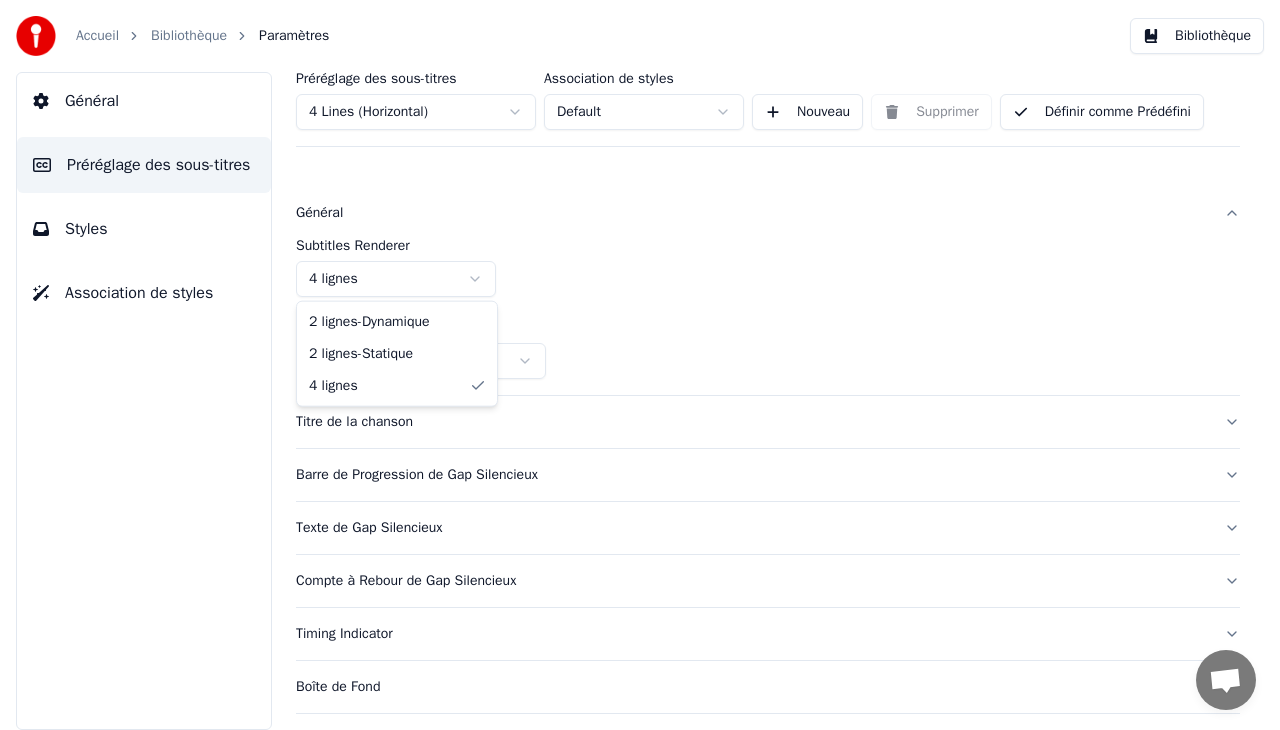 click on "Accueil Bibliothèque Paramètres Bibliothèque Général Préréglage des sous-titres Styles Association de styles Préréglage des sous-titres 4 Lines (Horizontal) Association de styles Default Nouveau Supprimer Définir comme Prédéfini Général Subtitles Renderer 4 lignes Résolution Horizontal  -  1920 x 1080  ( 16 : 9 ) Titre de la chanson Barre de Progression de Gap Silencieux Texte de Gap Silencieux Compte à Rebour de Gap Silencieux Timing Indicator Boîte de Fond Effet de Fade Décalage Caractères maximum par ligne Diviser la Ligne Automatiquement Advanced Settings Messages Adam de Youka Desktop Autres canaux Continuer par Email Réseau hors-ligne. Reconnexion... Aucun message ne peut être échangé pour le moment. Youka Desktop Bonjour ! Comment puis-je vous aider ?  Mercredi, 2 Juillet BONJOUR COMMENT CHANGER LE NOM DU TITRE SVP 02/07/2025 Vendredi, 4 Juillet Adam Vous pouvez le faire en cliquant sur Modifier puis sur Modifier les métadonnées 04/07/2025 Mardi, 8 Juillet 08/07/2025 We run on" at bounding box center (640, 365) 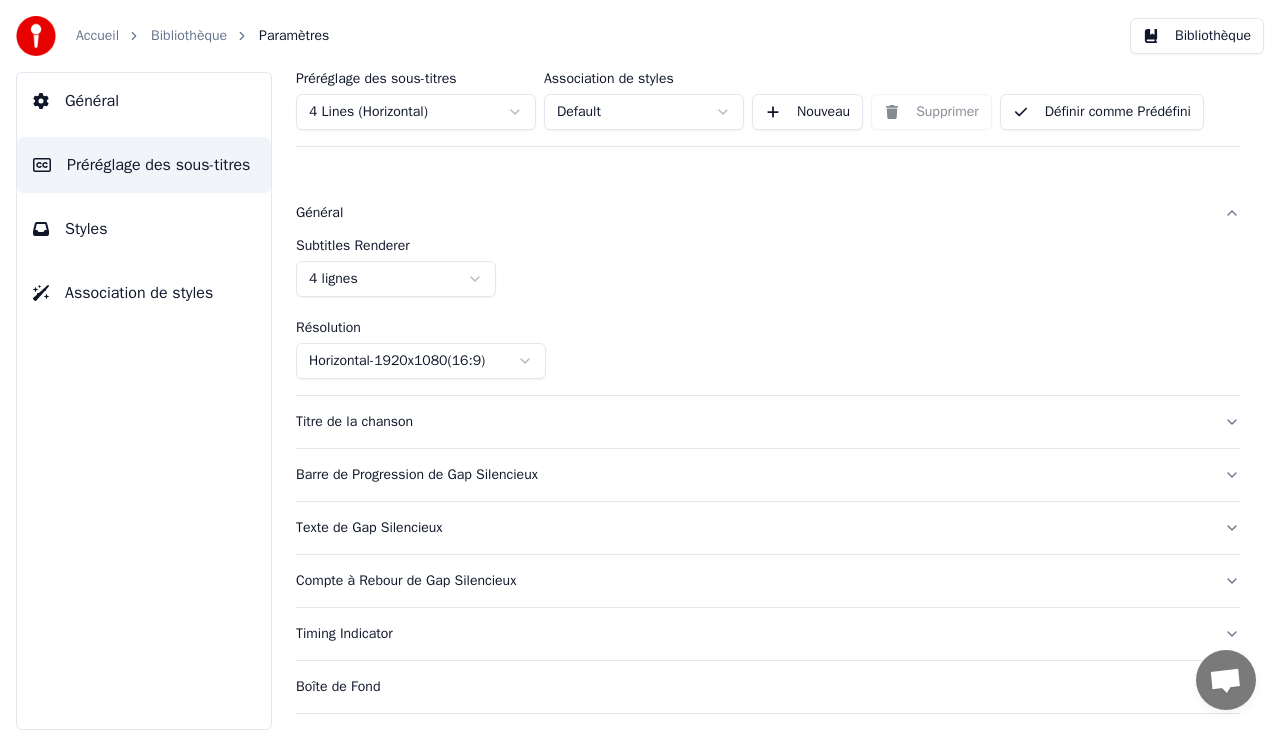 click on "Bibliothèque" at bounding box center [1197, 36] 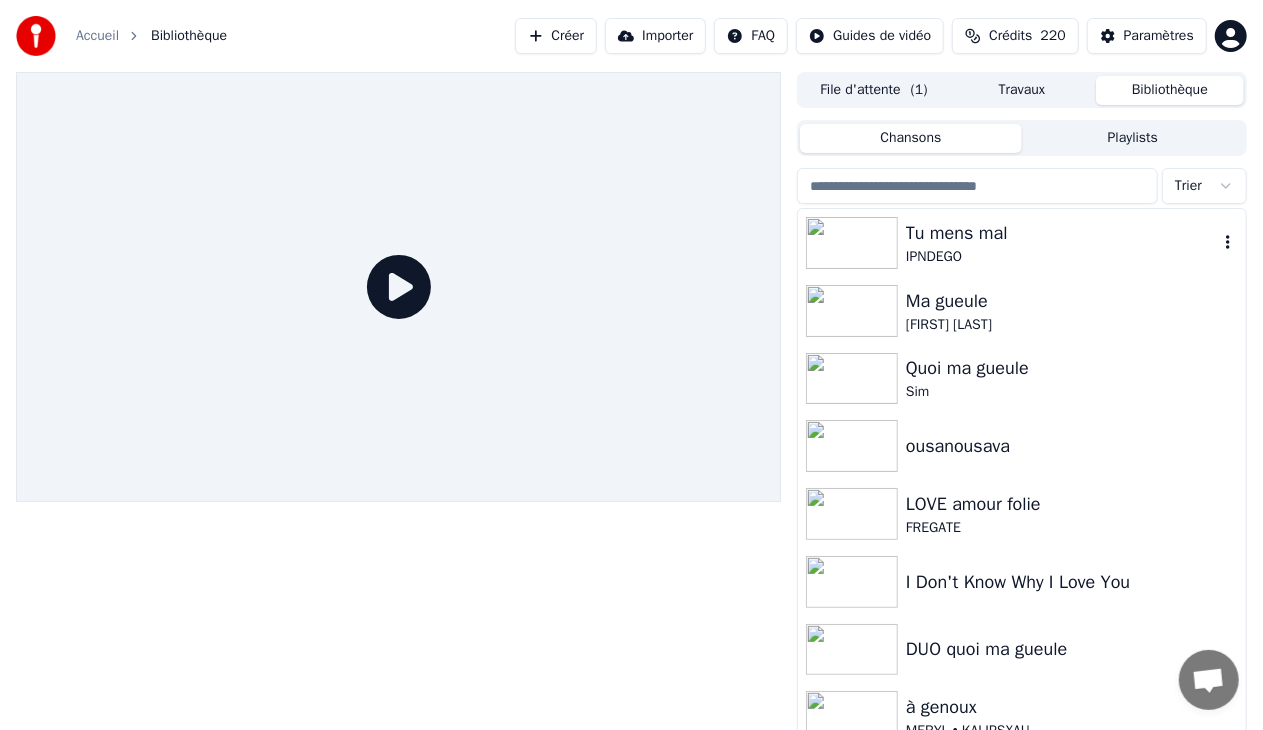 click on "Tu mens mal" at bounding box center (1062, 233) 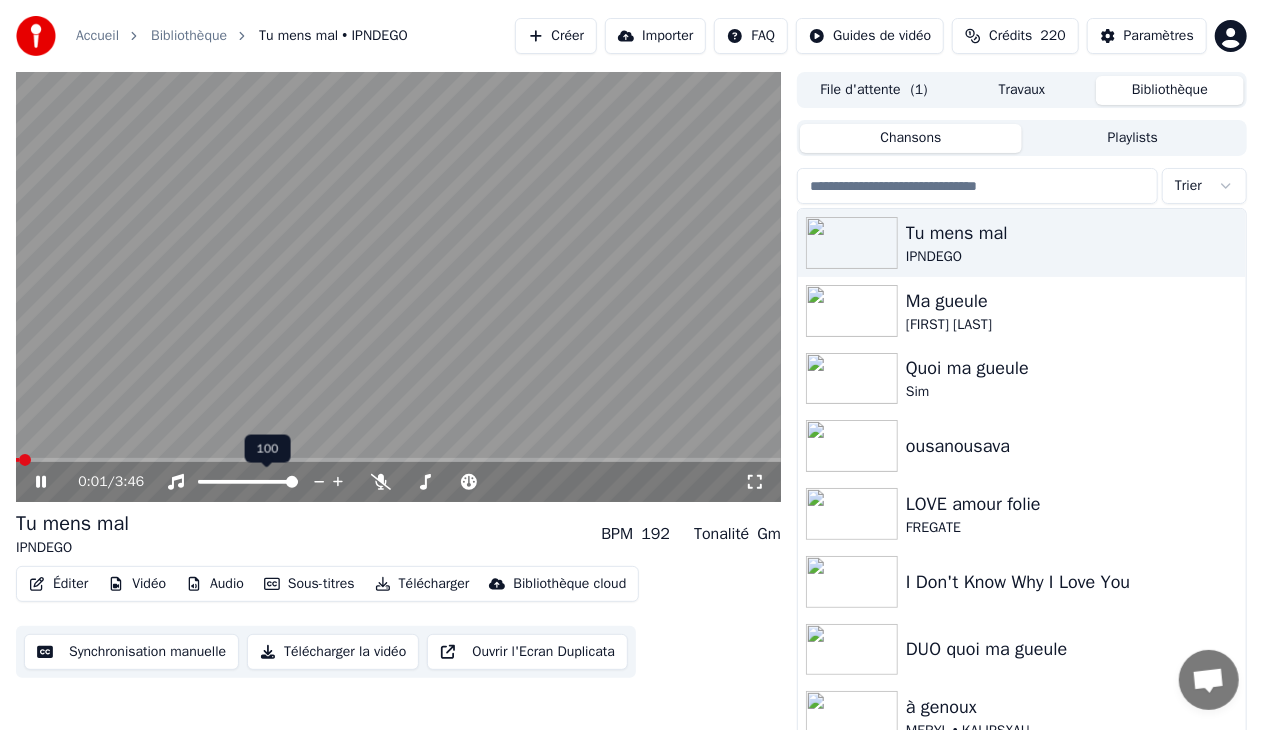 click on "100 100" at bounding box center (268, 449) 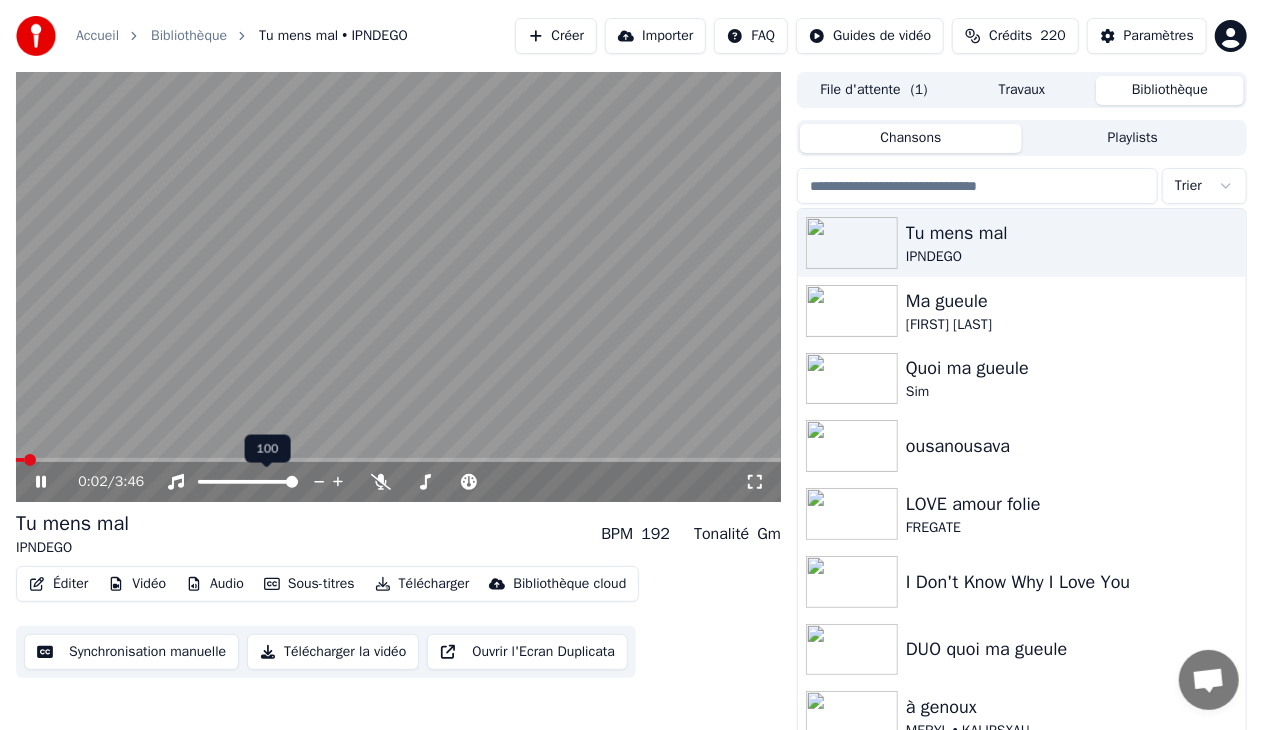 click on "100 100" at bounding box center [268, 449] 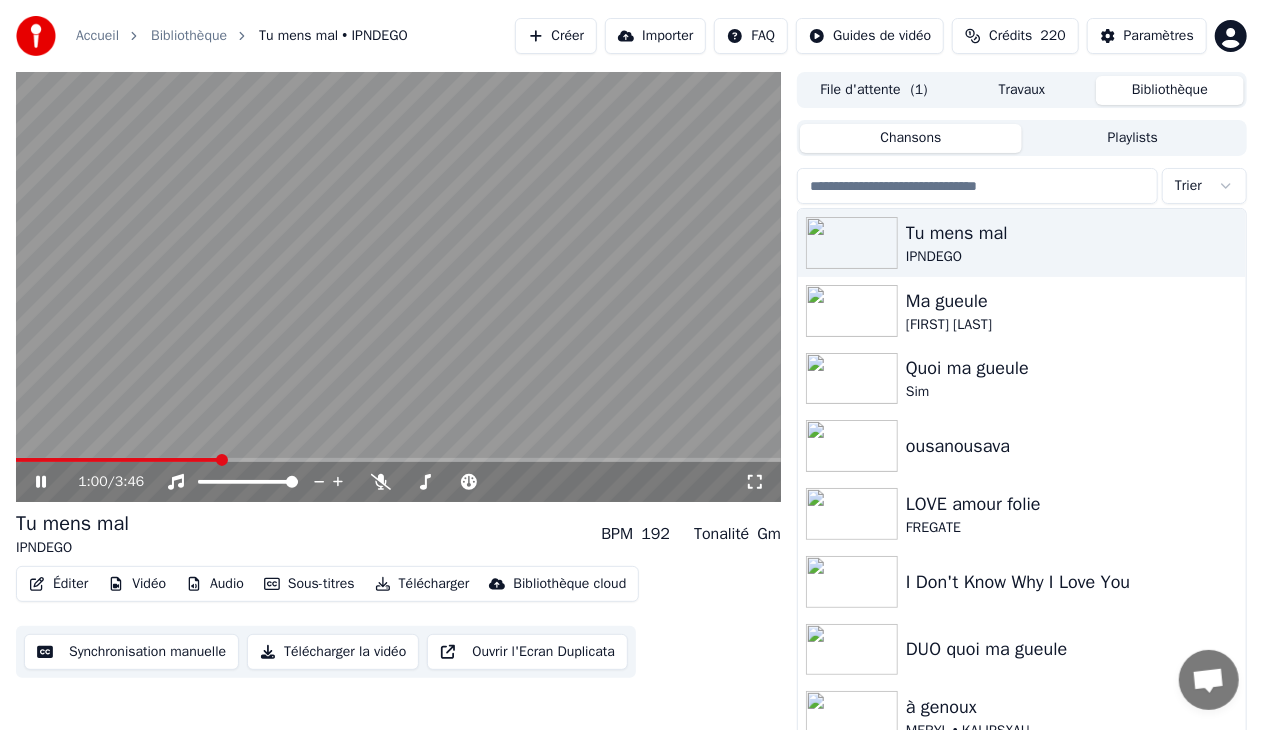 click at bounding box center (398, 460) 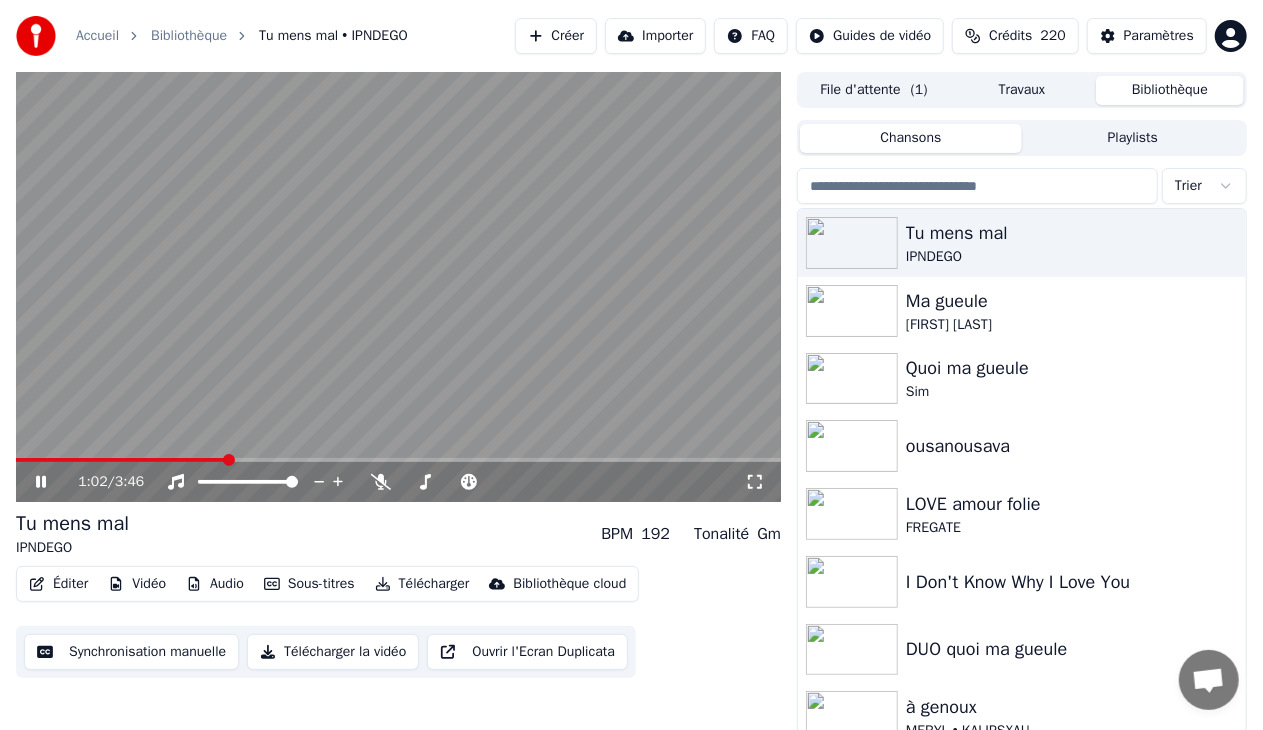 click 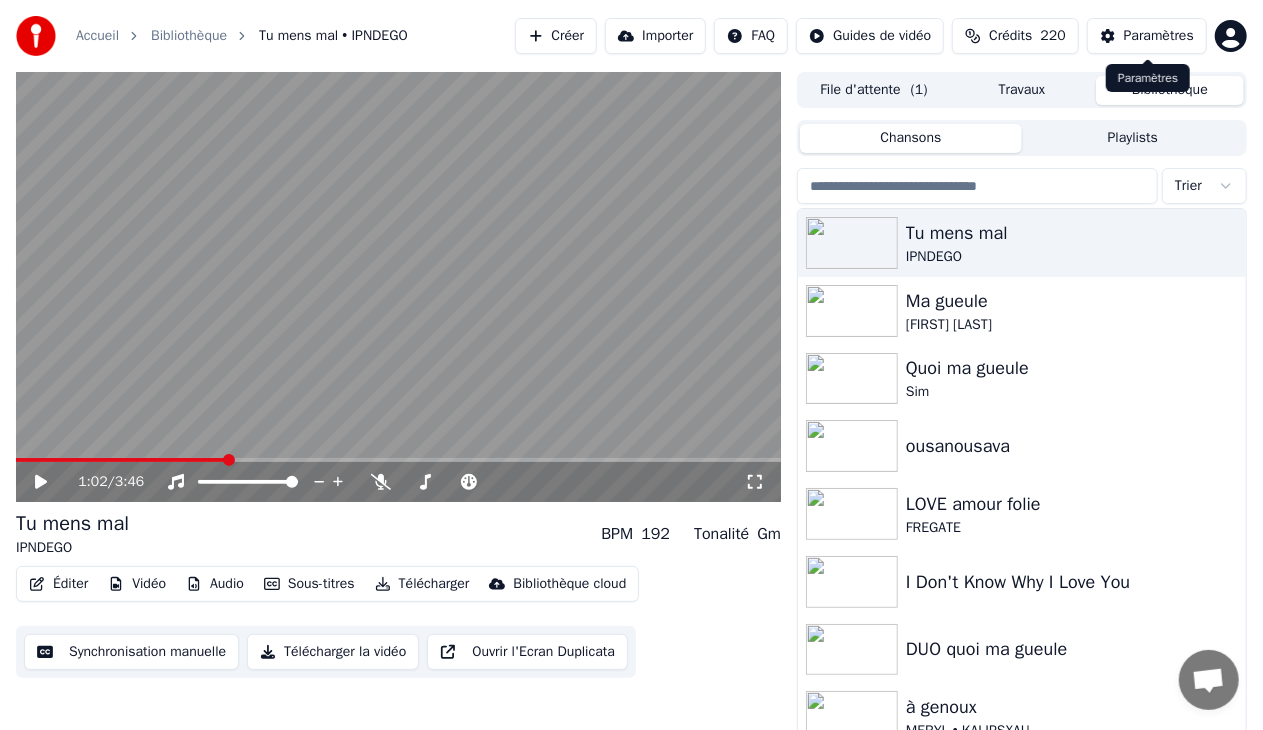 click on "Paramètres" at bounding box center [1159, 36] 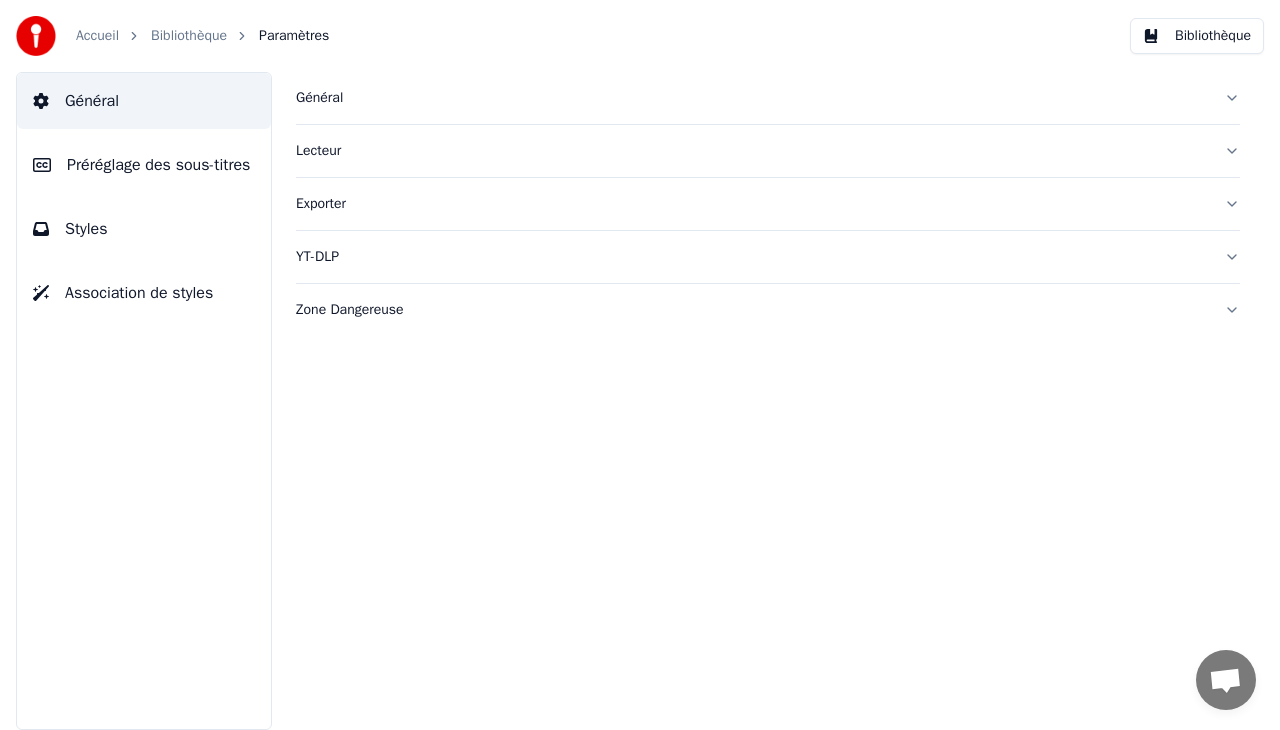 click on "Préréglage des sous-titres" at bounding box center (158, 165) 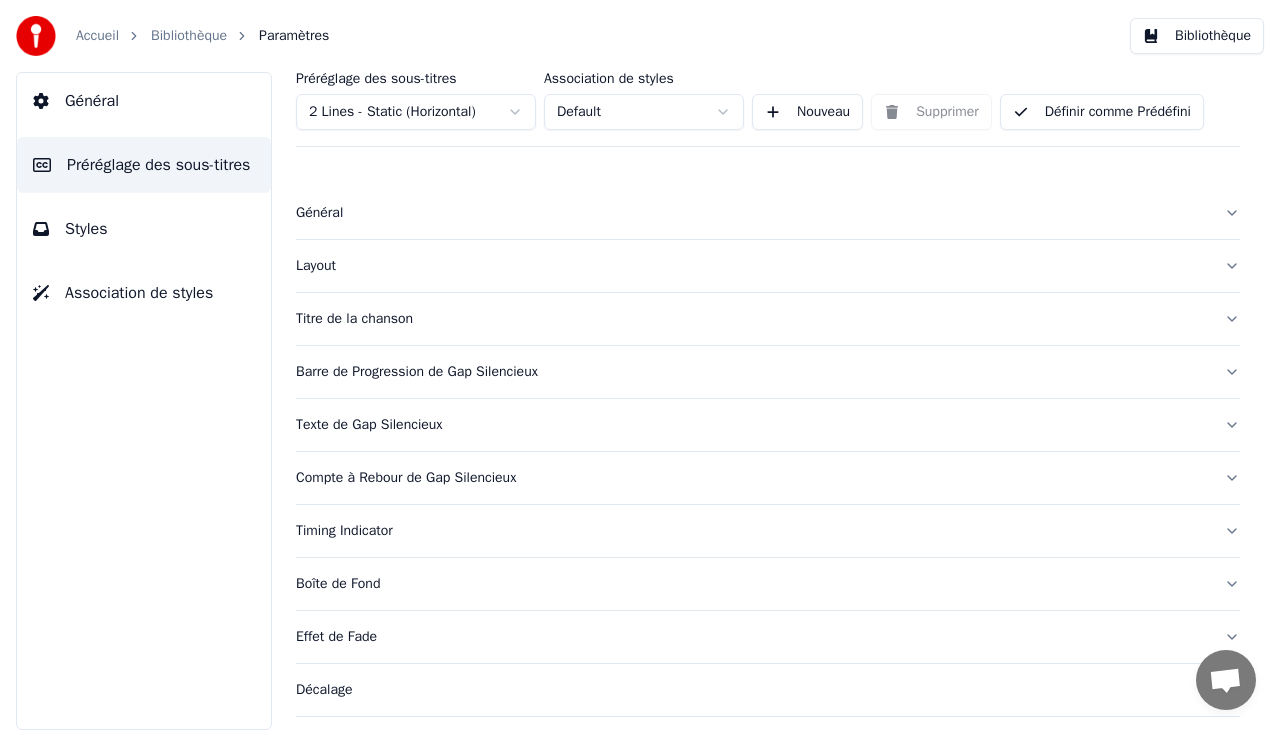 click on "Bibliothèque" at bounding box center [1197, 36] 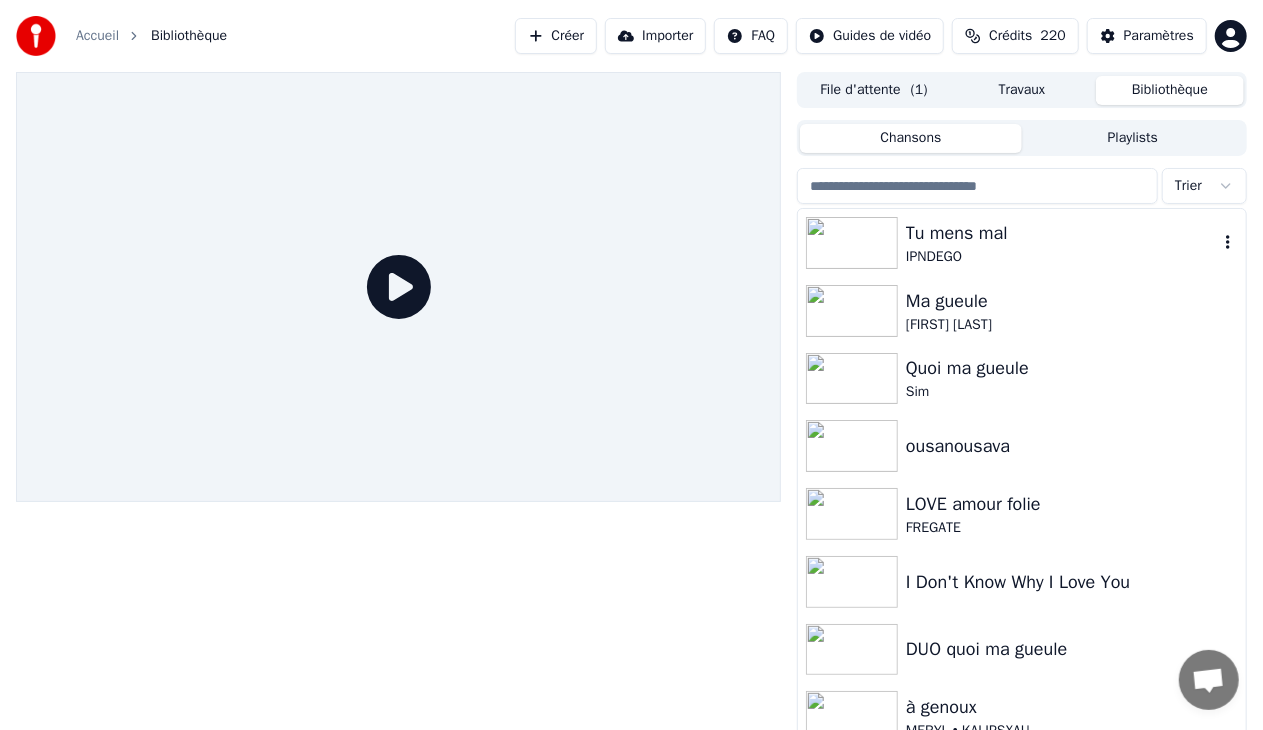 click at bounding box center [856, 243] 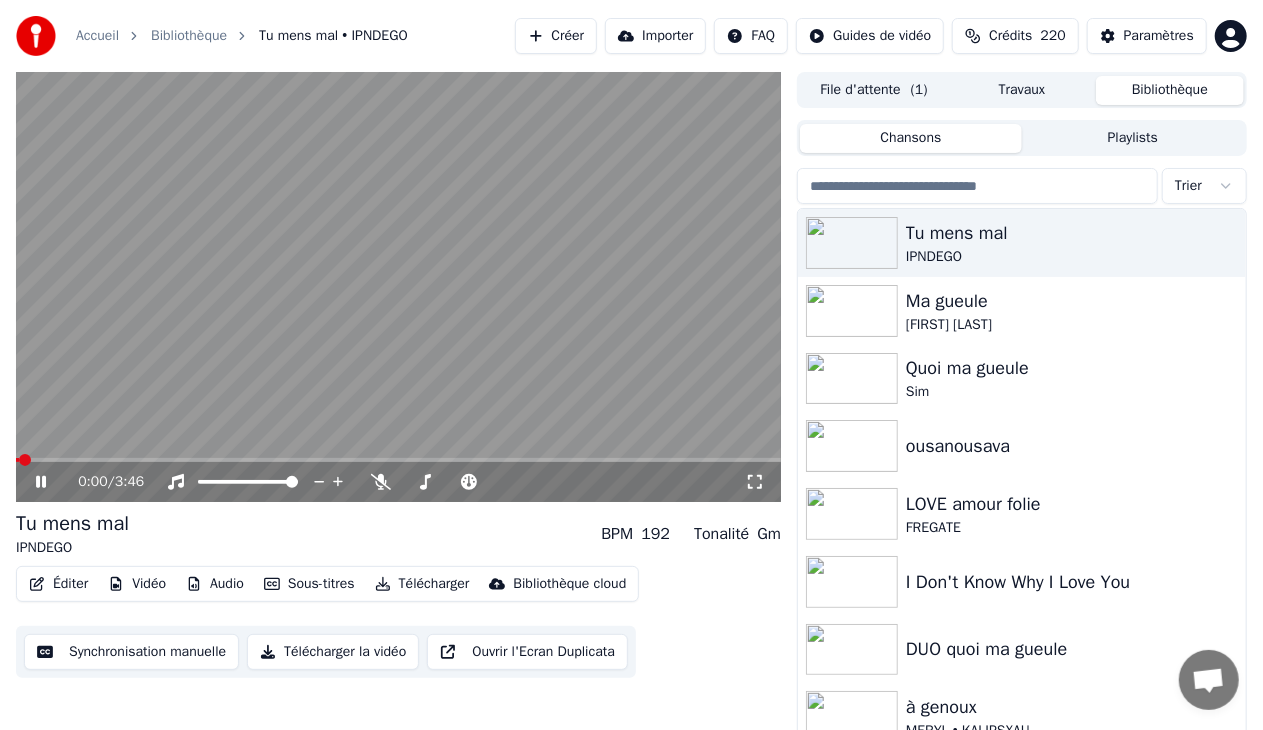 click 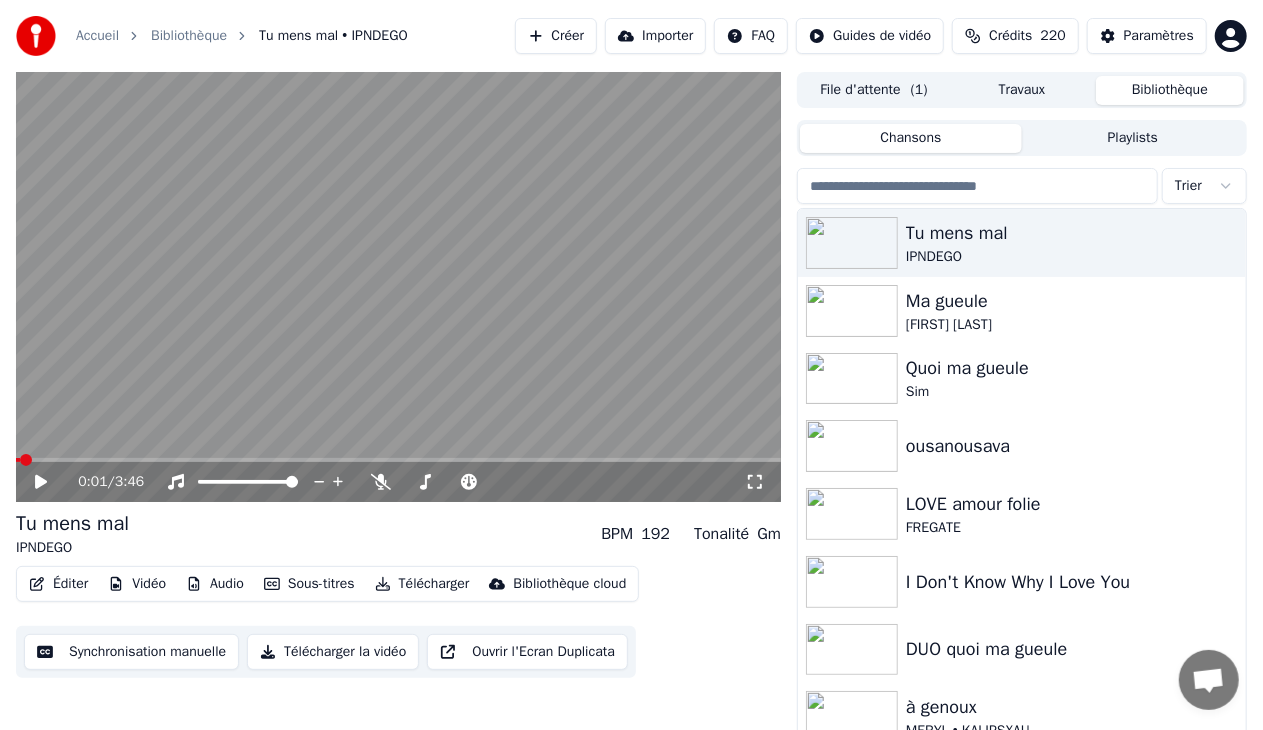 click on "Éditer" at bounding box center [58, 584] 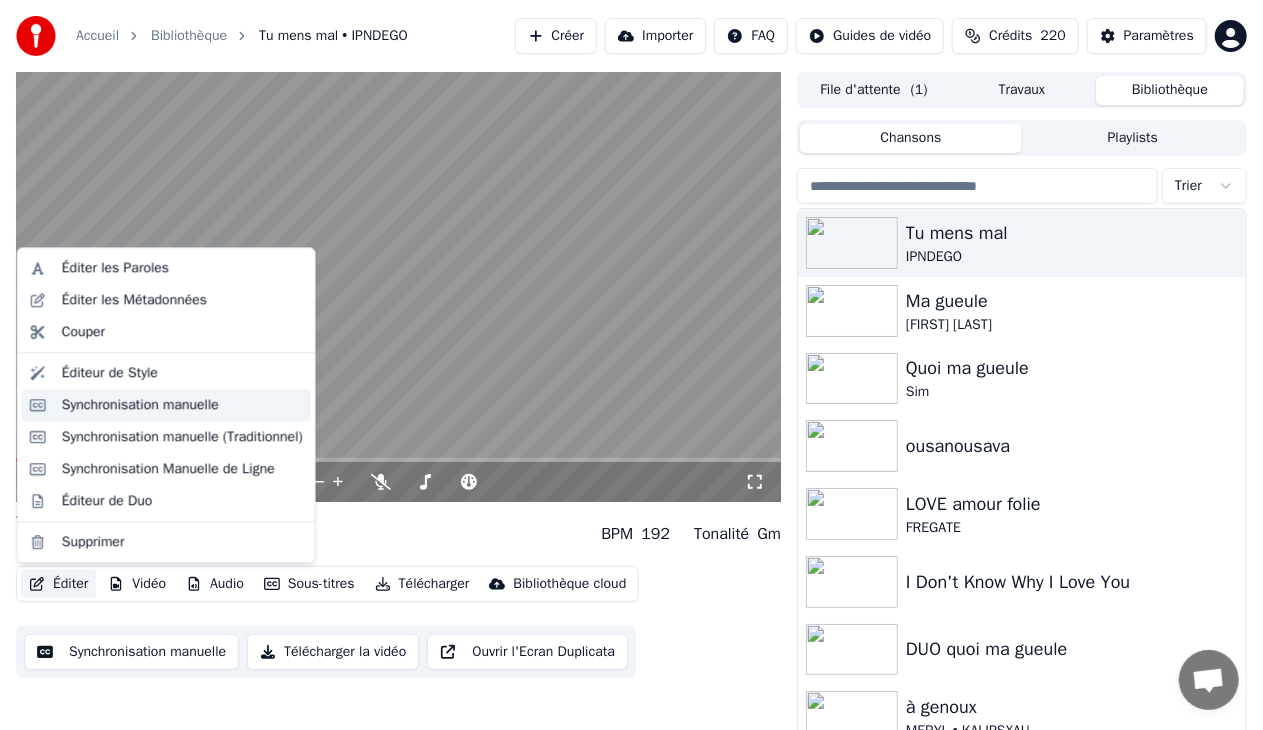 click on "Synchronisation manuelle" at bounding box center (140, 405) 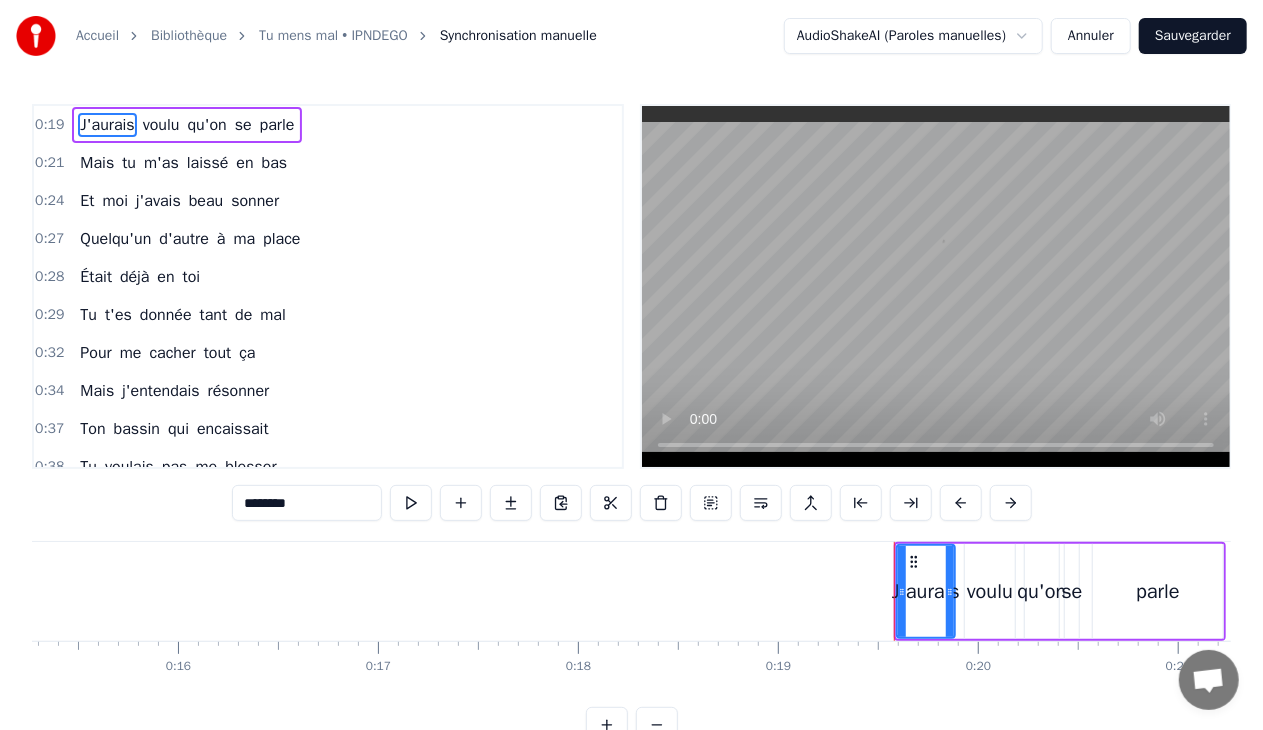 scroll, scrollTop: 0, scrollLeft: 3816, axis: horizontal 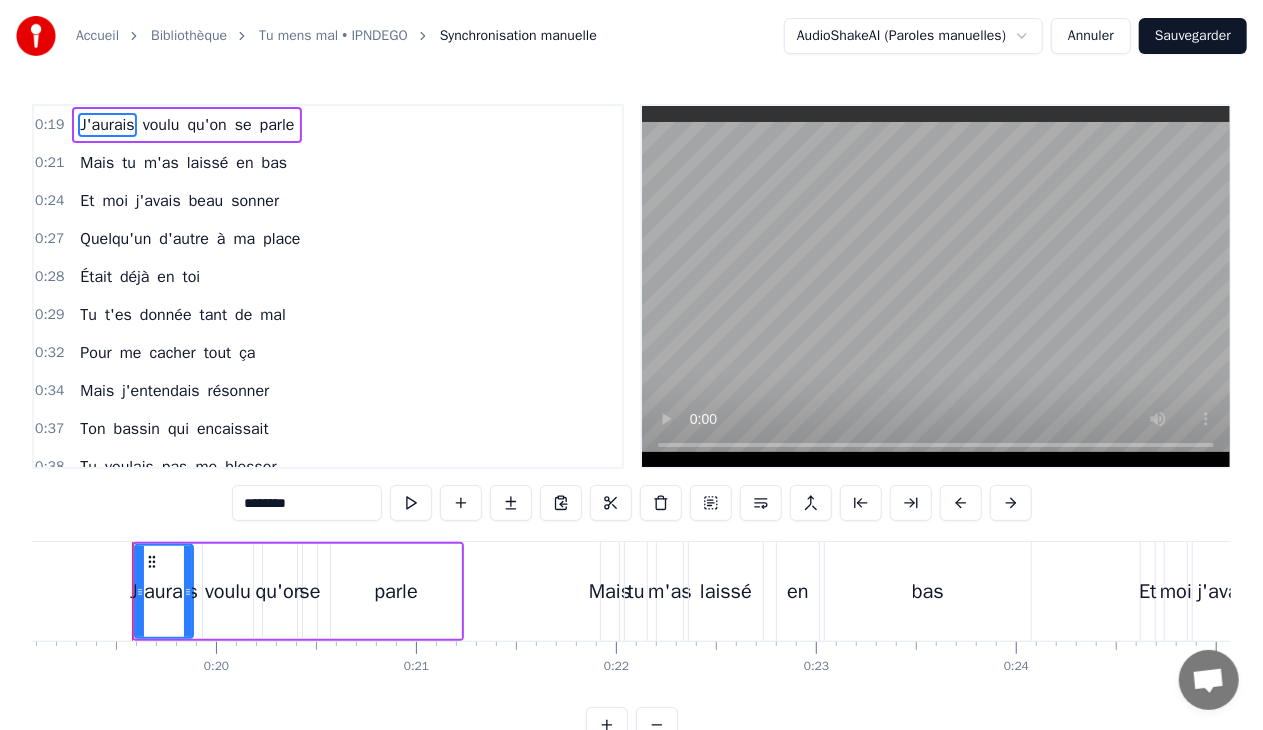 type 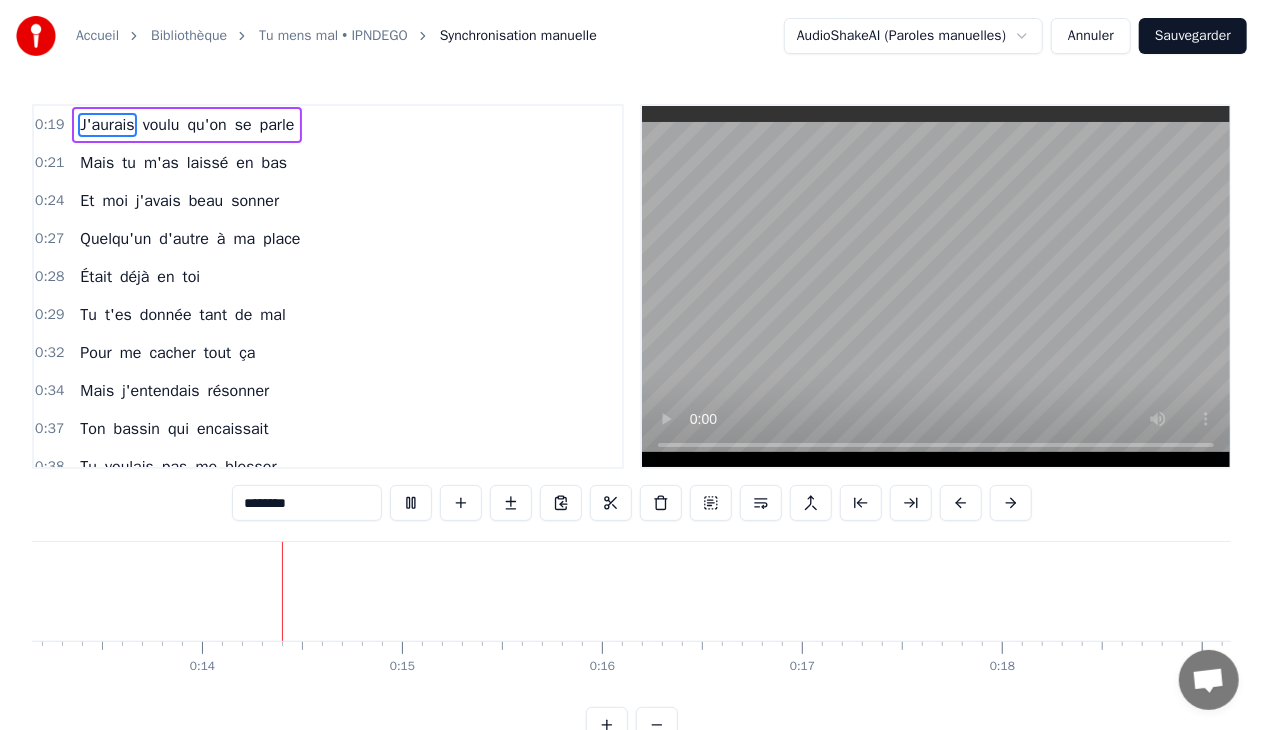scroll, scrollTop: 0, scrollLeft: 2650, axis: horizontal 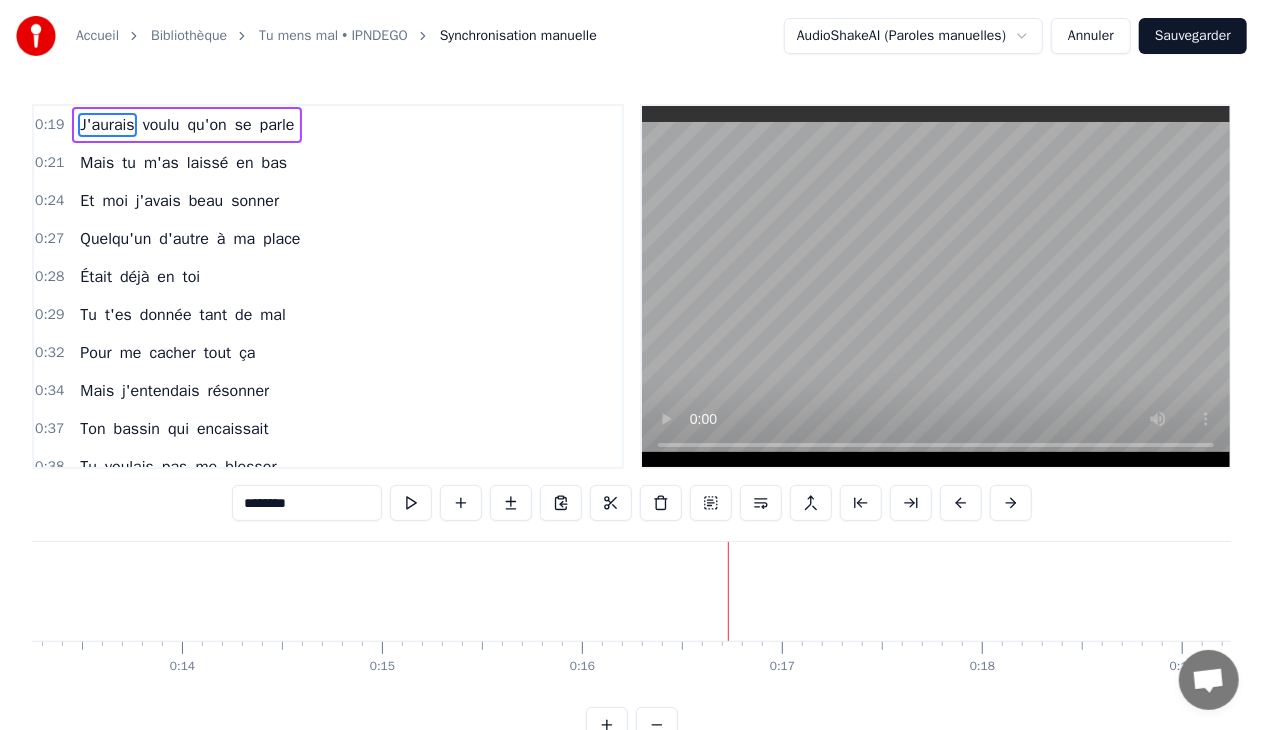 click on "0:19 J'aurais voulu qu'on se parle" at bounding box center (328, 125) 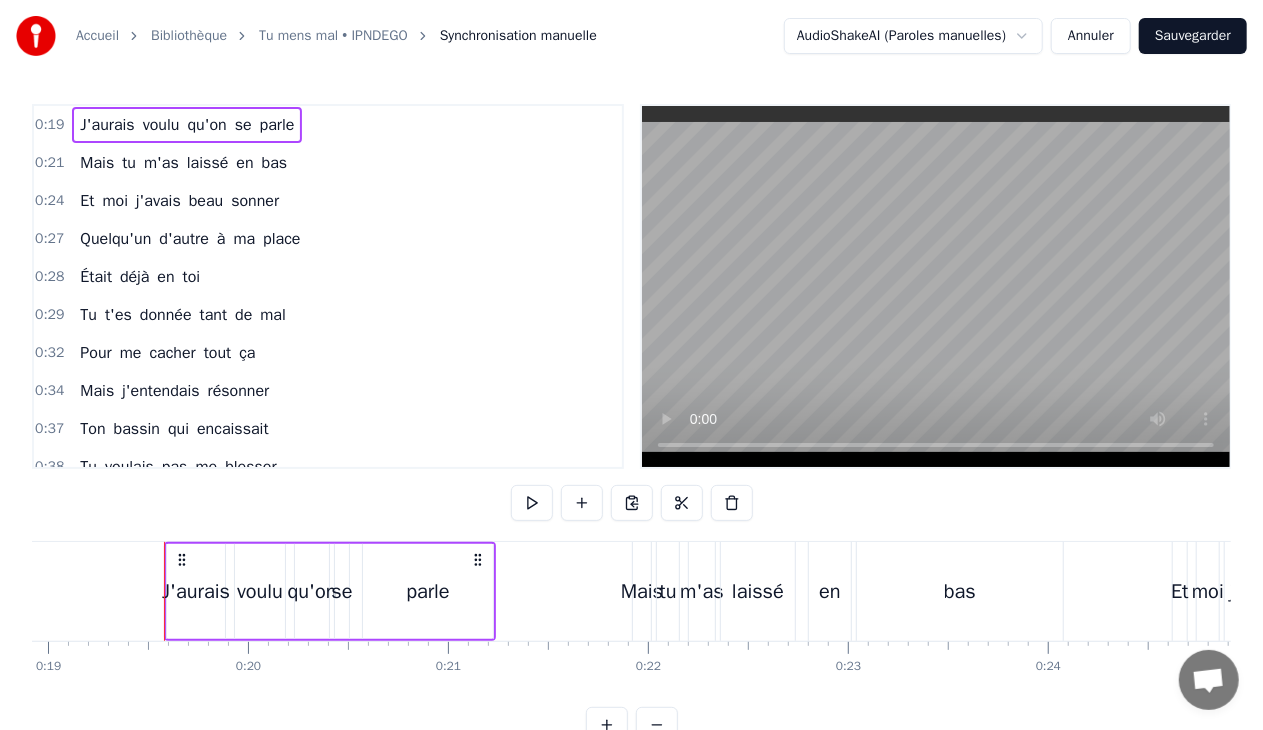 scroll, scrollTop: 0, scrollLeft: 3816, axis: horizontal 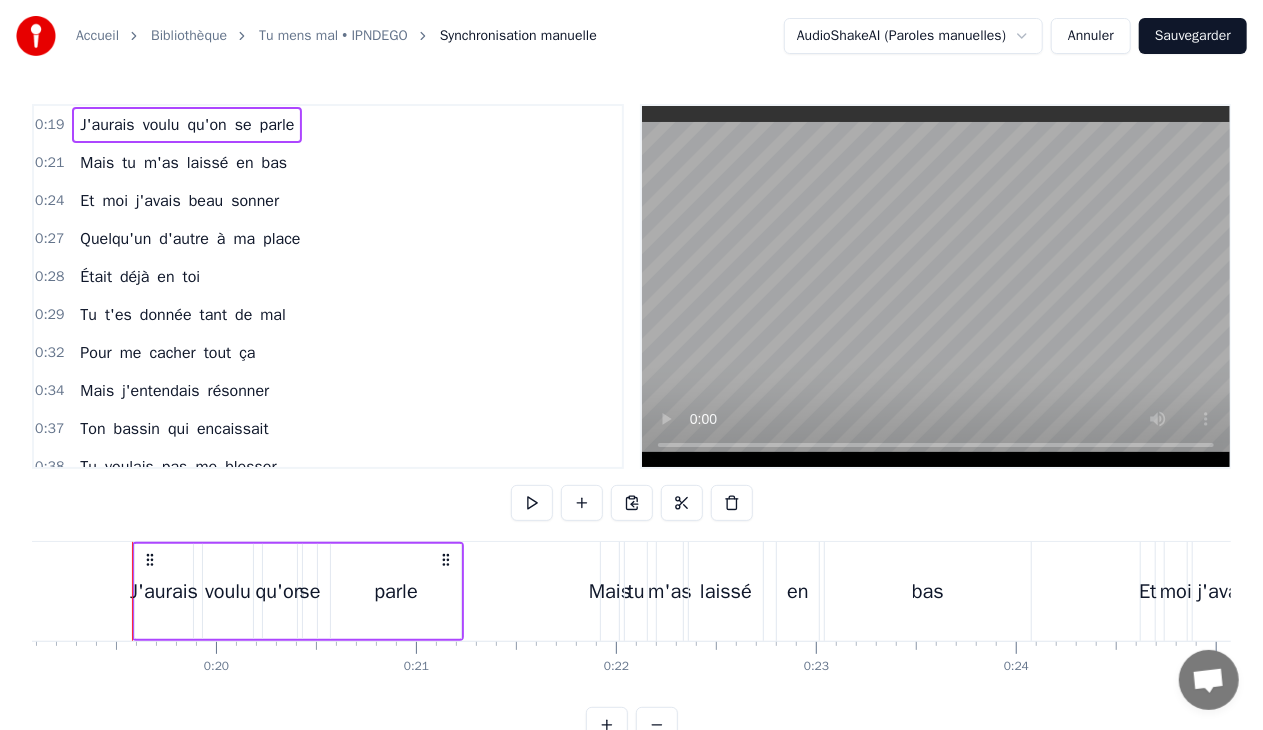 drag, startPoint x: 165, startPoint y: 689, endPoint x: 108, endPoint y: 700, distance: 58.0517 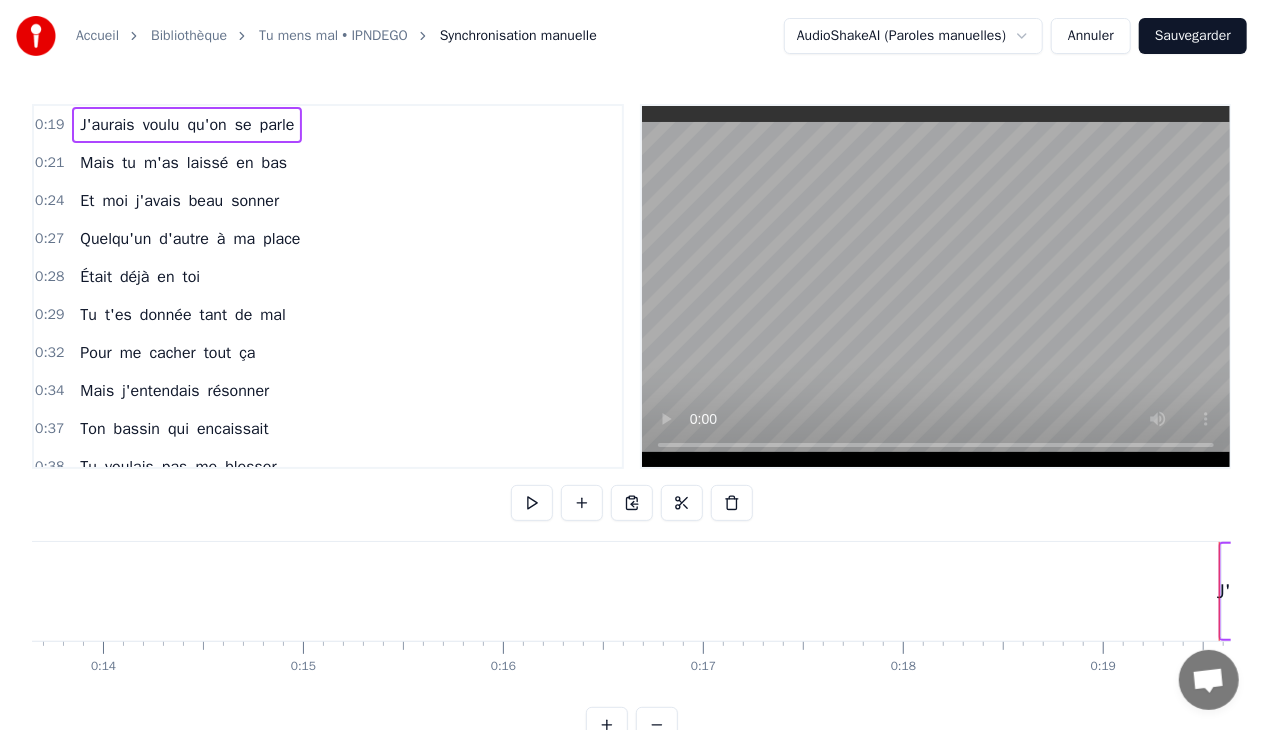 scroll, scrollTop: 0, scrollLeft: 2289, axis: horizontal 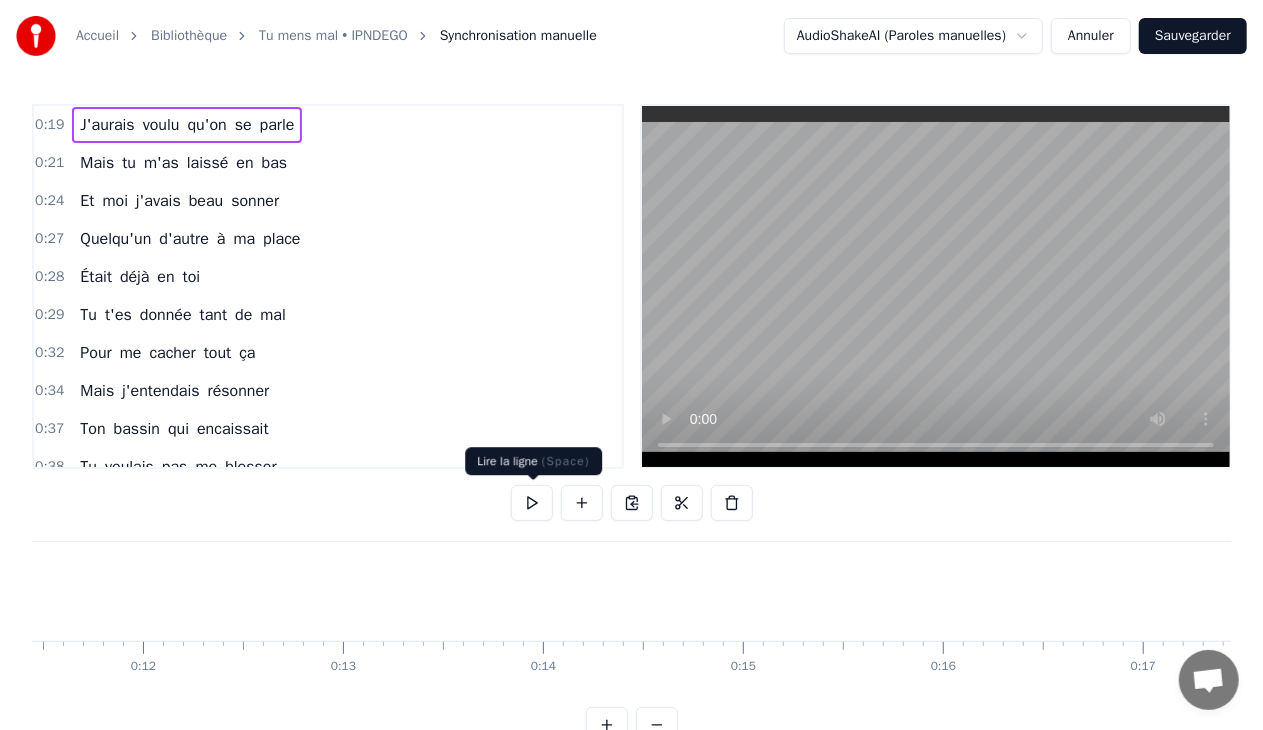 click at bounding box center [532, 503] 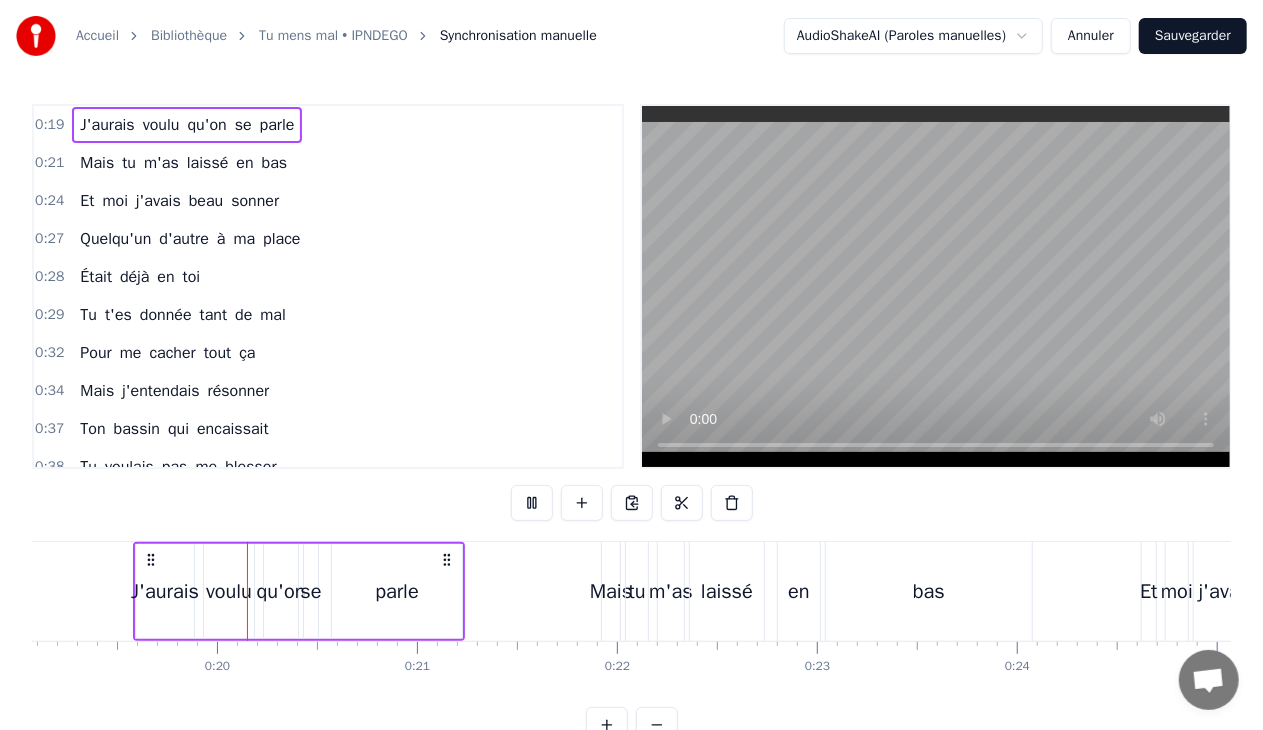 scroll, scrollTop: 0, scrollLeft: 3820, axis: horizontal 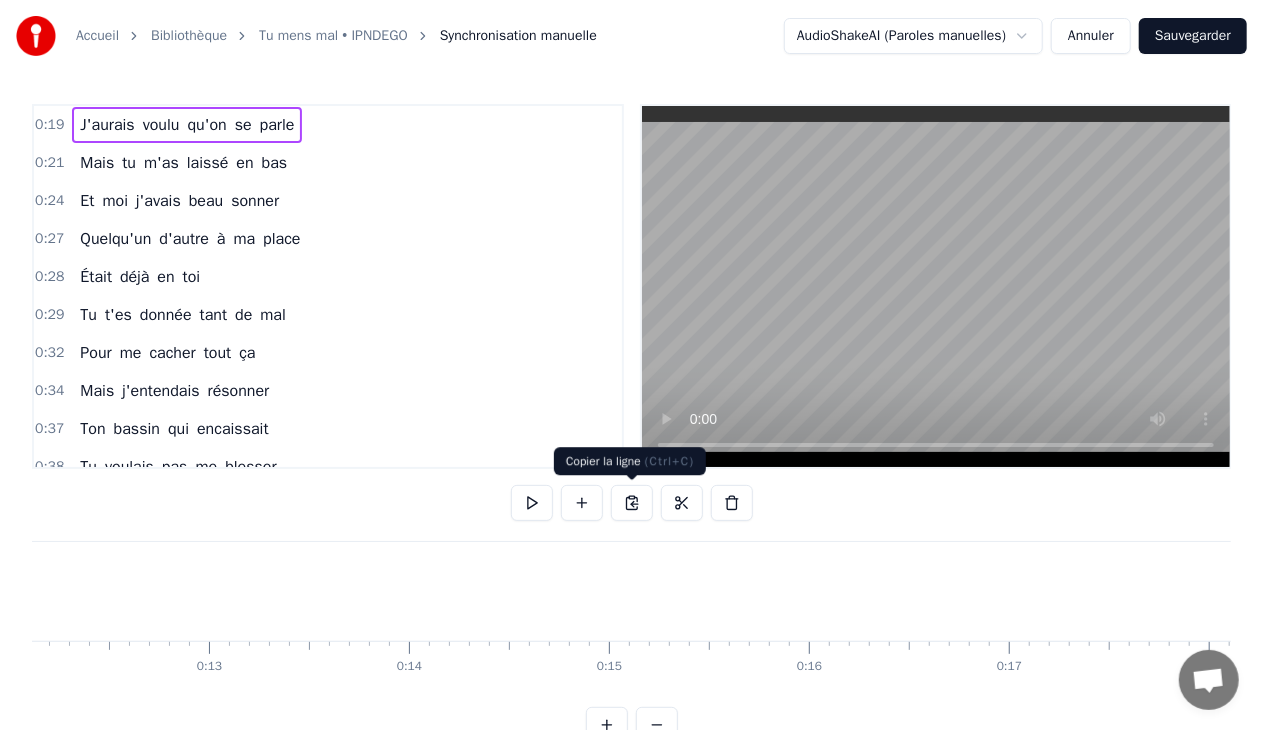 click at bounding box center [632, 503] 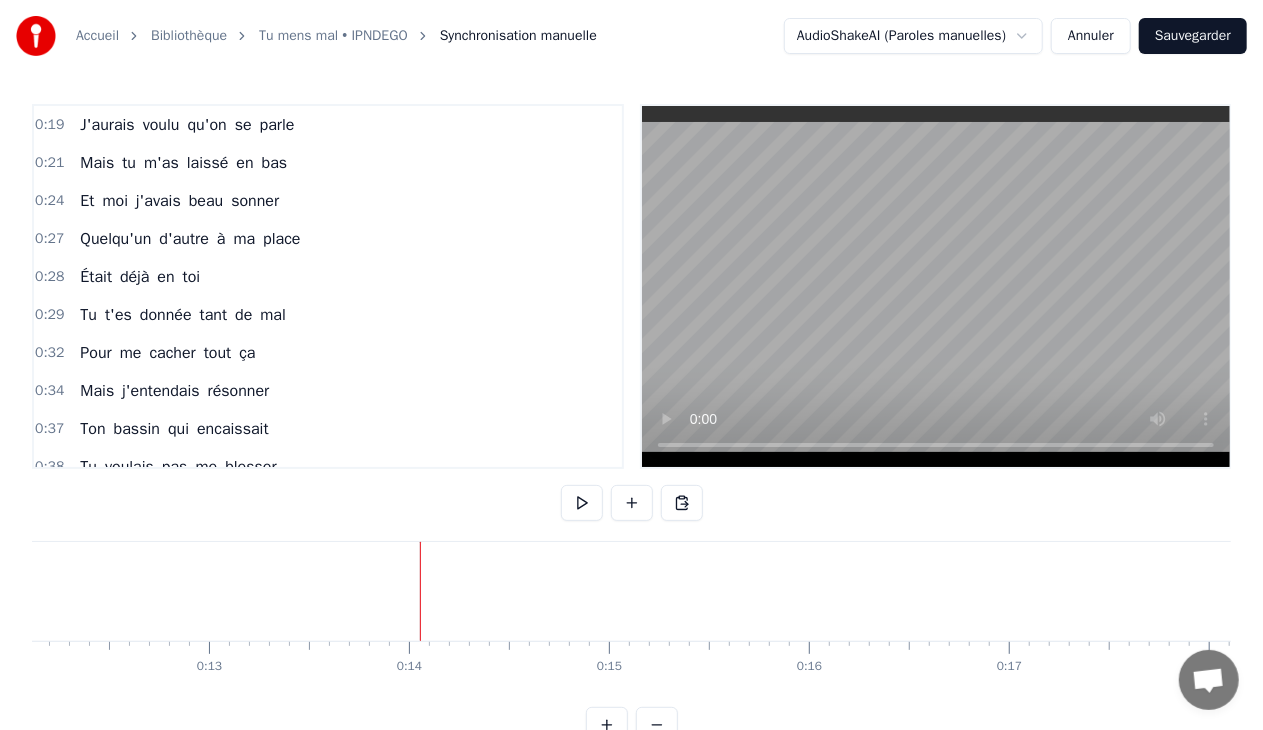 click at bounding box center [20239, 591] 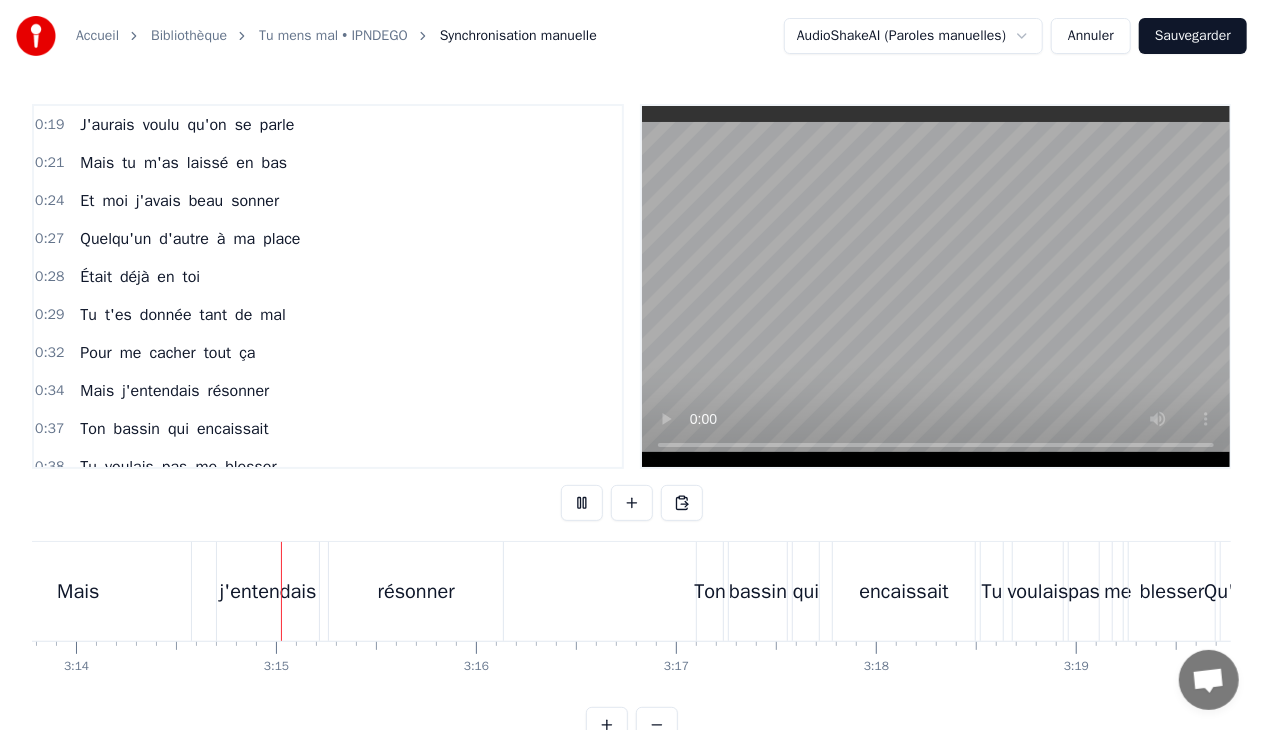 scroll, scrollTop: 0, scrollLeft: 38776, axis: horizontal 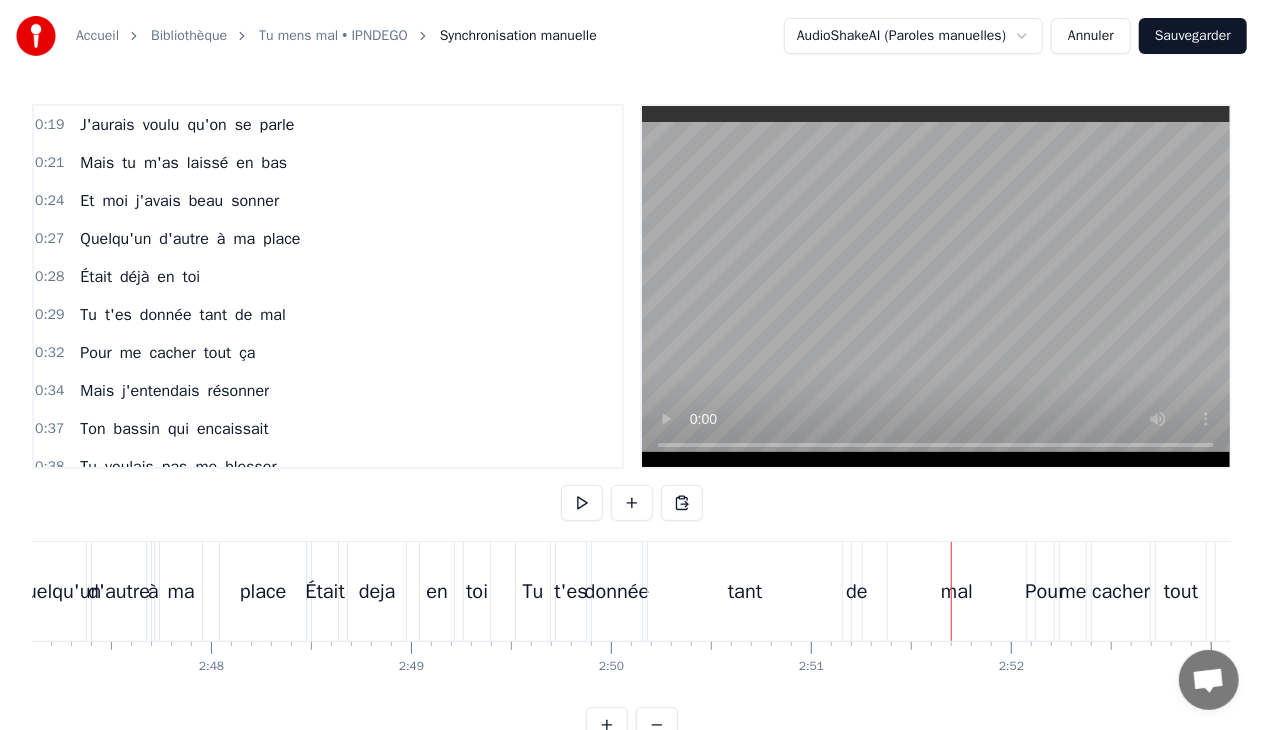 click on "tant" at bounding box center (745, 591) 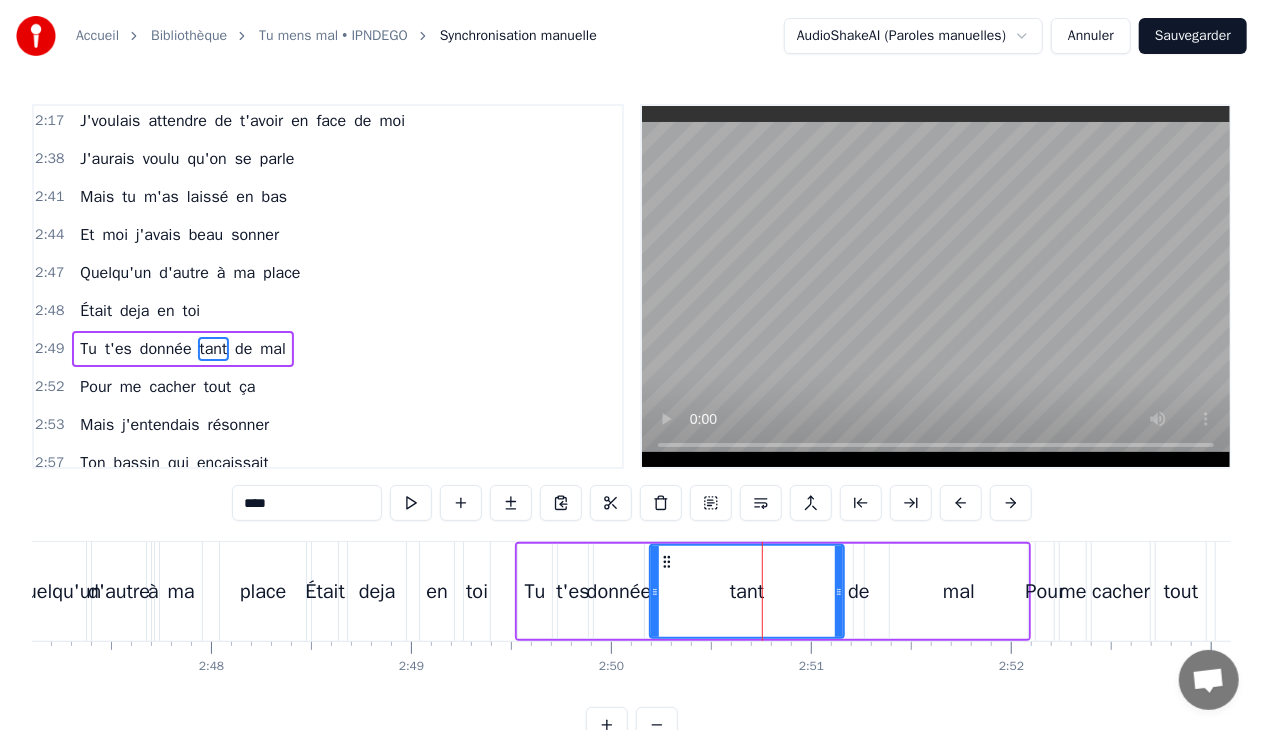 scroll, scrollTop: 2115, scrollLeft: 0, axis: vertical 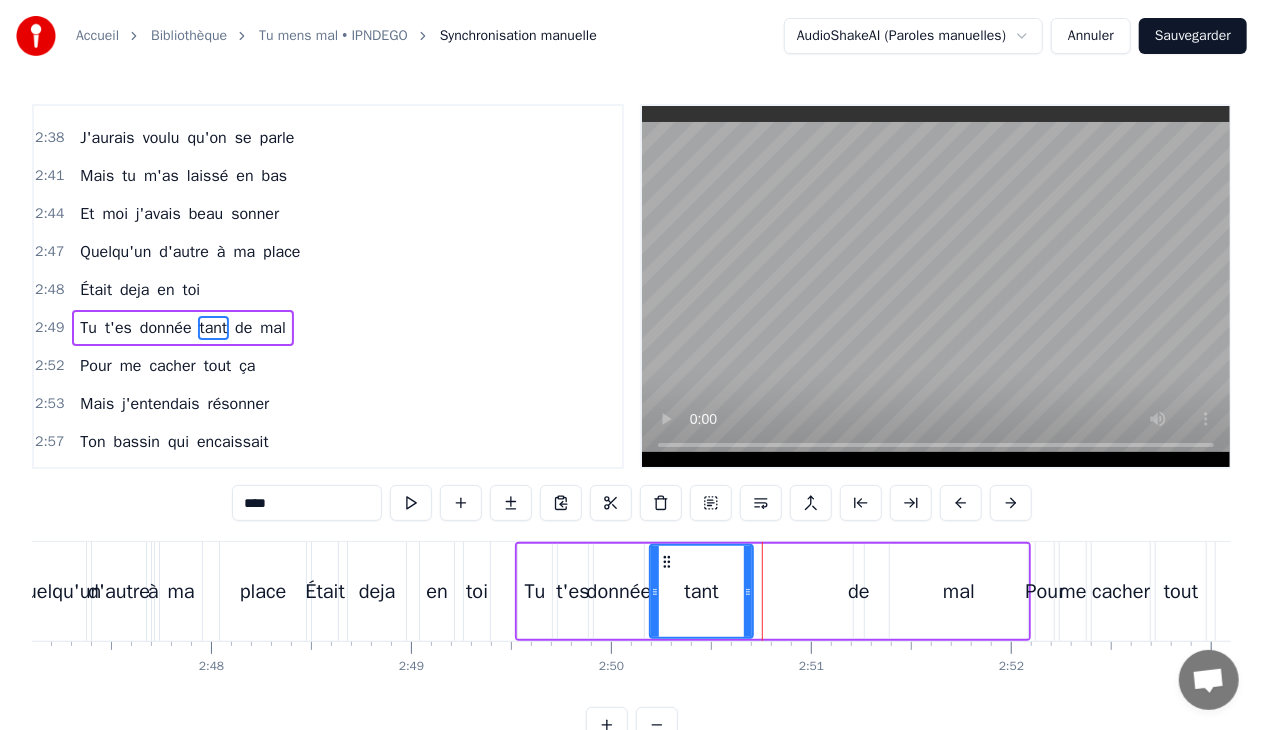 drag, startPoint x: 838, startPoint y: 583, endPoint x: 746, endPoint y: 588, distance: 92.13577 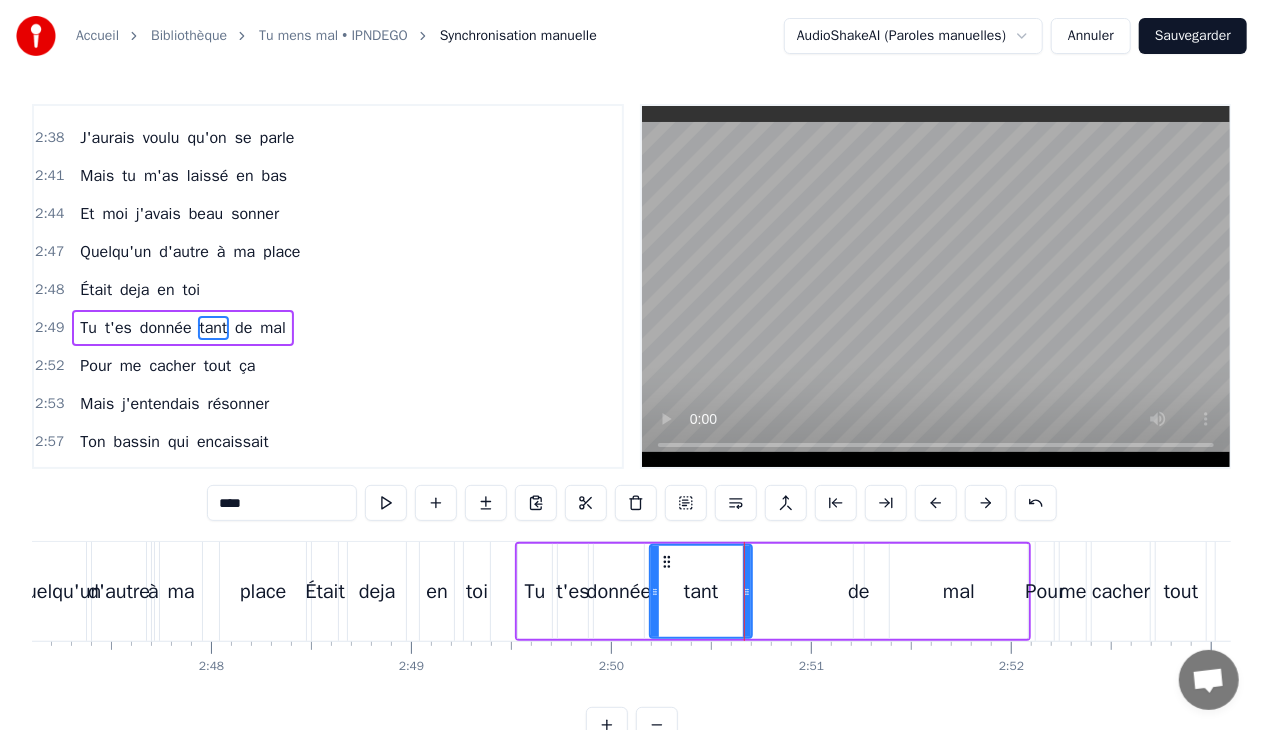 click on "de" at bounding box center (859, 592) 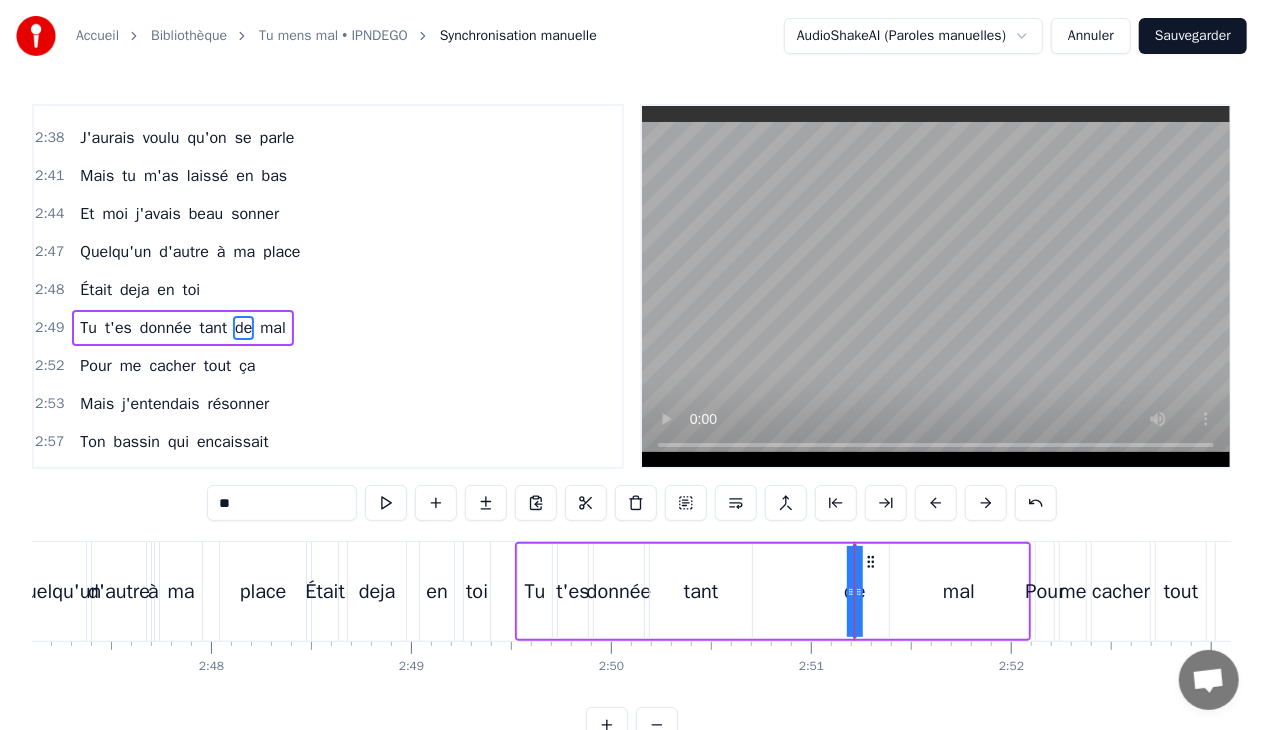 drag, startPoint x: 856, startPoint y: 592, endPoint x: 760, endPoint y: 597, distance: 96.13012 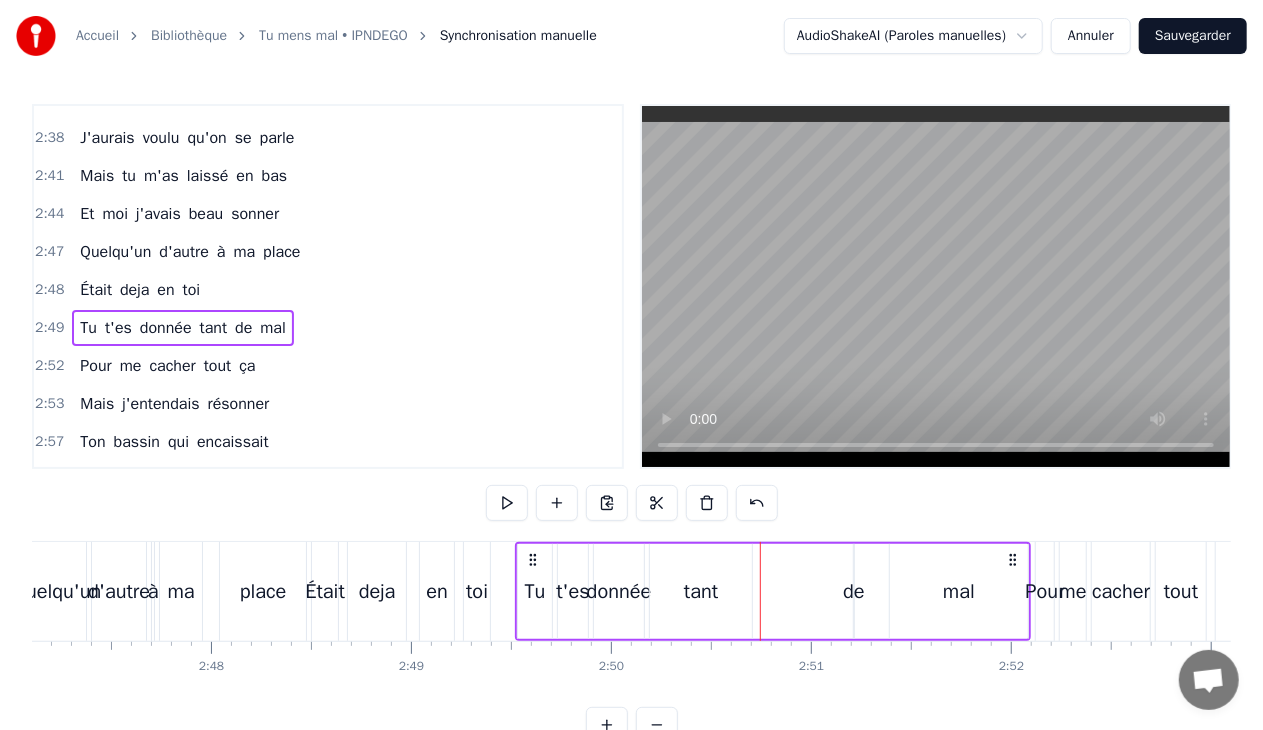 click on "de" at bounding box center [854, 592] 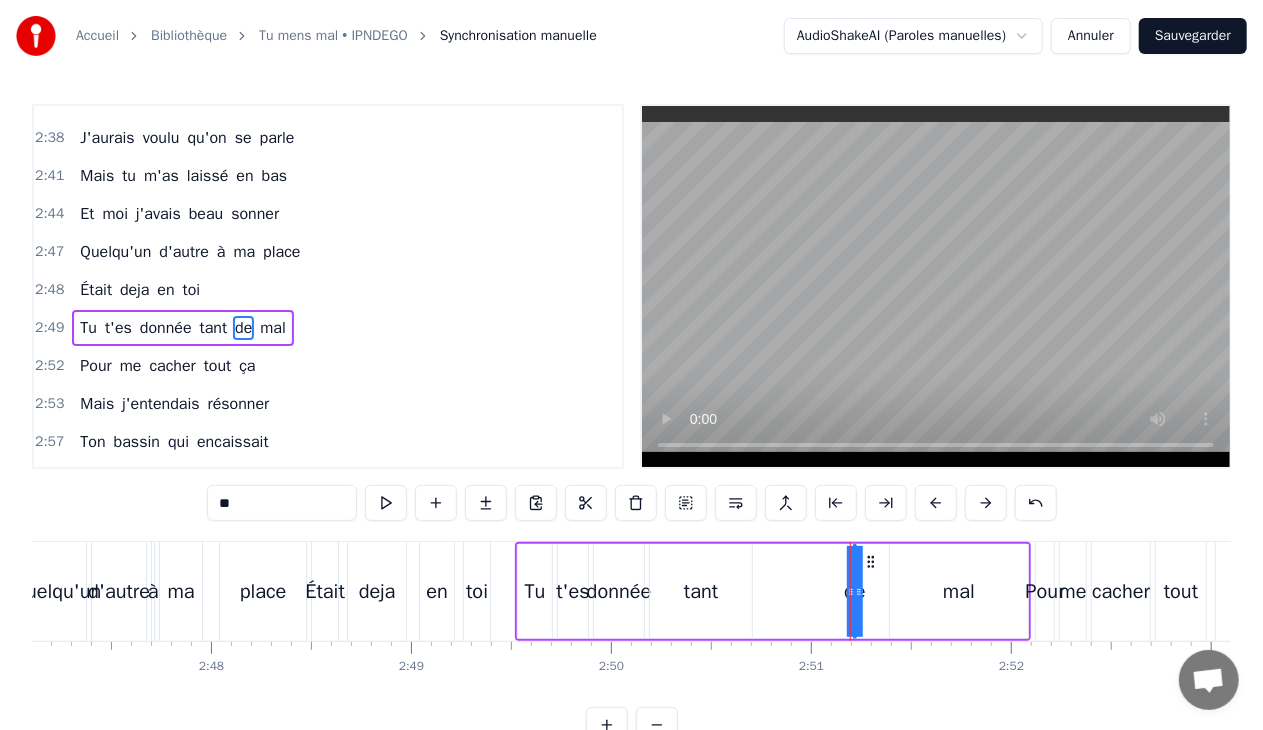 drag, startPoint x: 850, startPoint y: 592, endPoint x: 822, endPoint y: 595, distance: 28.160255 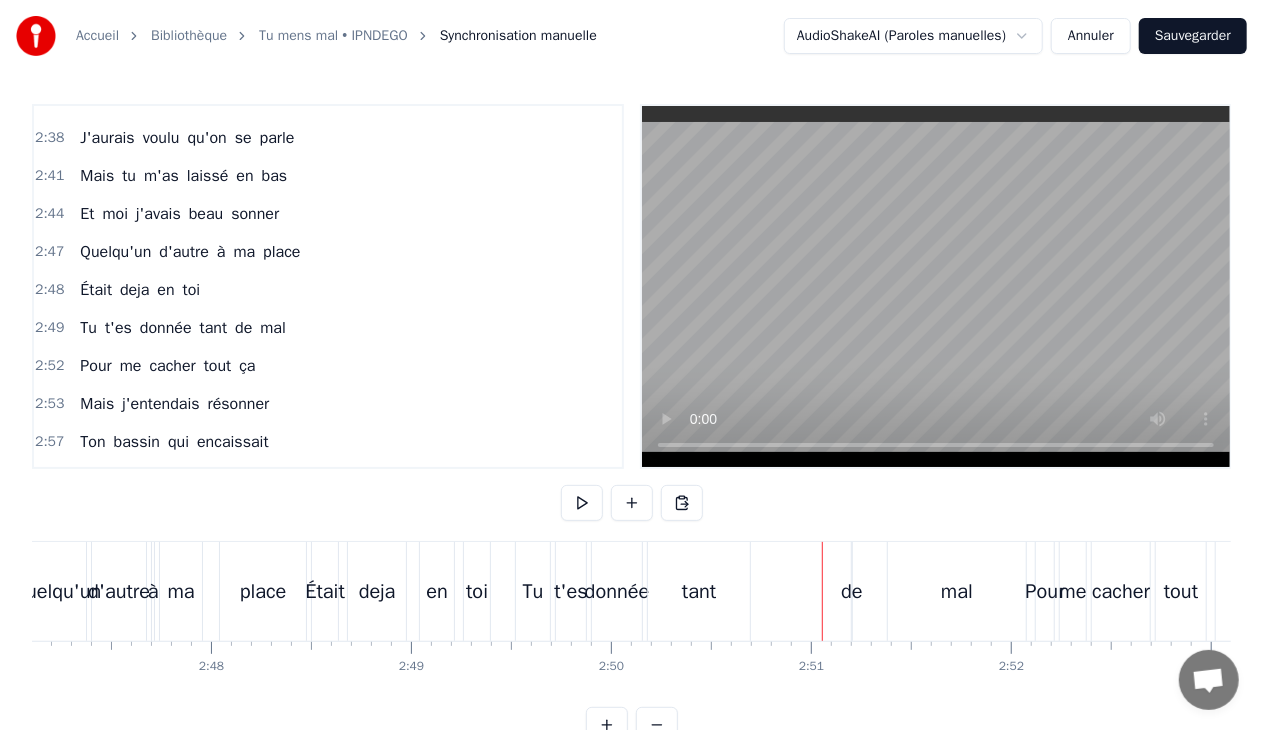 click on "de" at bounding box center [852, 592] 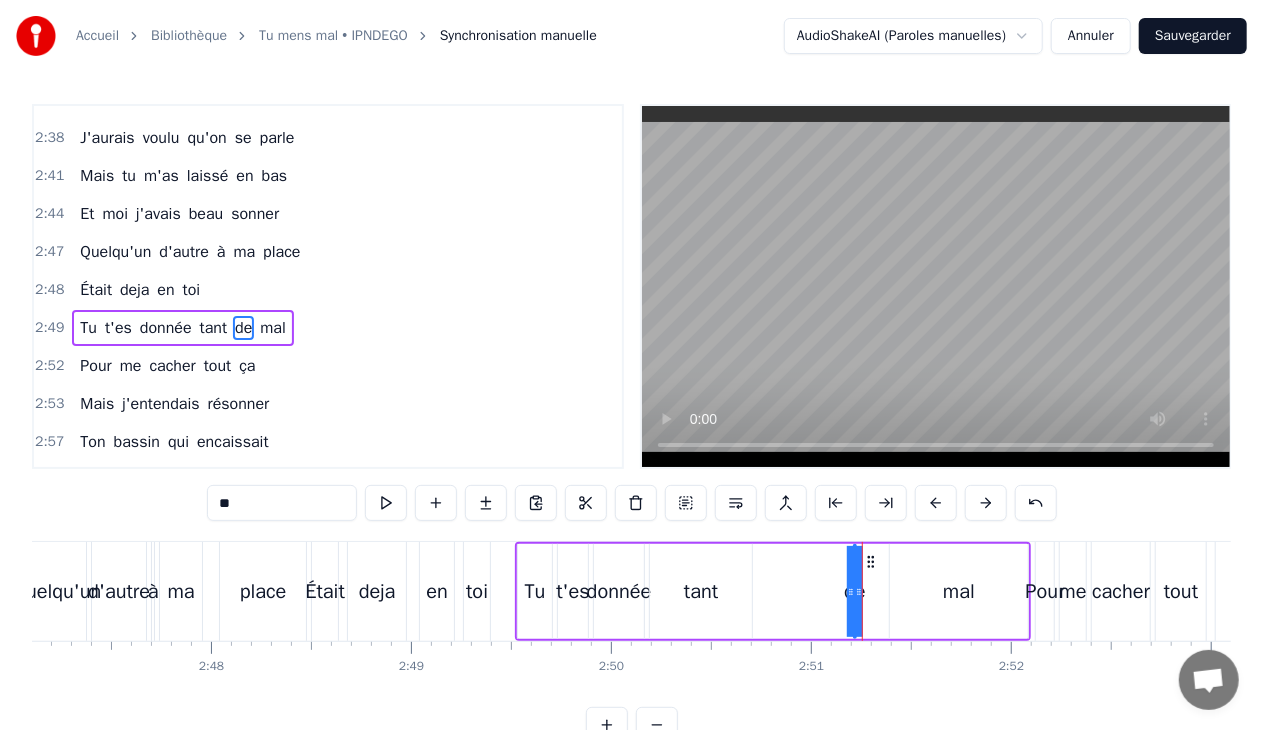 drag, startPoint x: 860, startPoint y: 590, endPoint x: 880, endPoint y: 592, distance: 20.09975 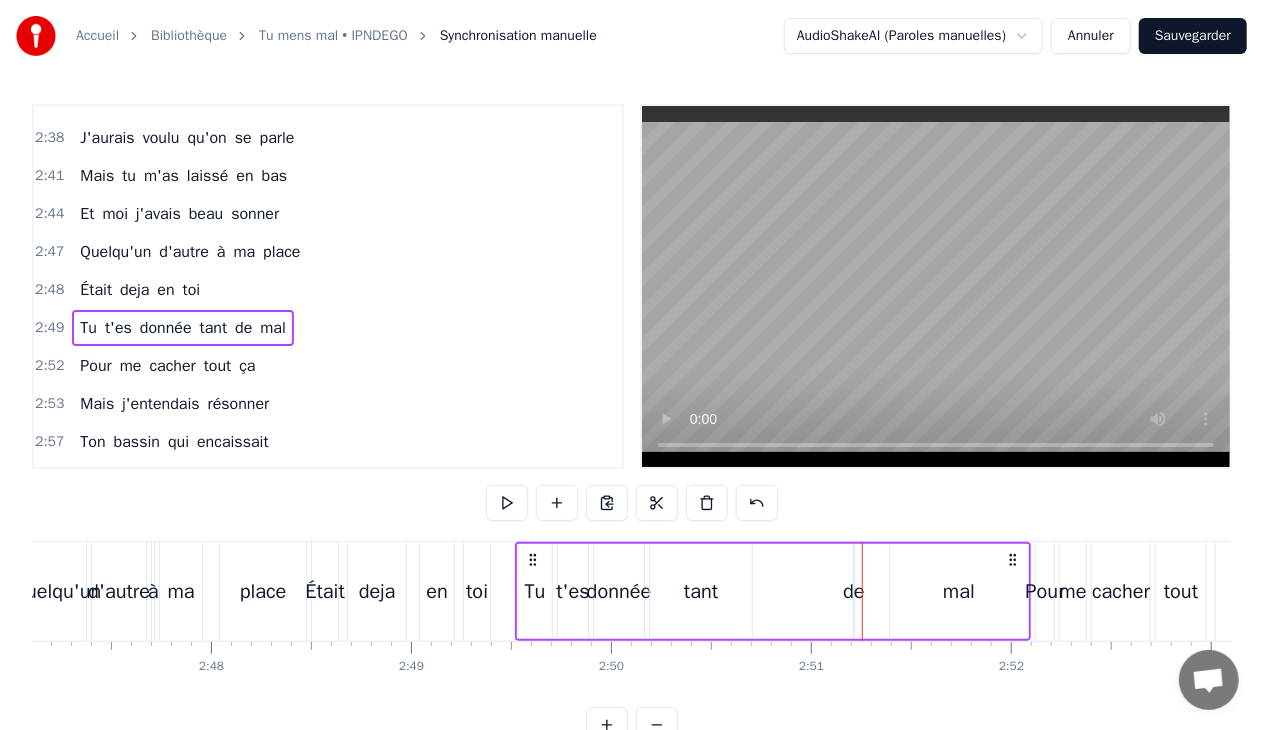 click at bounding box center (862, 591) 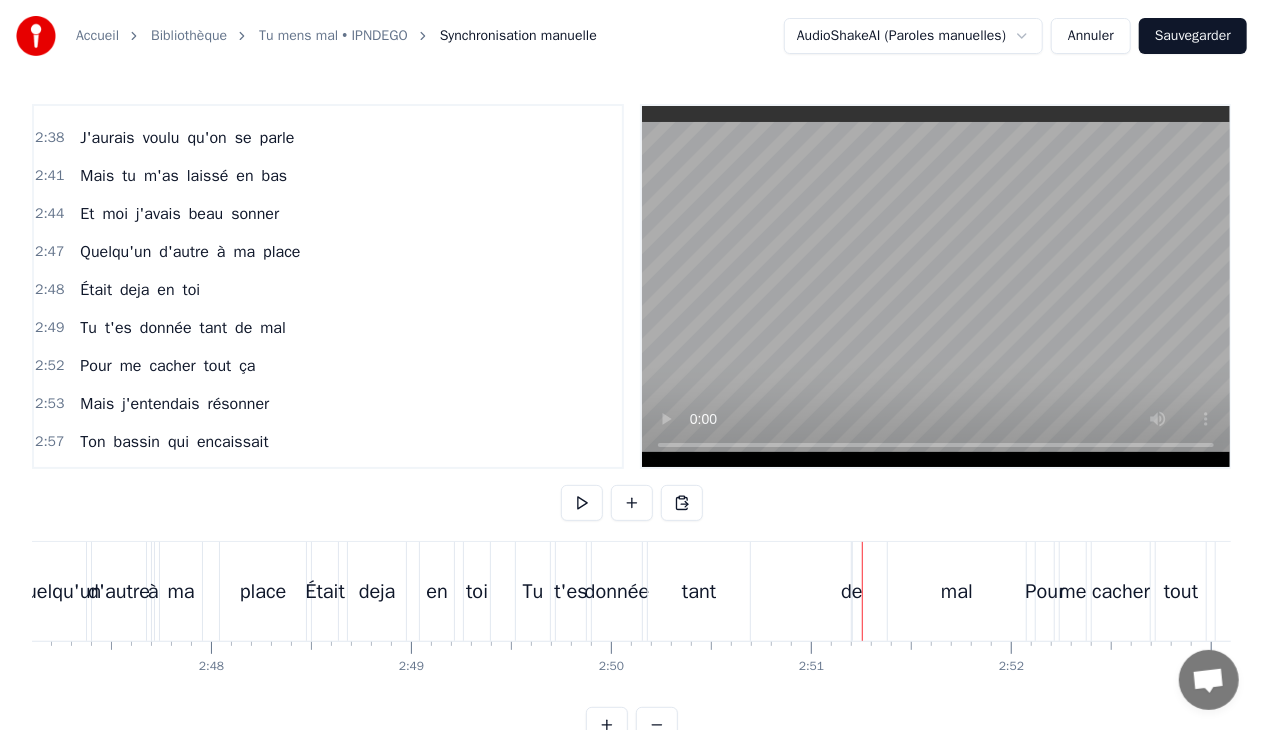 click on "de" at bounding box center (852, 592) 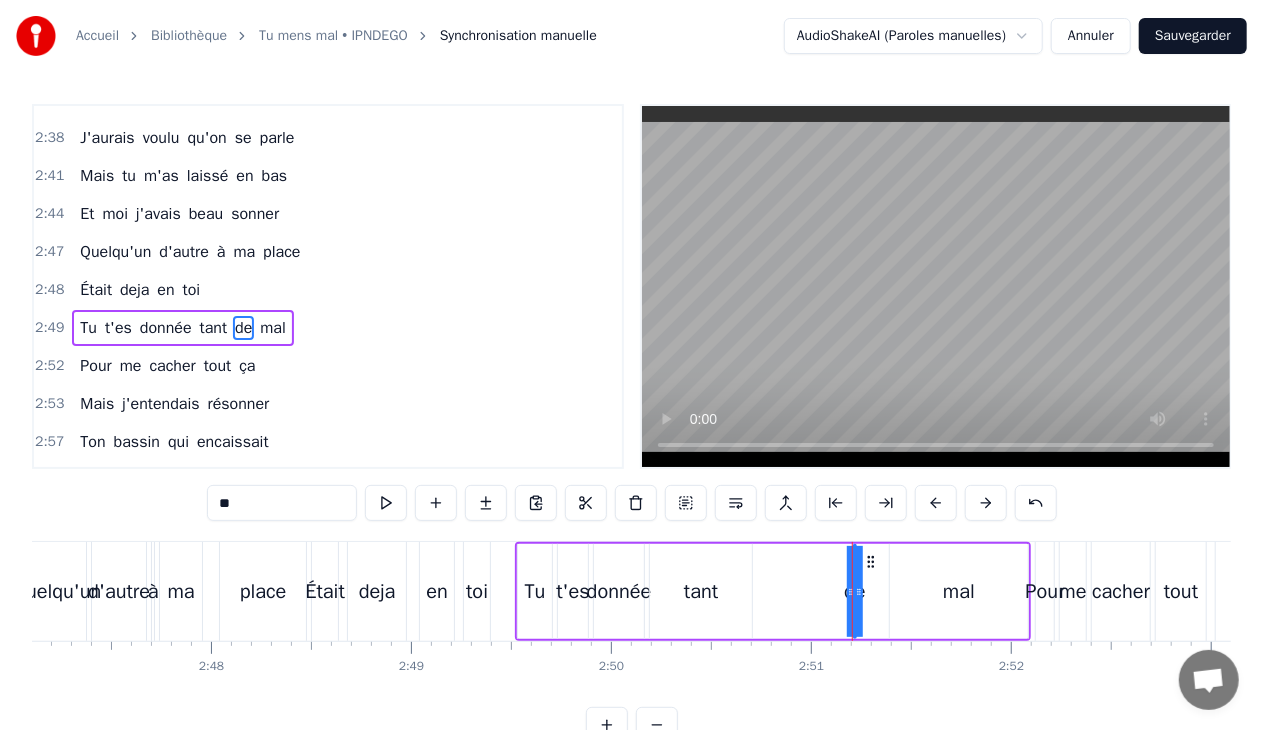 click on "Tu t'es donnée tant de mal" at bounding box center [773, 591] 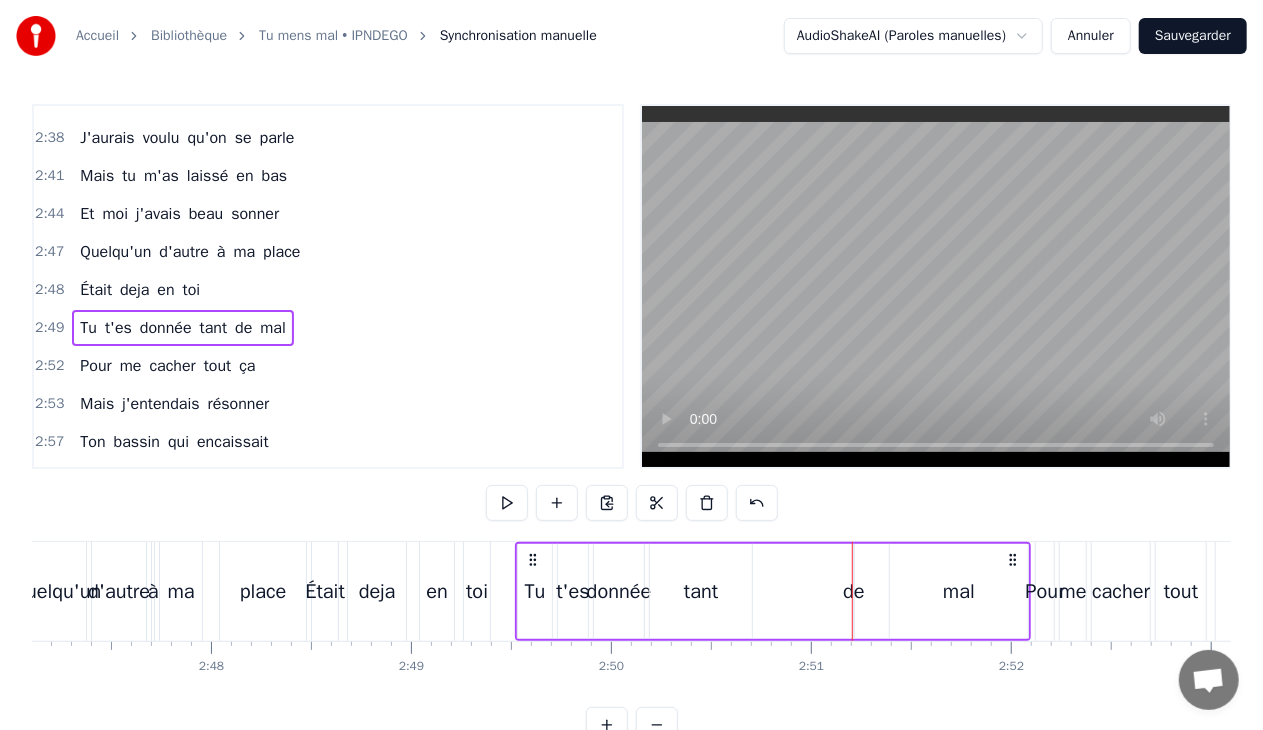 click on "de" at bounding box center [854, 592] 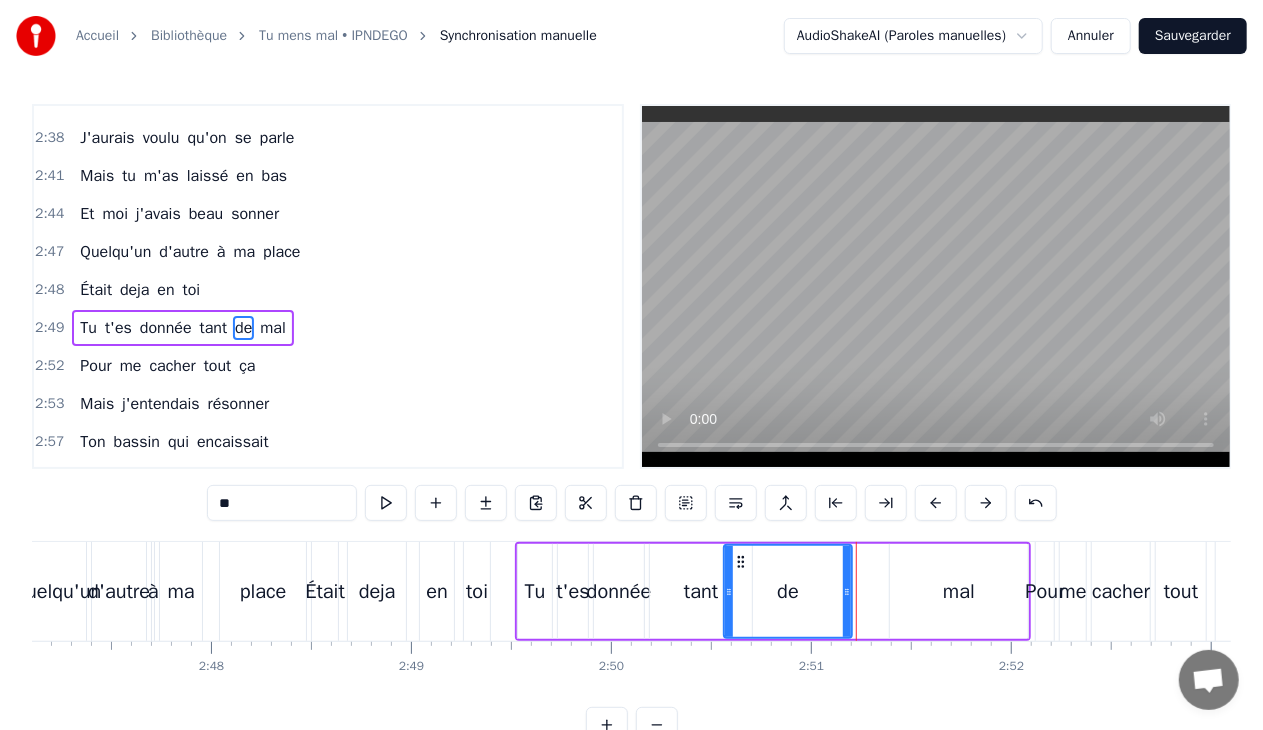 drag, startPoint x: 858, startPoint y: 591, endPoint x: 728, endPoint y: 594, distance: 130.0346 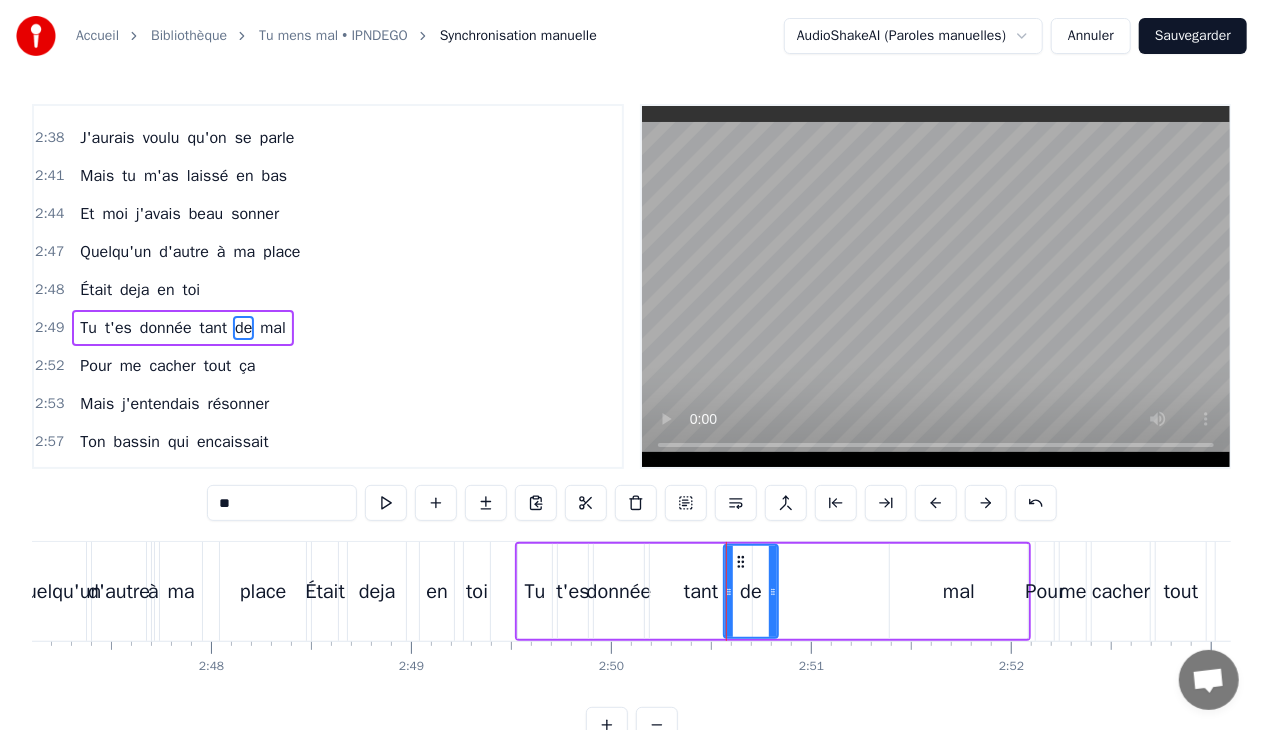 drag, startPoint x: 845, startPoint y: 595, endPoint x: 771, endPoint y: 594, distance: 74.00676 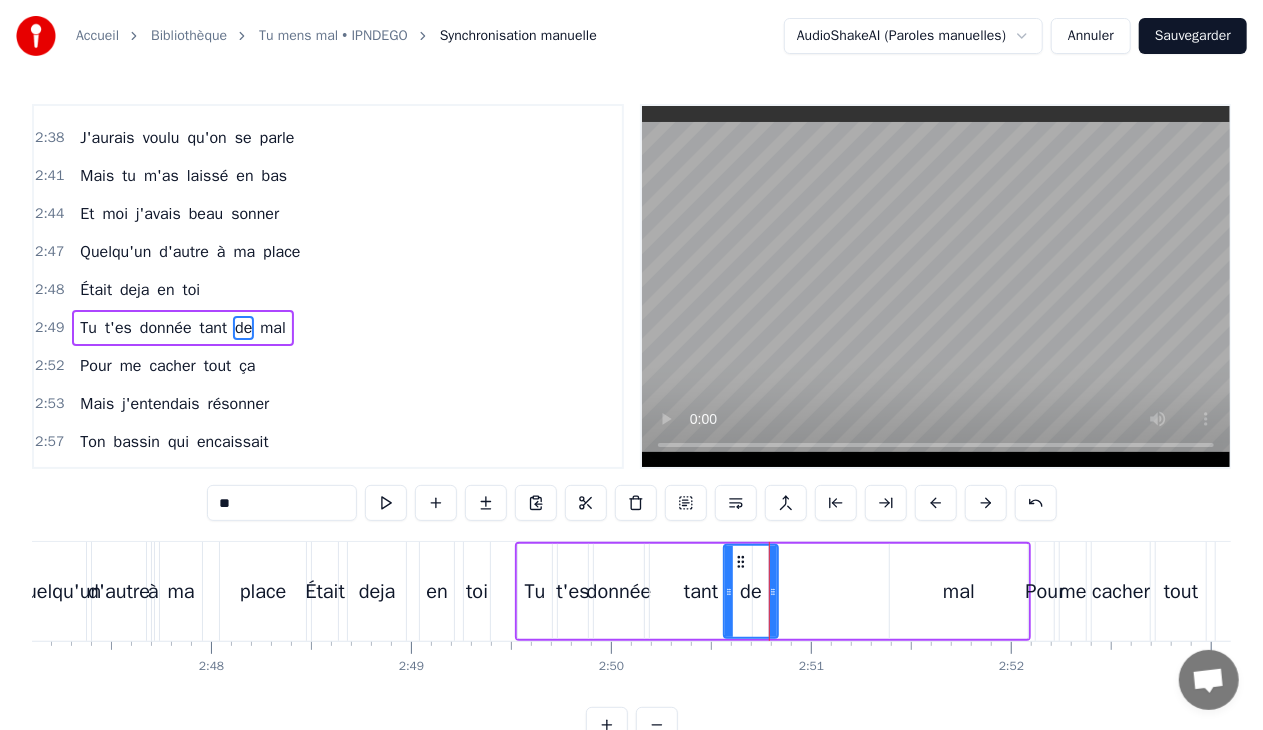 click on "mal" at bounding box center (959, 592) 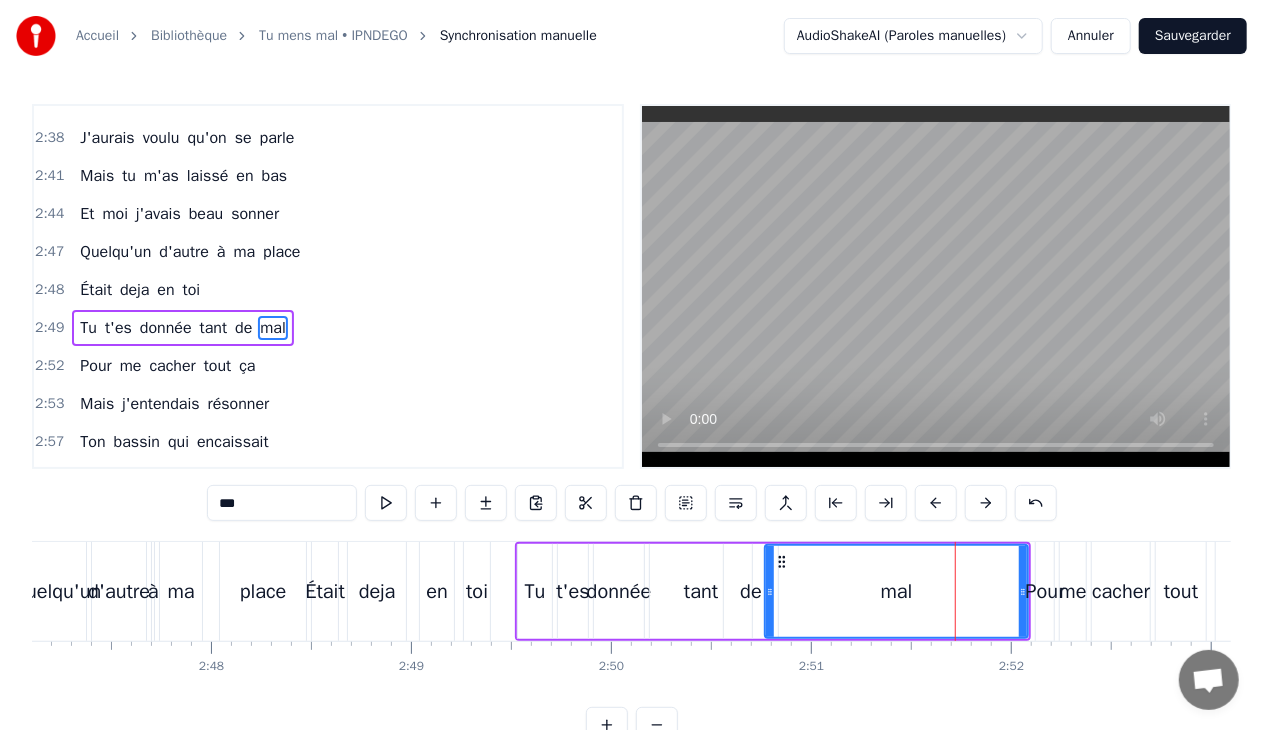 drag, startPoint x: 891, startPoint y: 586, endPoint x: 766, endPoint y: 604, distance: 126.28935 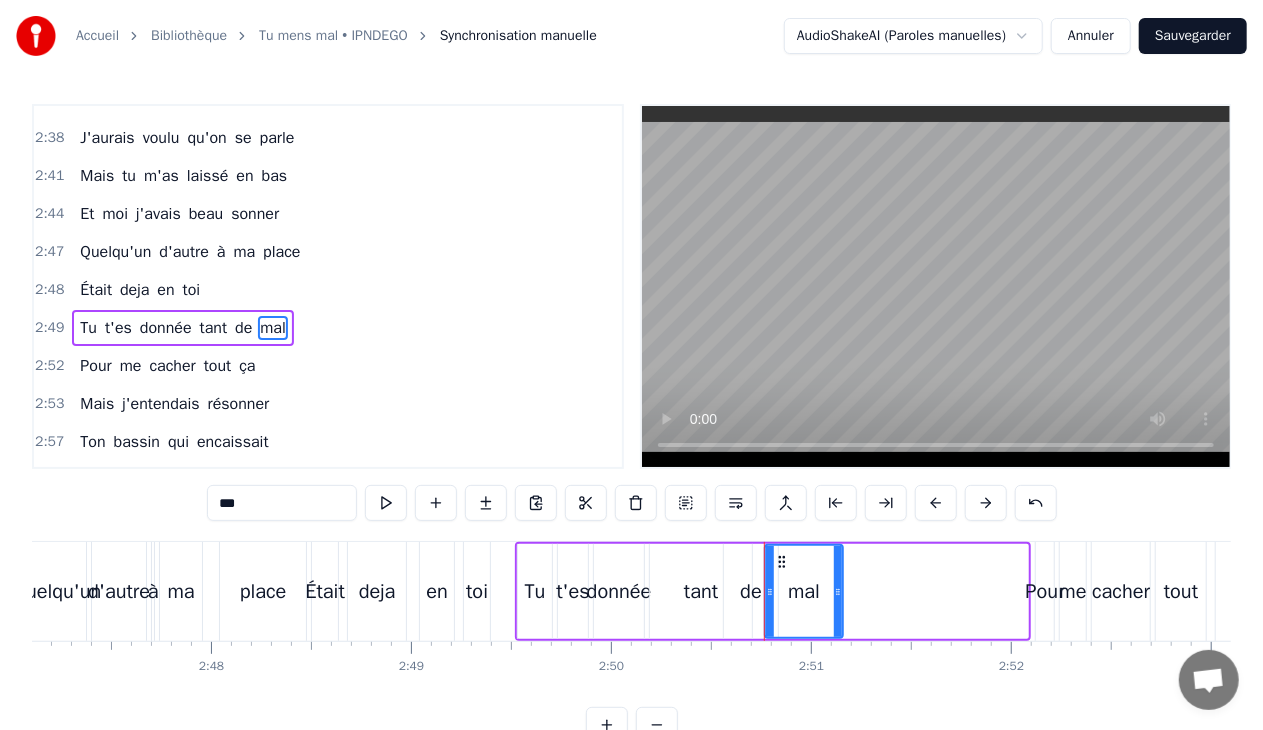 drag, startPoint x: 1022, startPoint y: 592, endPoint x: 837, endPoint y: 597, distance: 185.06755 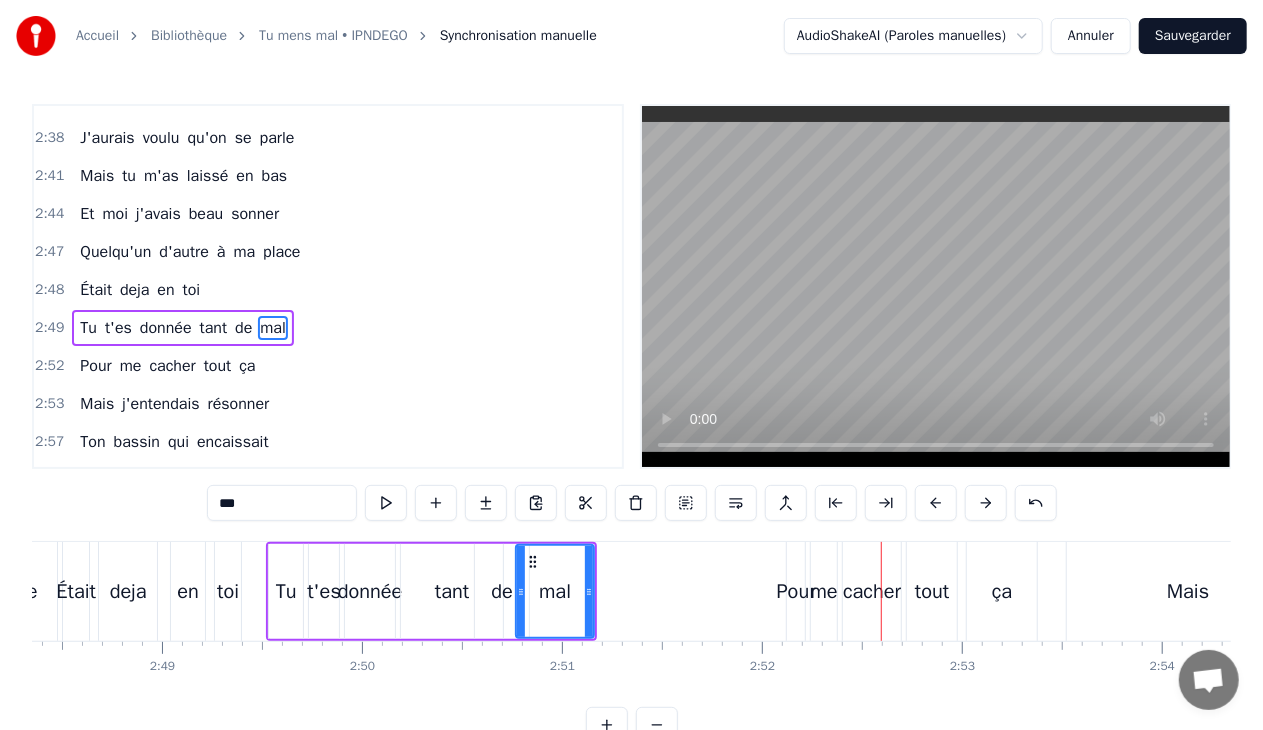 scroll, scrollTop: 0, scrollLeft: 33721, axis: horizontal 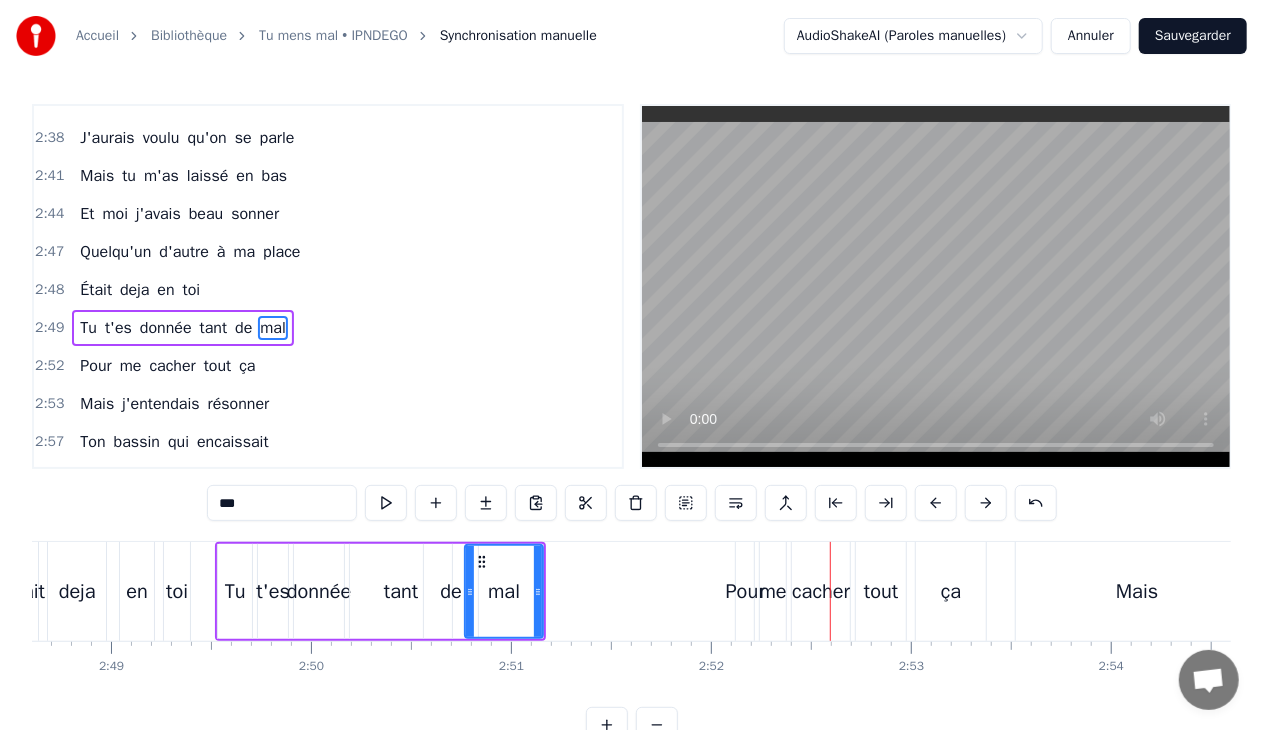 click on "tant" at bounding box center (401, 592) 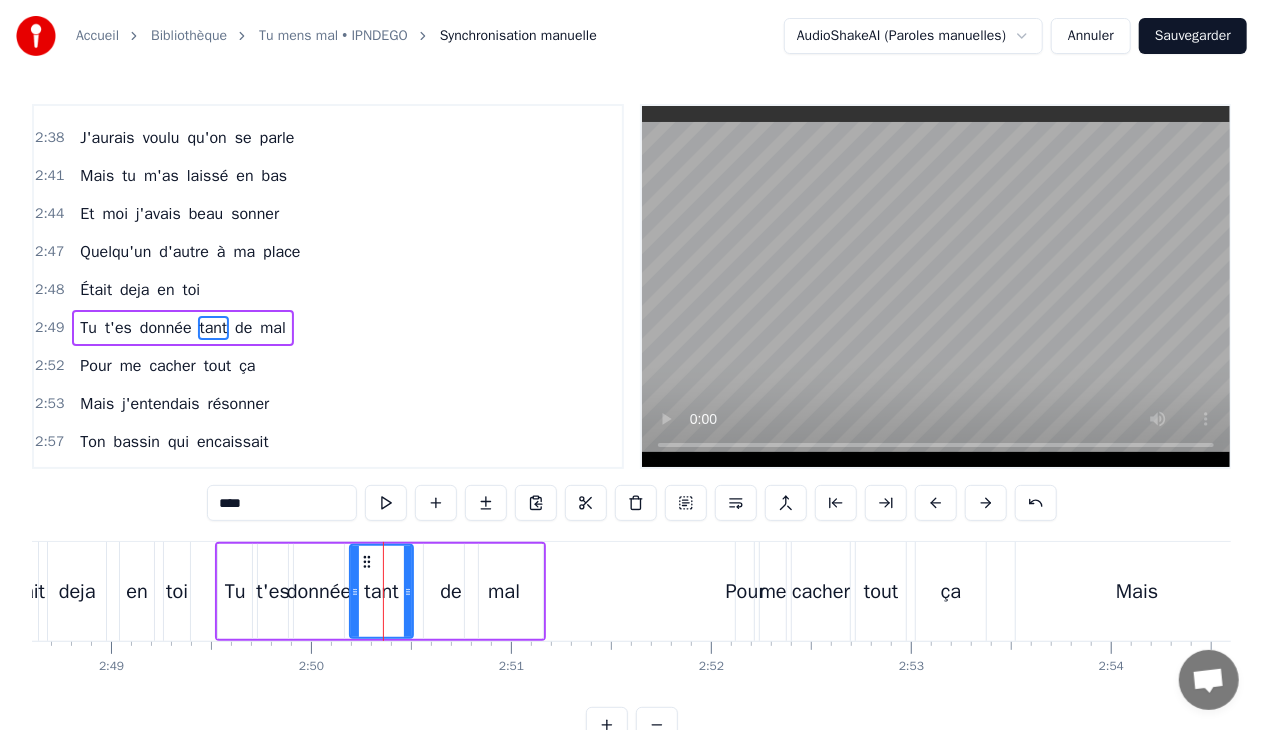 drag, startPoint x: 446, startPoint y: 593, endPoint x: 407, endPoint y: 594, distance: 39.012817 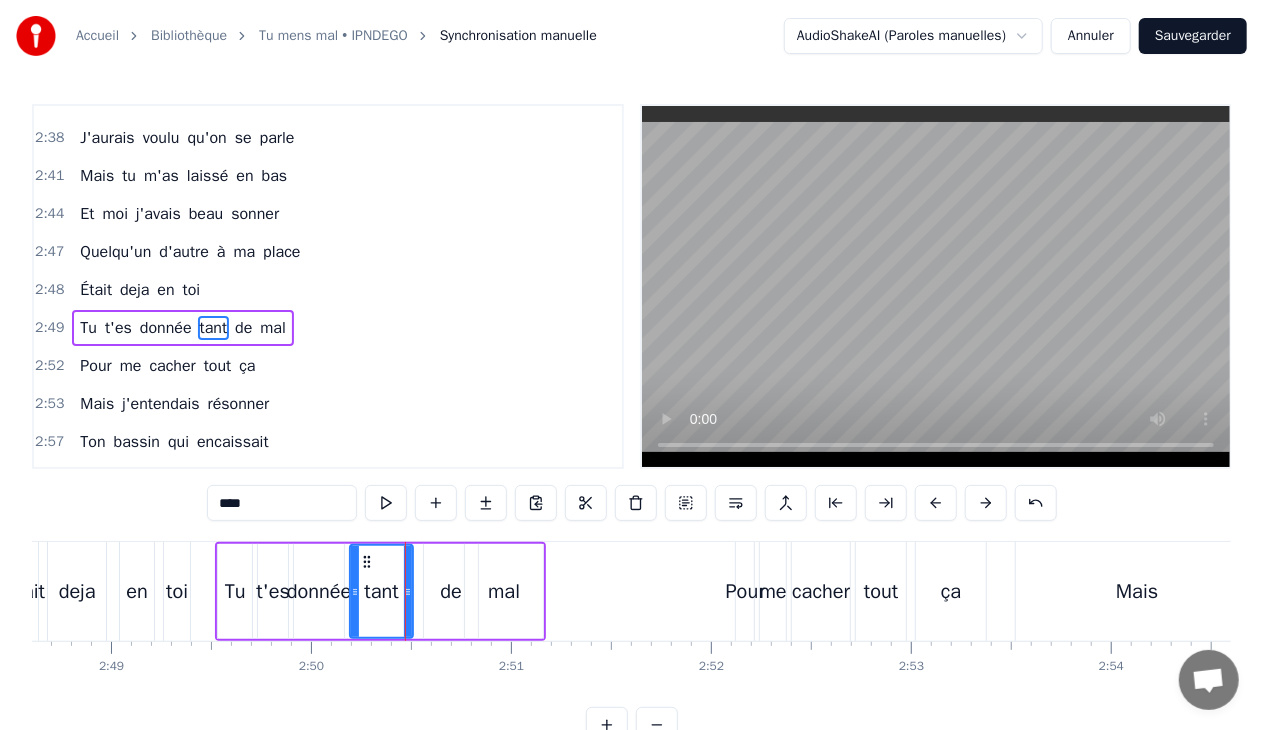 click on "de" at bounding box center [451, 592] 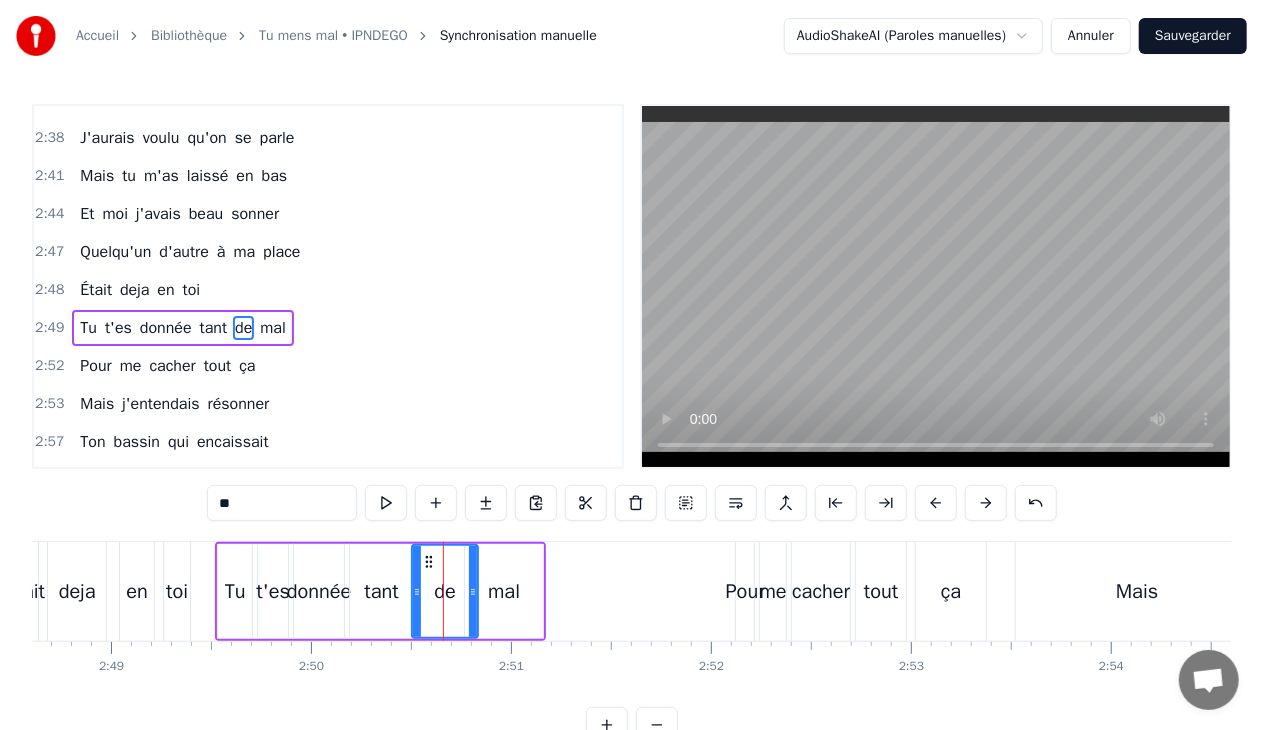 drag, startPoint x: 427, startPoint y: 588, endPoint x: 415, endPoint y: 588, distance: 12 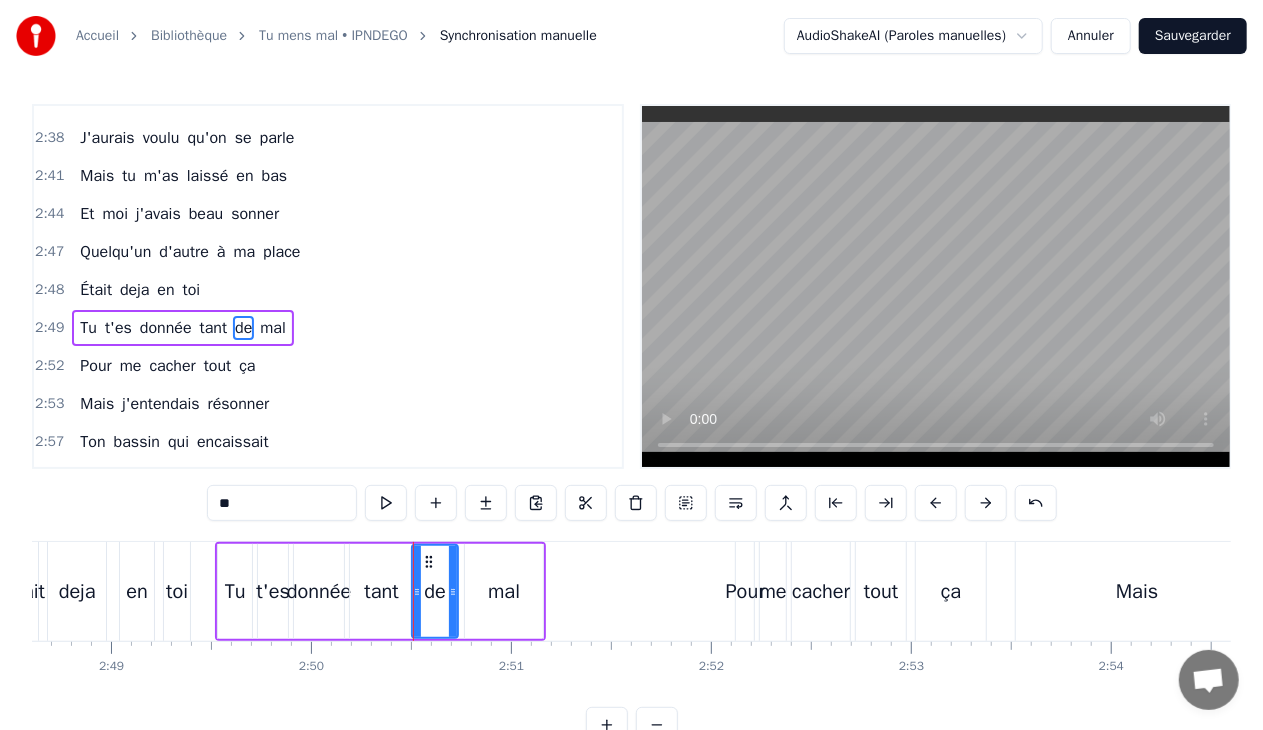 drag, startPoint x: 470, startPoint y: 589, endPoint x: 452, endPoint y: 589, distance: 18 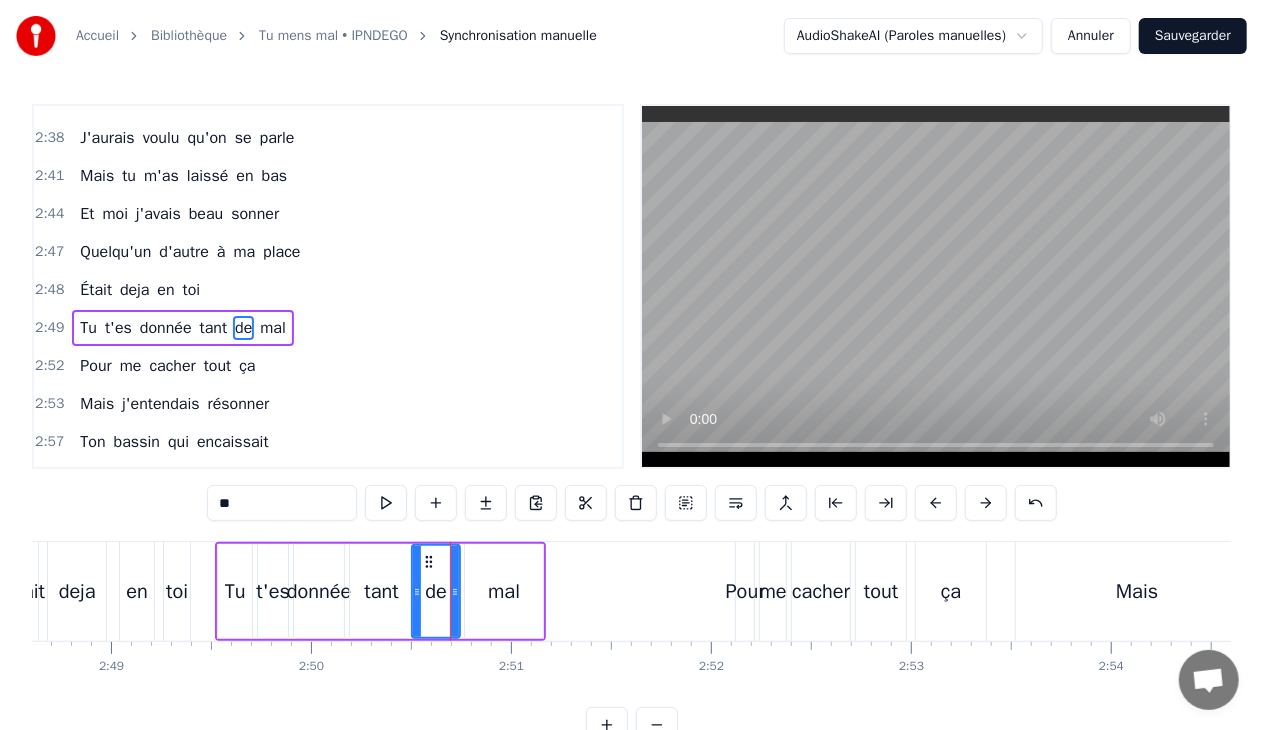 click on "mal" at bounding box center [504, 592] 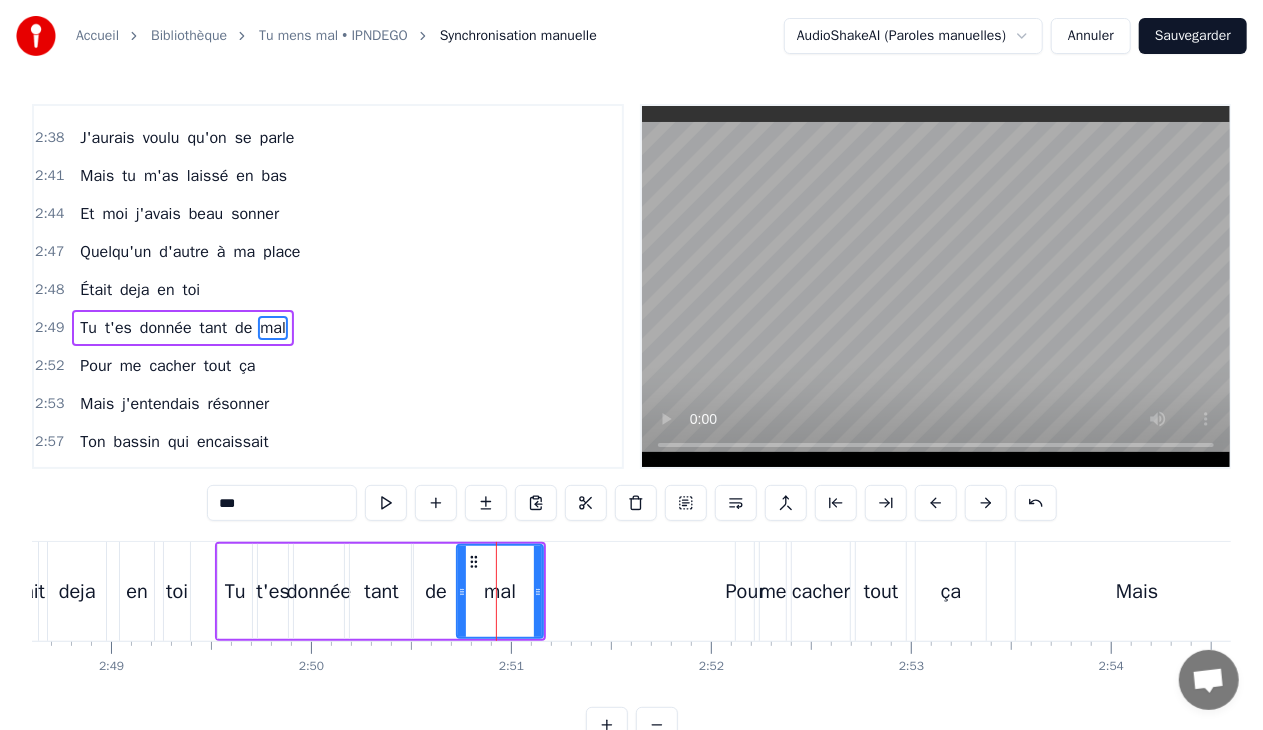 click 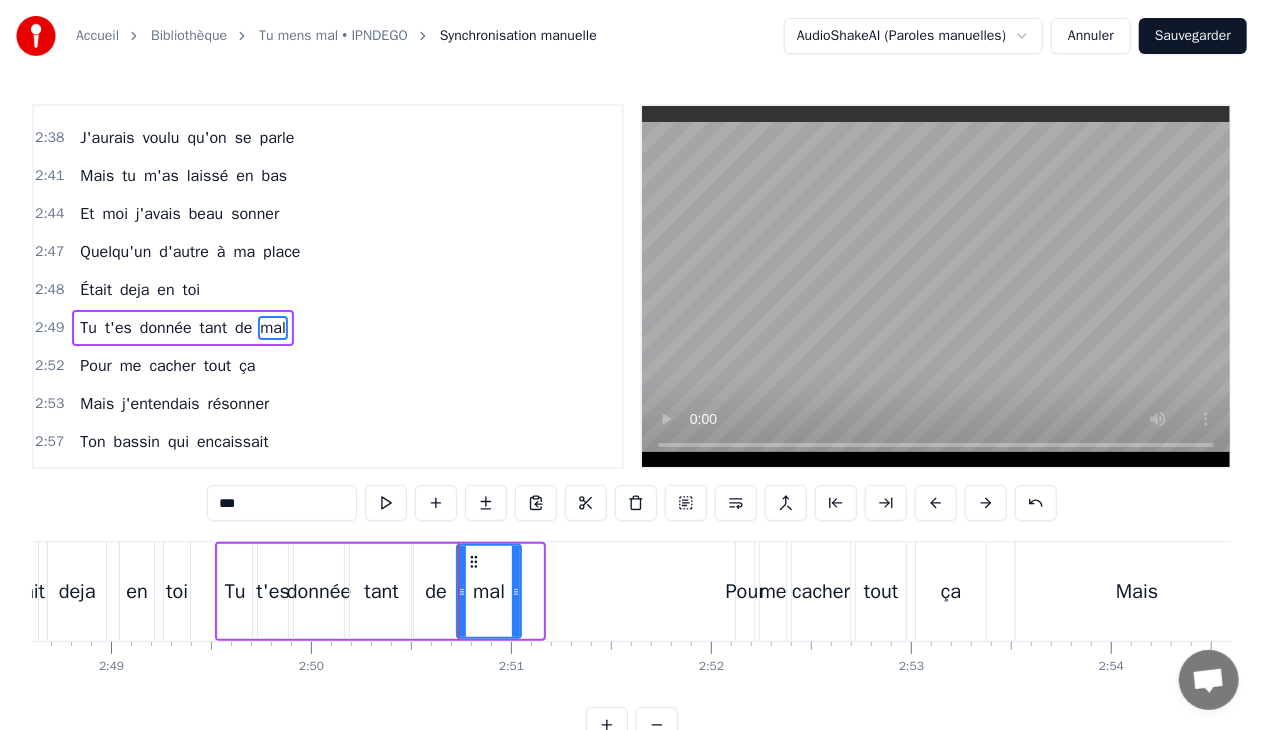 drag, startPoint x: 538, startPoint y: 587, endPoint x: 517, endPoint y: 587, distance: 21 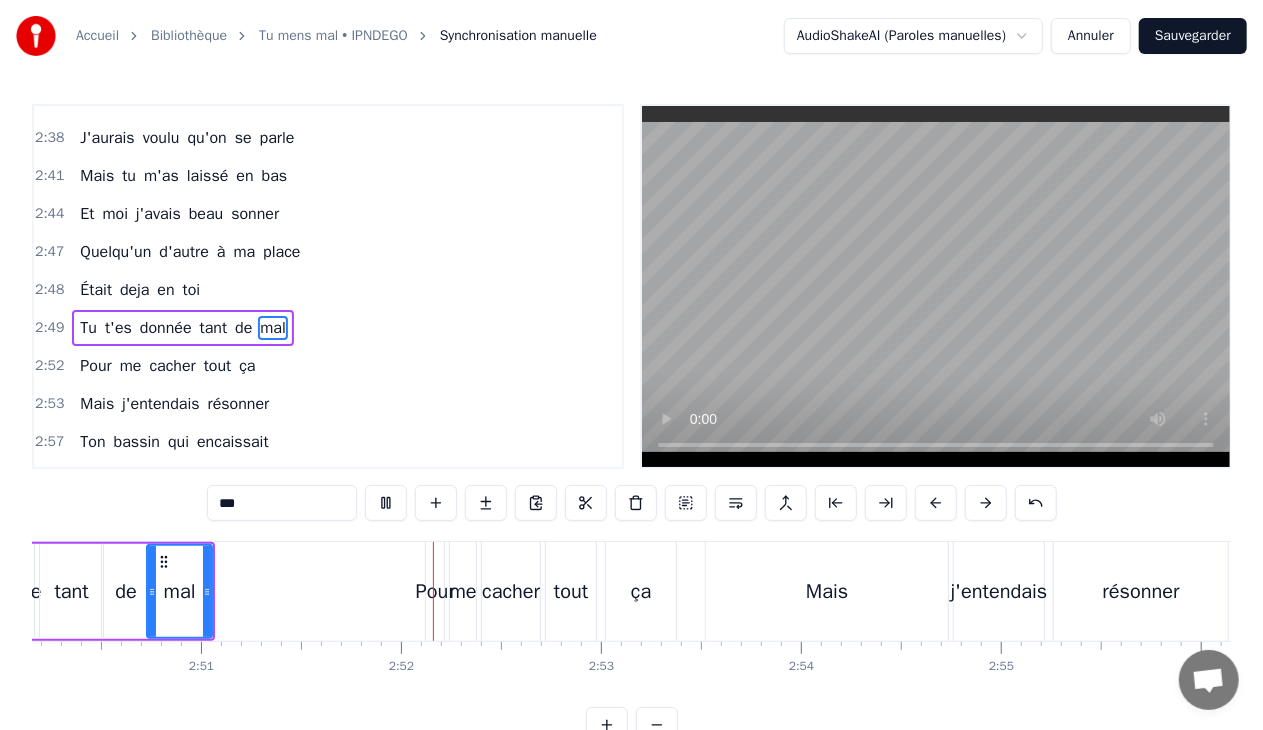 scroll, scrollTop: 0, scrollLeft: 34217, axis: horizontal 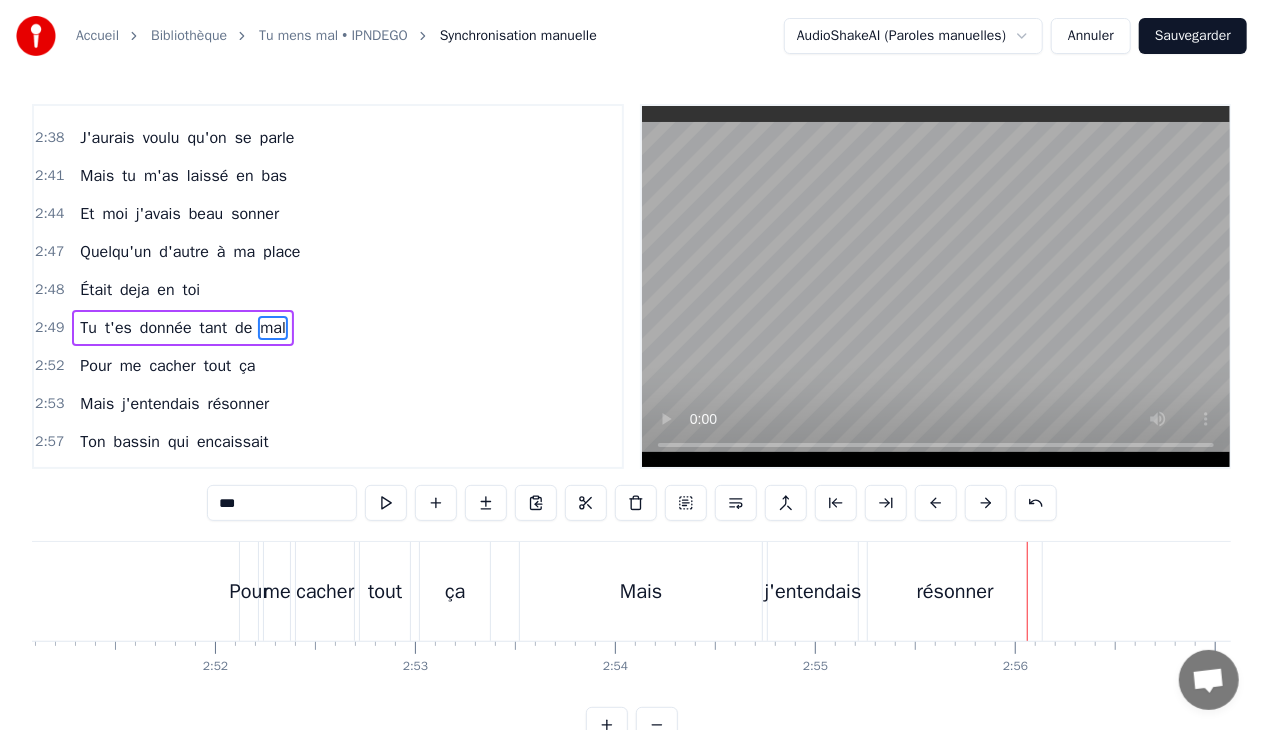 click on "Mais" at bounding box center [641, 592] 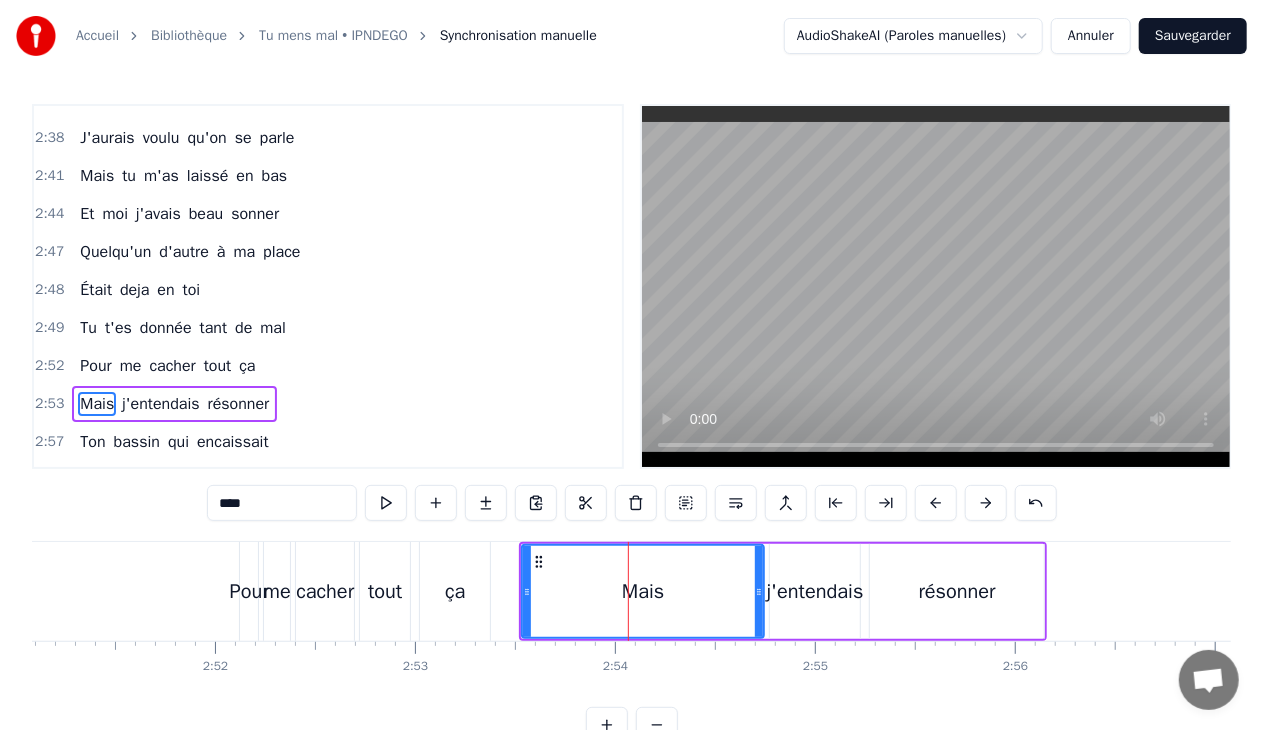 scroll, scrollTop: 2190, scrollLeft: 0, axis: vertical 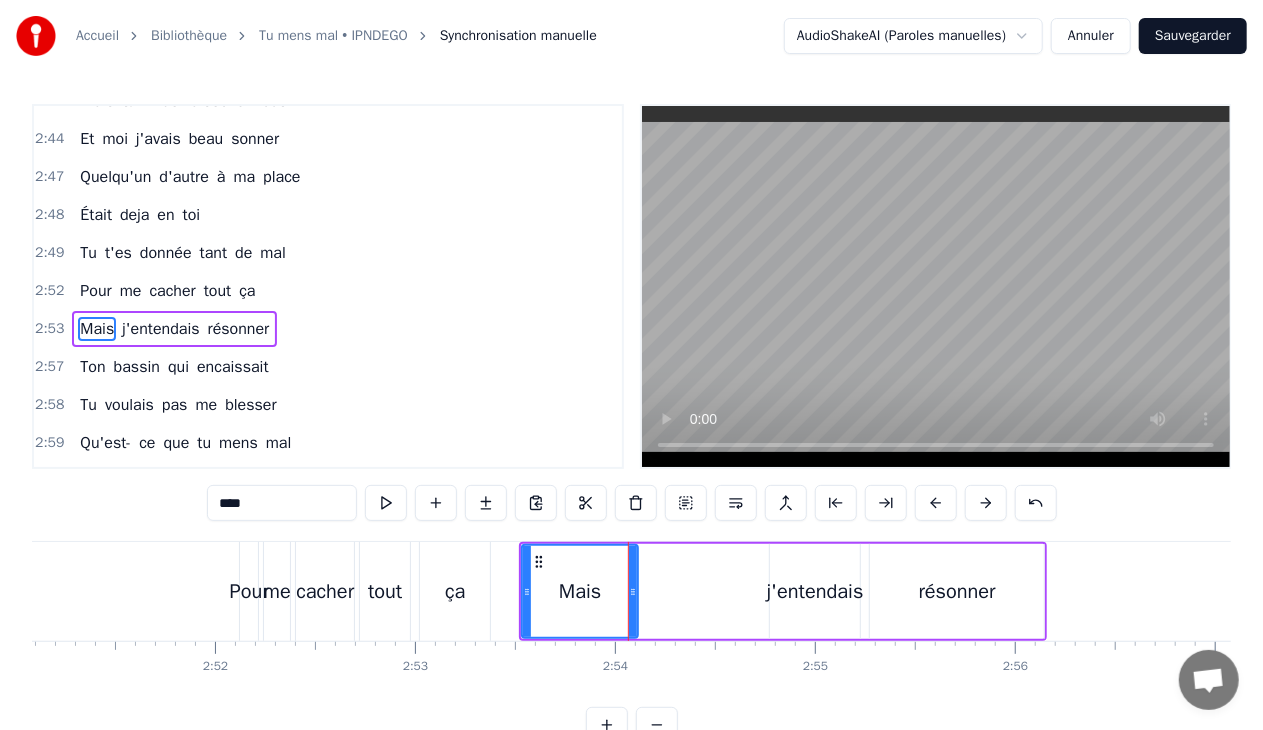 drag, startPoint x: 758, startPoint y: 588, endPoint x: 632, endPoint y: 592, distance: 126.06348 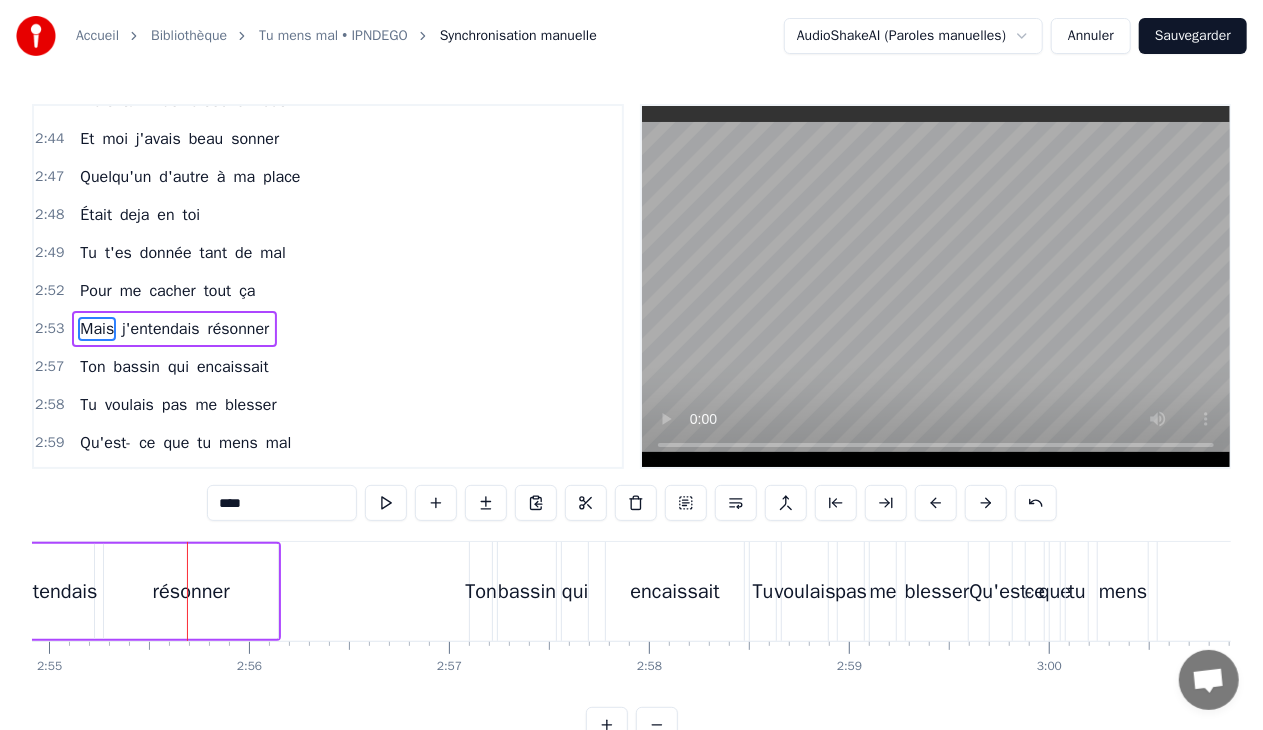 scroll, scrollTop: 0, scrollLeft: 35038, axis: horizontal 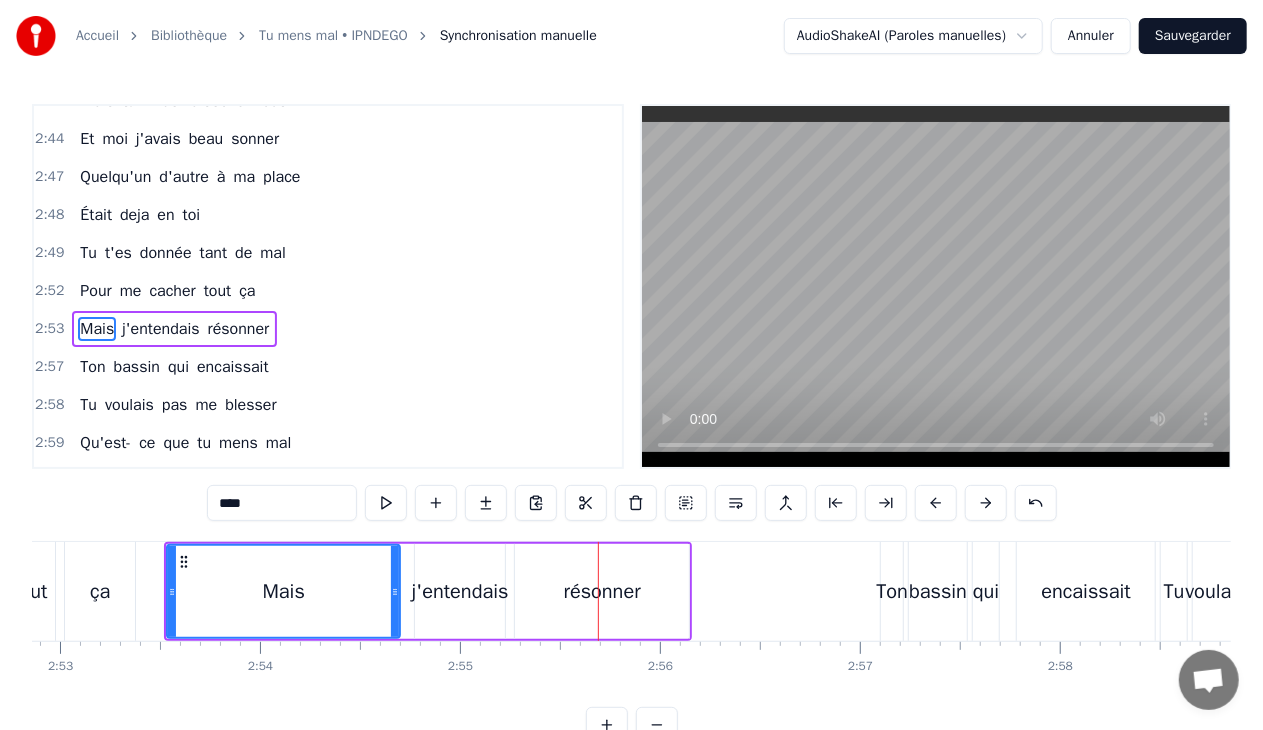 drag, startPoint x: 277, startPoint y: 592, endPoint x: 392, endPoint y: 600, distance: 115.27792 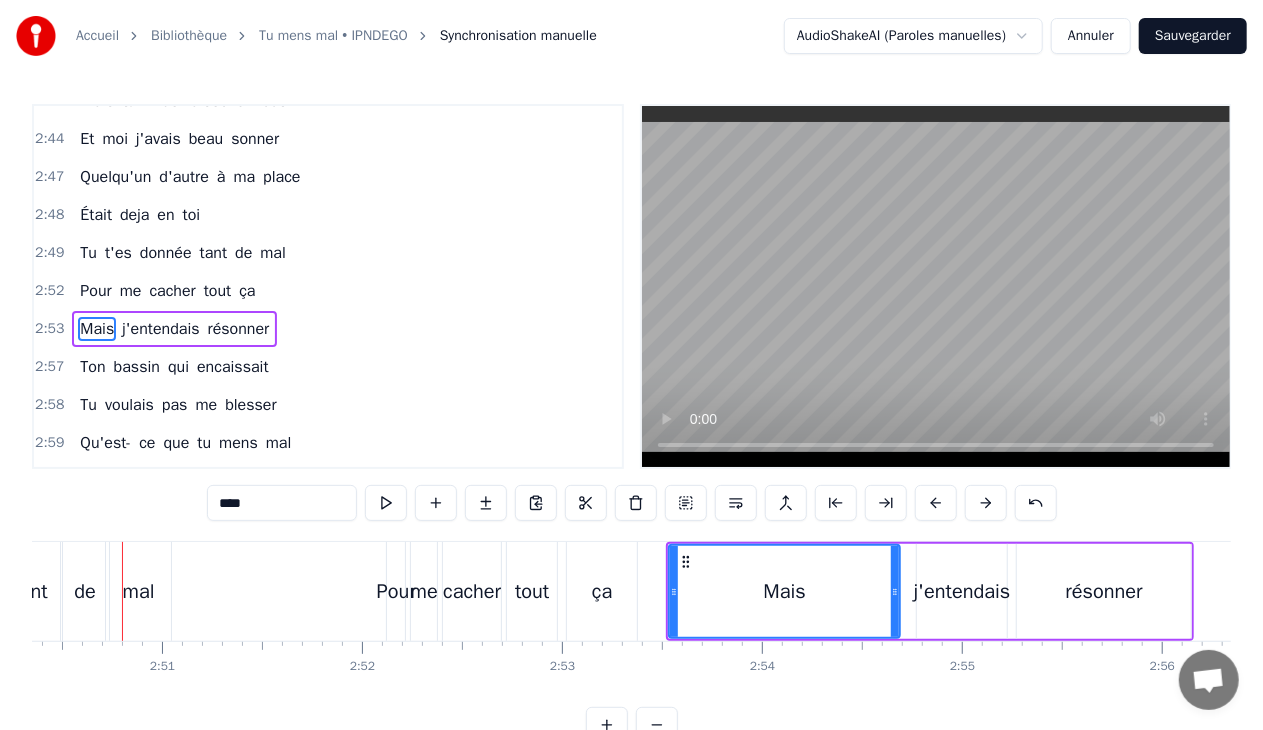 scroll, scrollTop: 0, scrollLeft: 34060, axis: horizontal 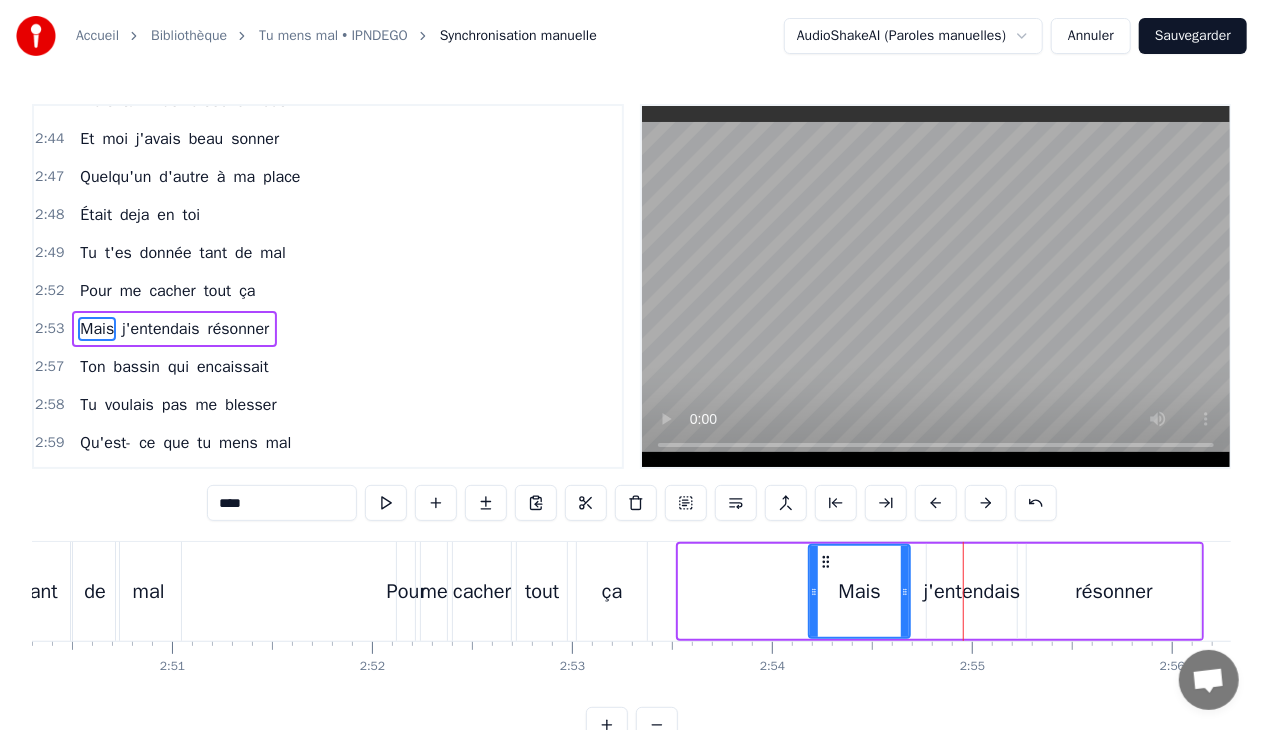 drag, startPoint x: 680, startPoint y: 592, endPoint x: 810, endPoint y: 602, distance: 130.38405 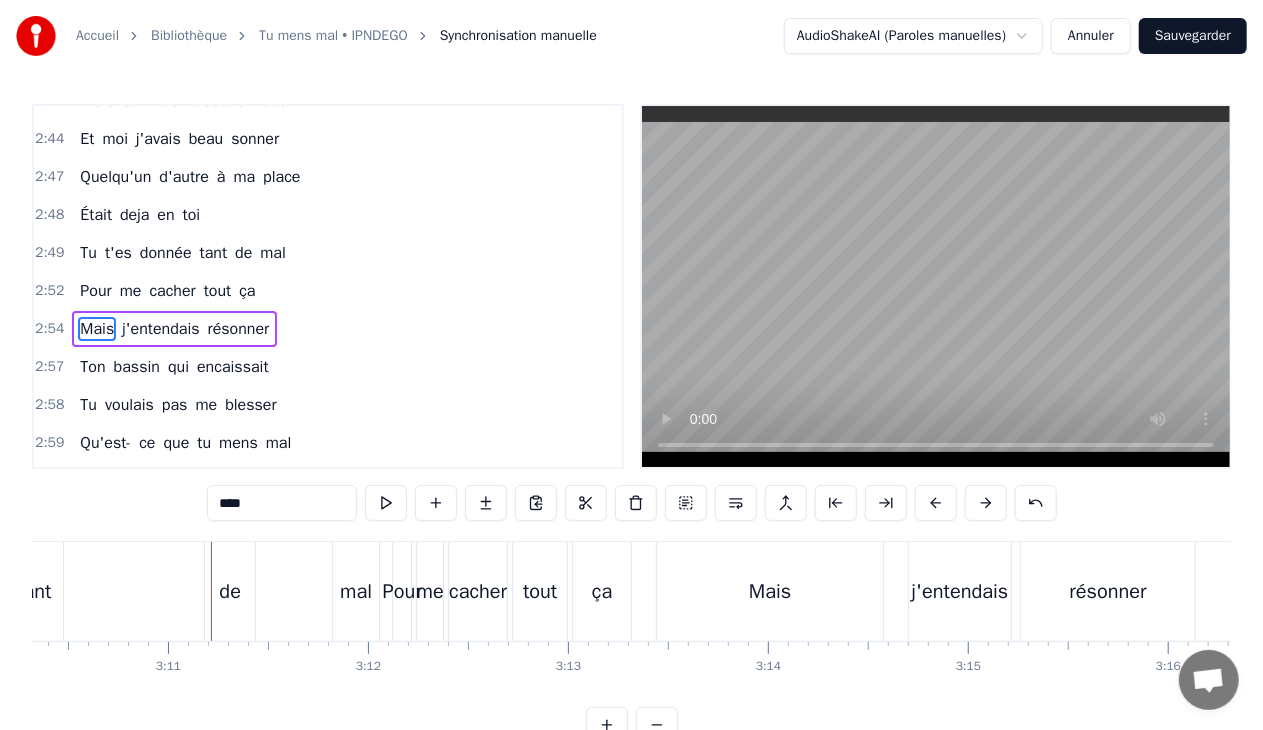scroll, scrollTop: 0, scrollLeft: 38084, axis: horizontal 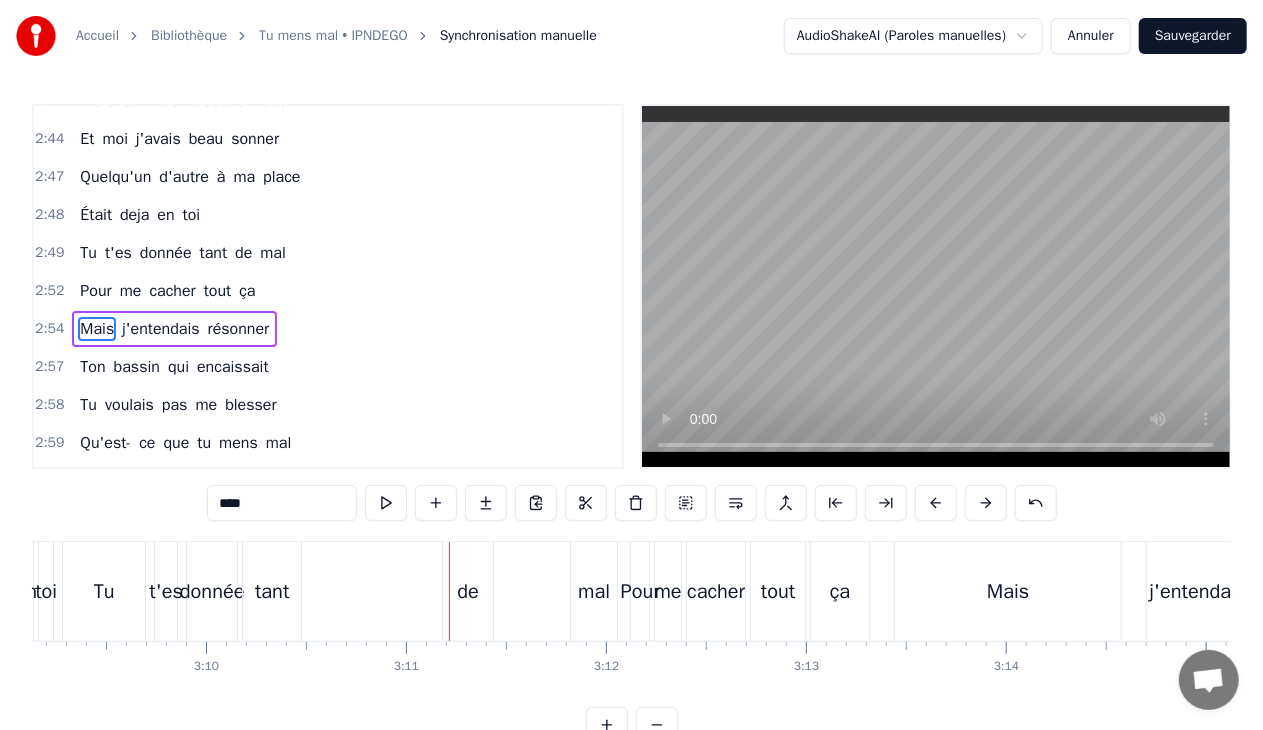 click on "de" at bounding box center (468, 592) 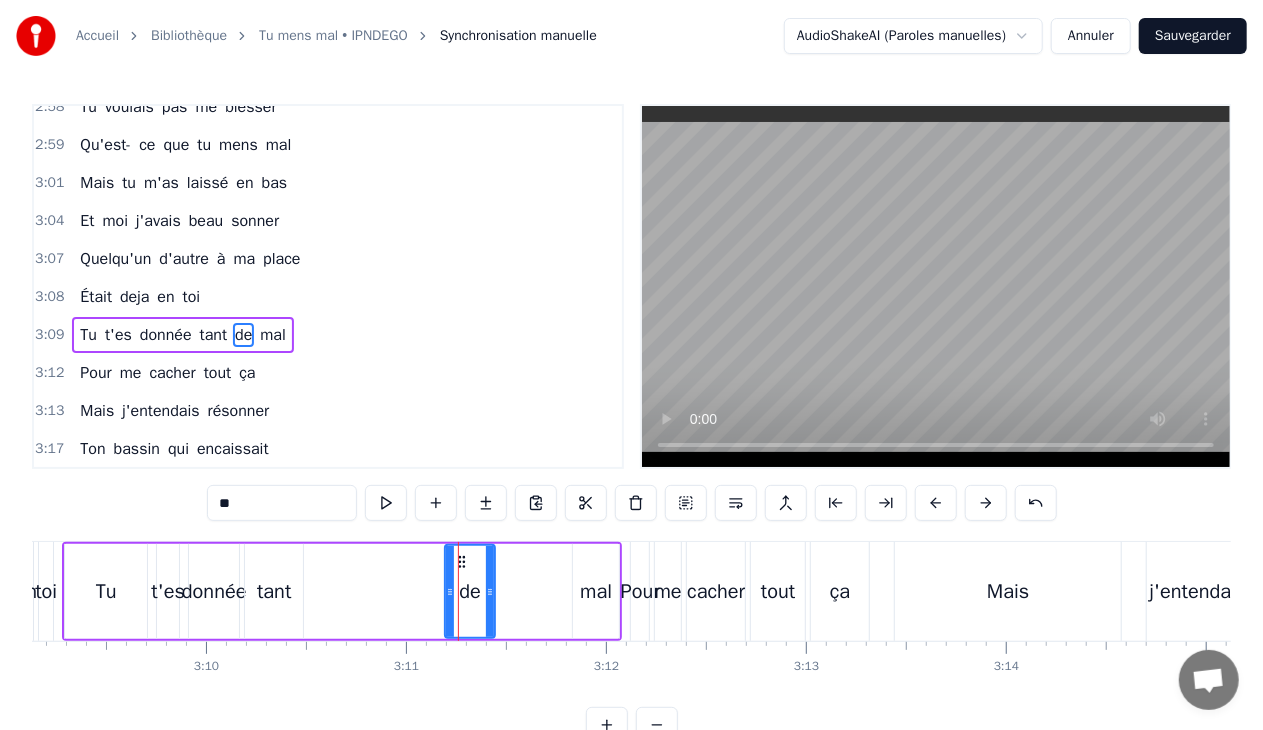 scroll, scrollTop: 2488, scrollLeft: 0, axis: vertical 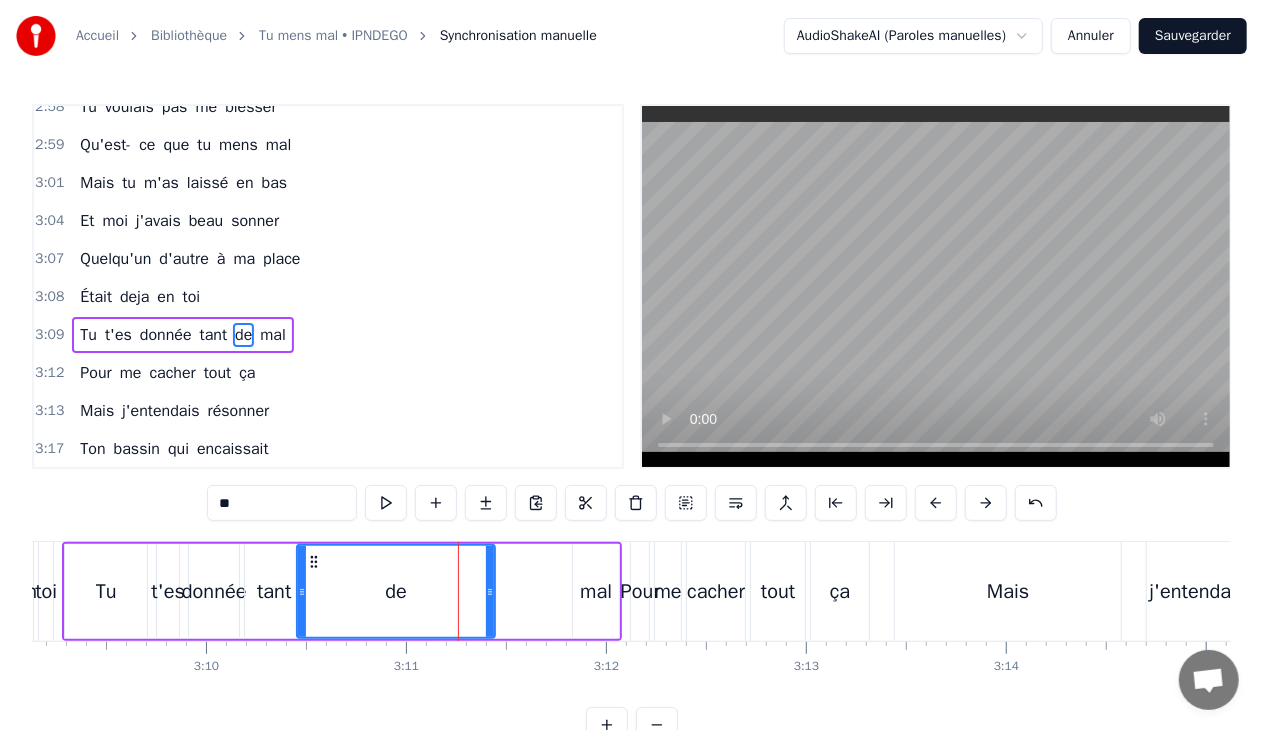 drag, startPoint x: 448, startPoint y: 593, endPoint x: 300, endPoint y: 588, distance: 148.08444 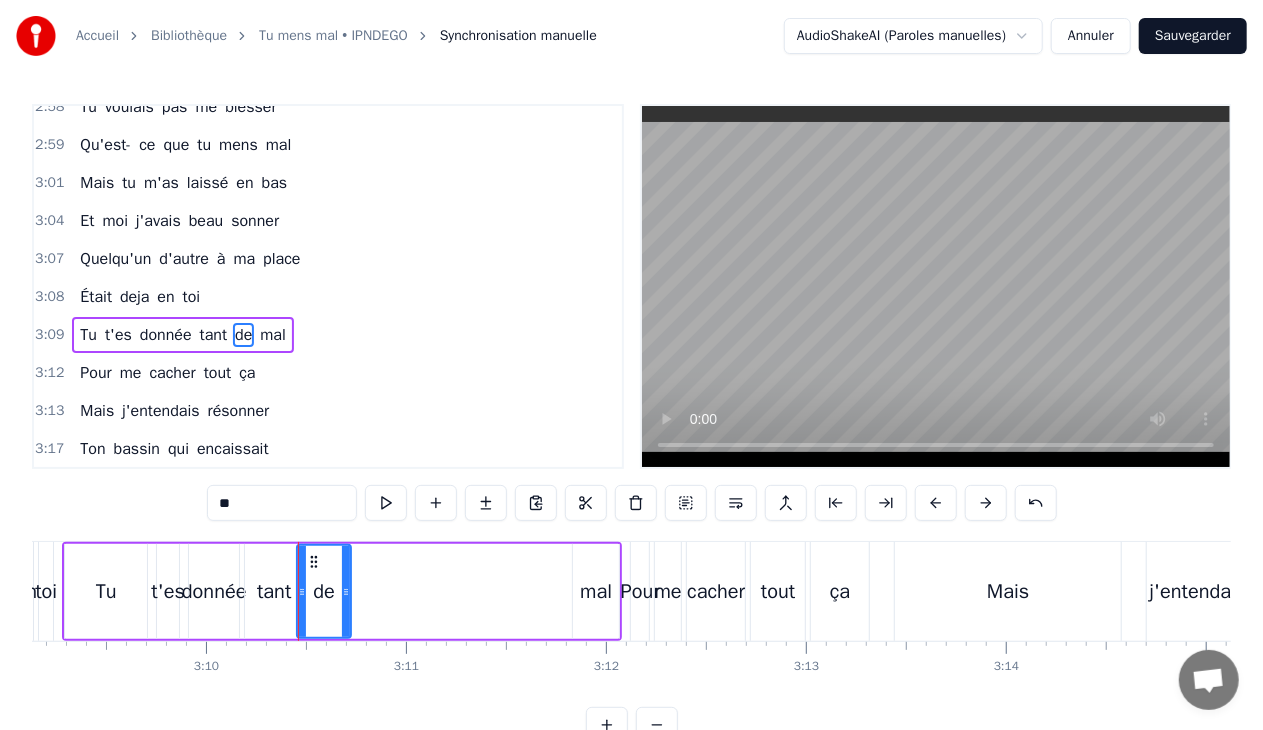 drag, startPoint x: 490, startPoint y: 593, endPoint x: 346, endPoint y: 595, distance: 144.01389 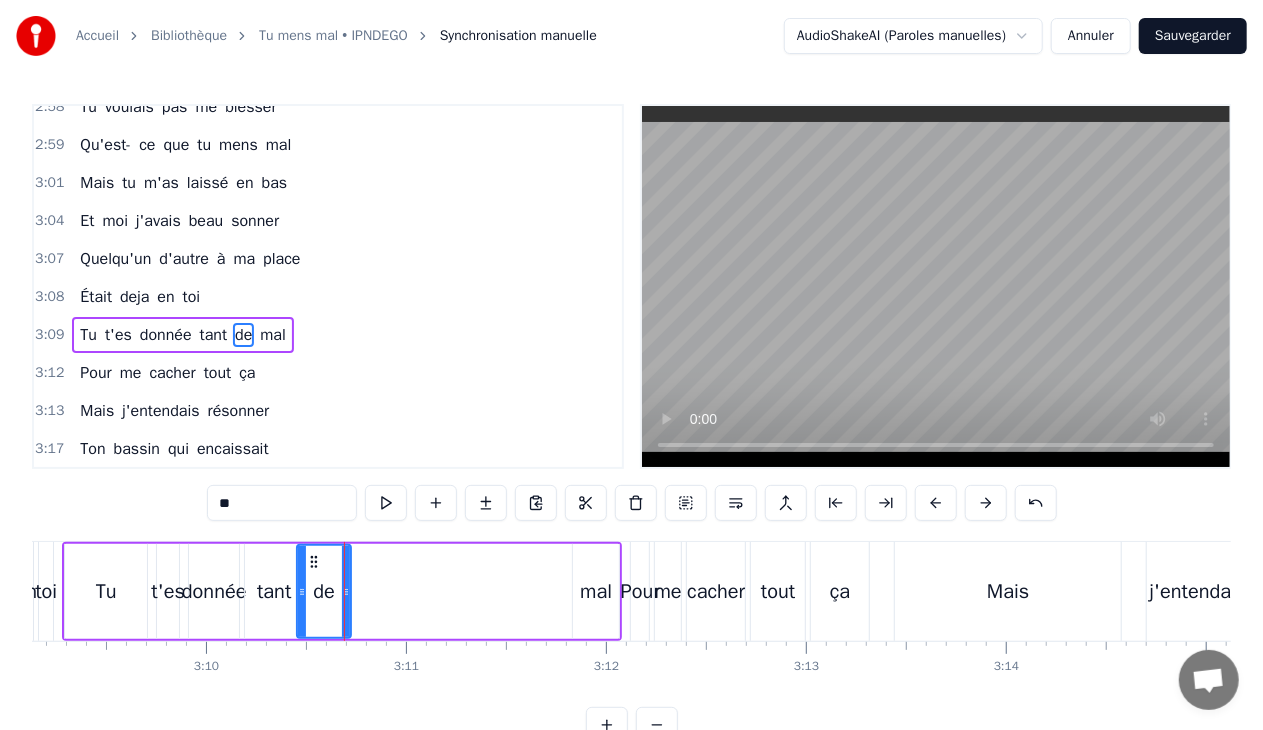 click on "mal" at bounding box center (596, 592) 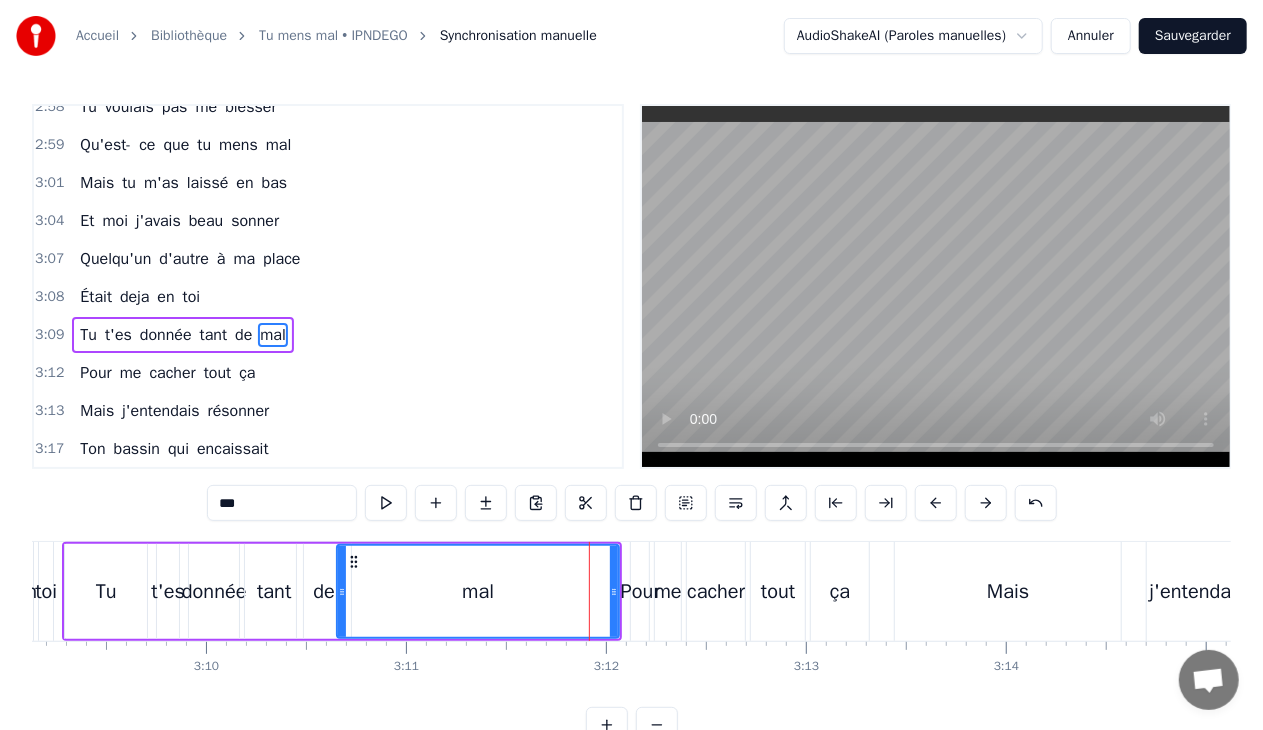 drag, startPoint x: 578, startPoint y: 590, endPoint x: 342, endPoint y: 590, distance: 236 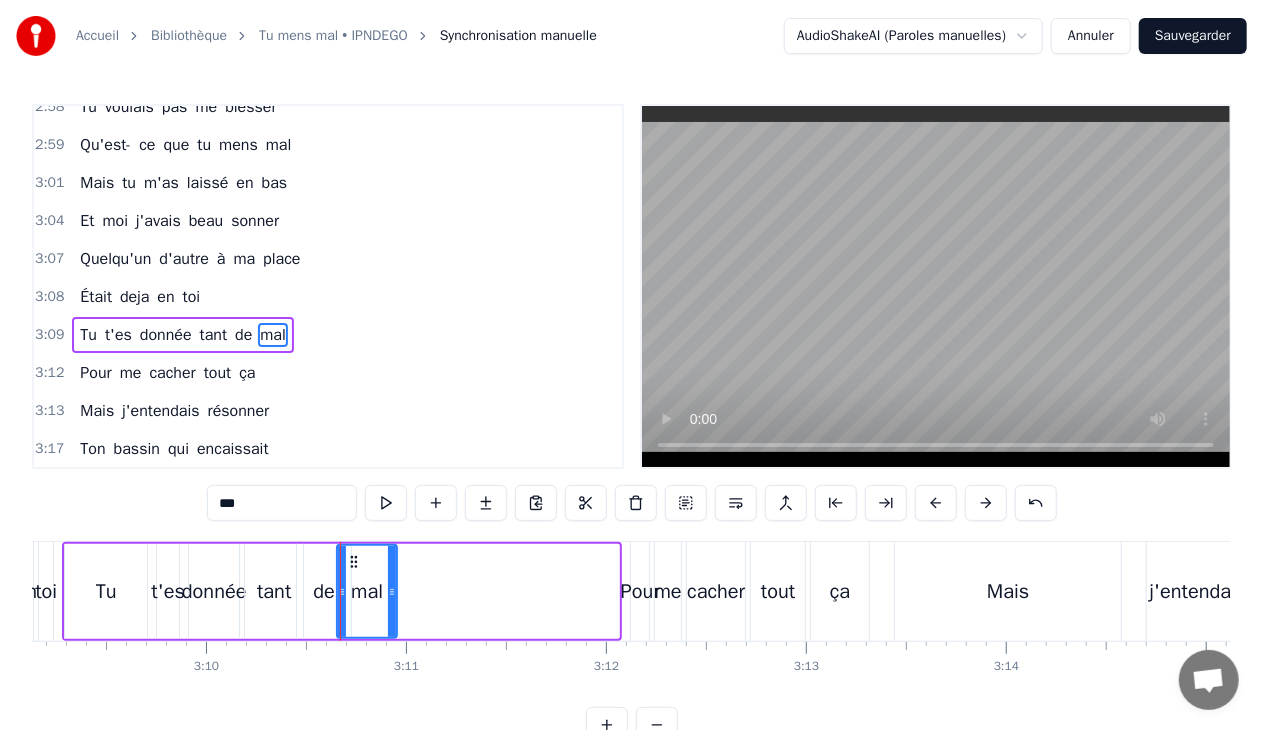drag, startPoint x: 614, startPoint y: 592, endPoint x: 392, endPoint y: 590, distance: 222.009 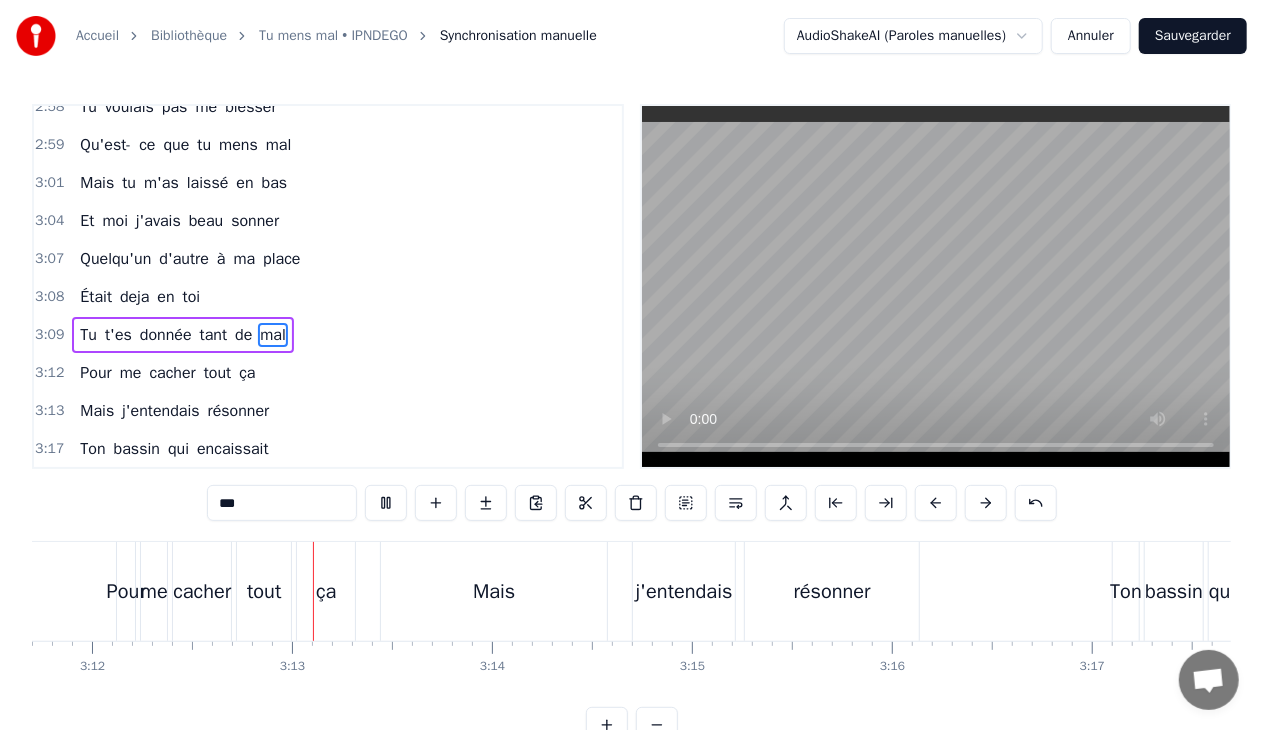 scroll, scrollTop: 0, scrollLeft: 38383, axis: horizontal 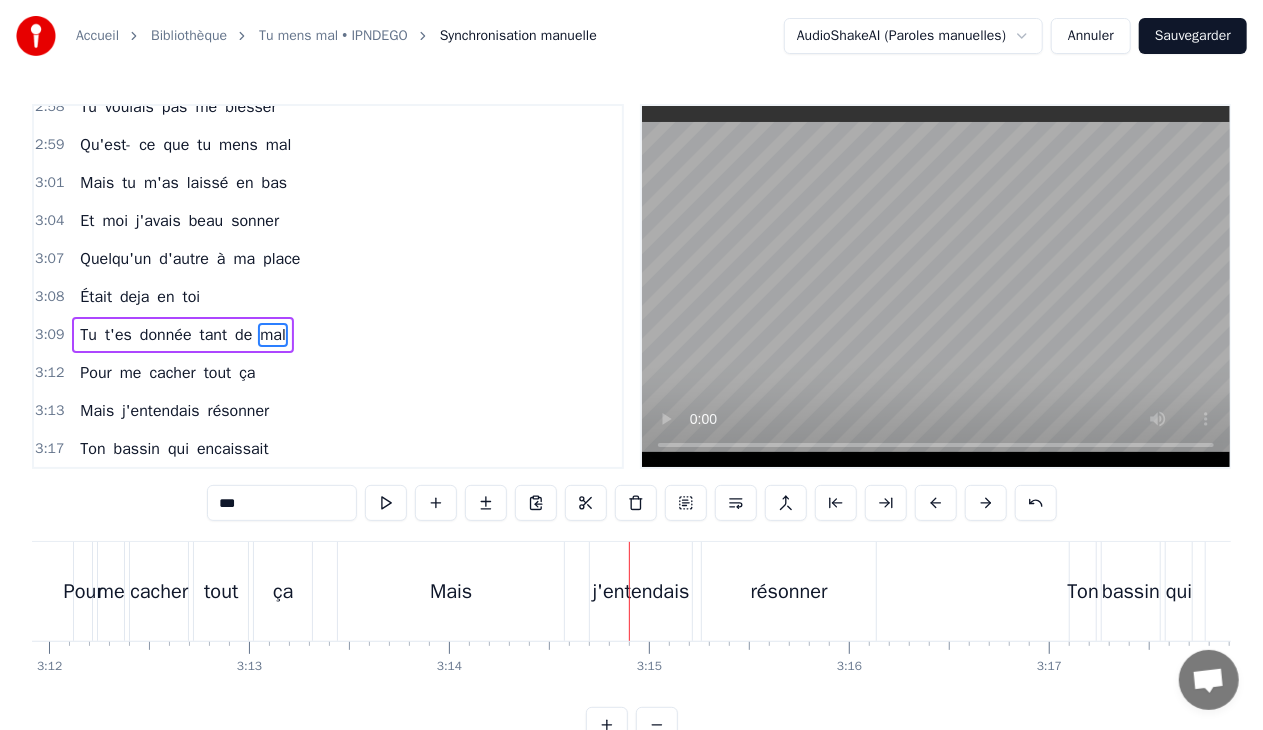 click on "Mais" at bounding box center [451, 592] 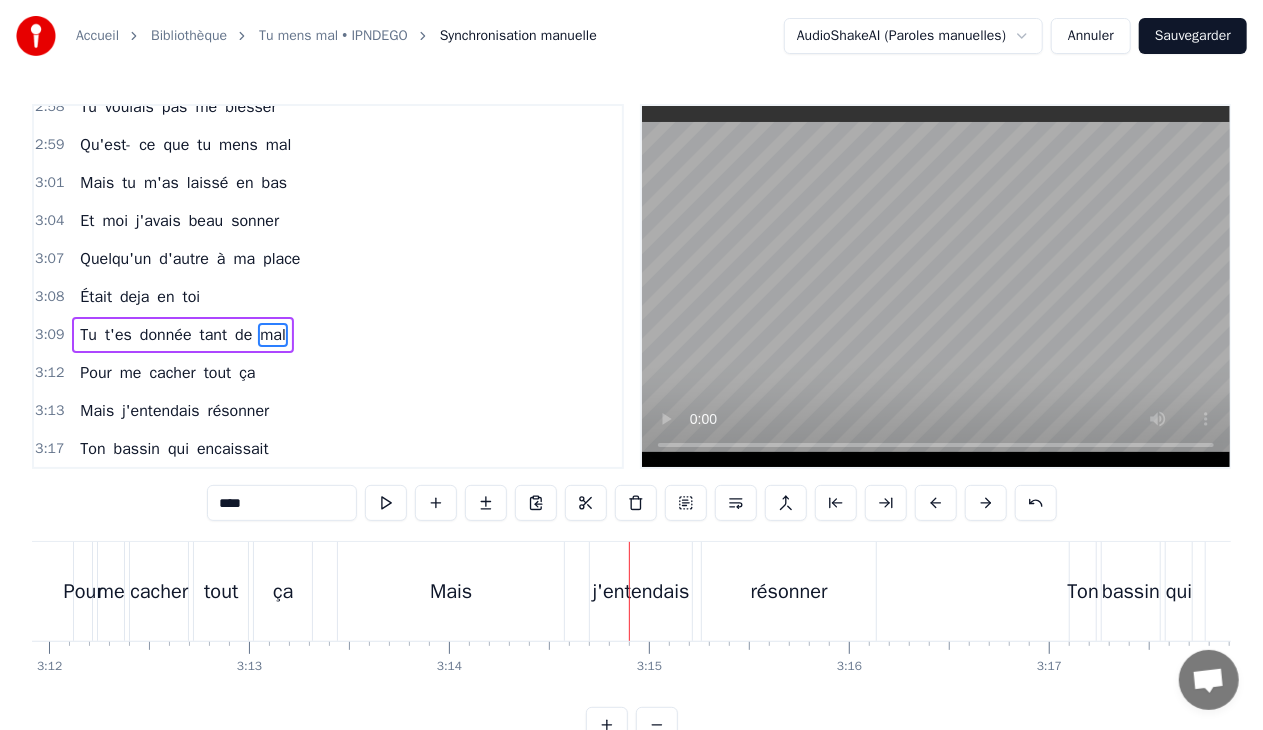 scroll, scrollTop: 2513, scrollLeft: 0, axis: vertical 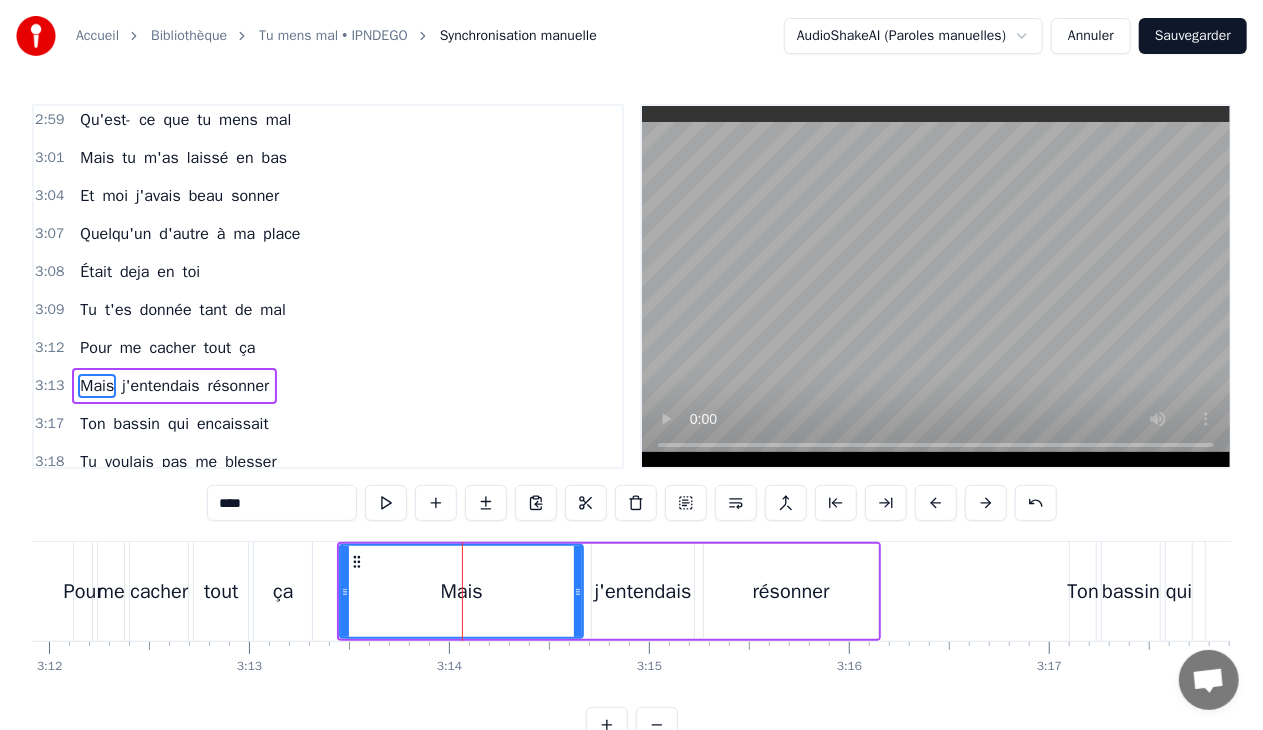 drag, startPoint x: 561, startPoint y: 587, endPoint x: 578, endPoint y: 590, distance: 17.262676 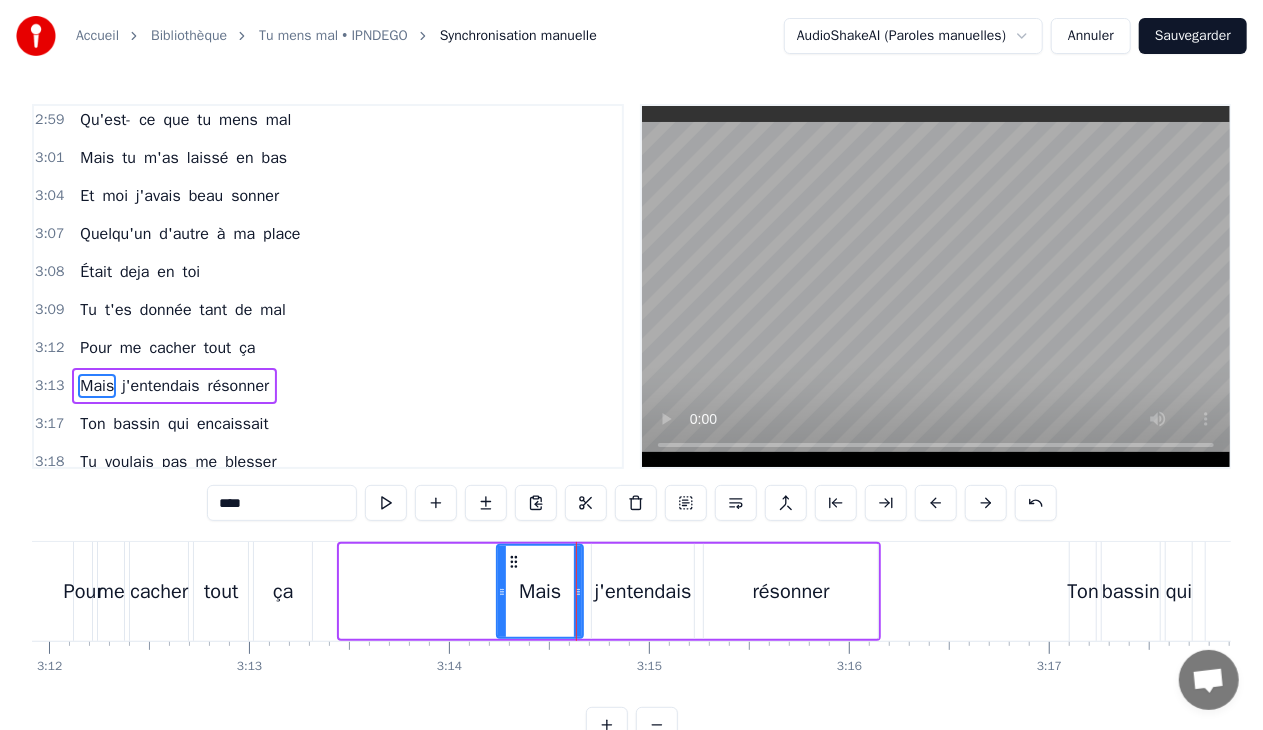 drag, startPoint x: 342, startPoint y: 588, endPoint x: 499, endPoint y: 592, distance: 157.05095 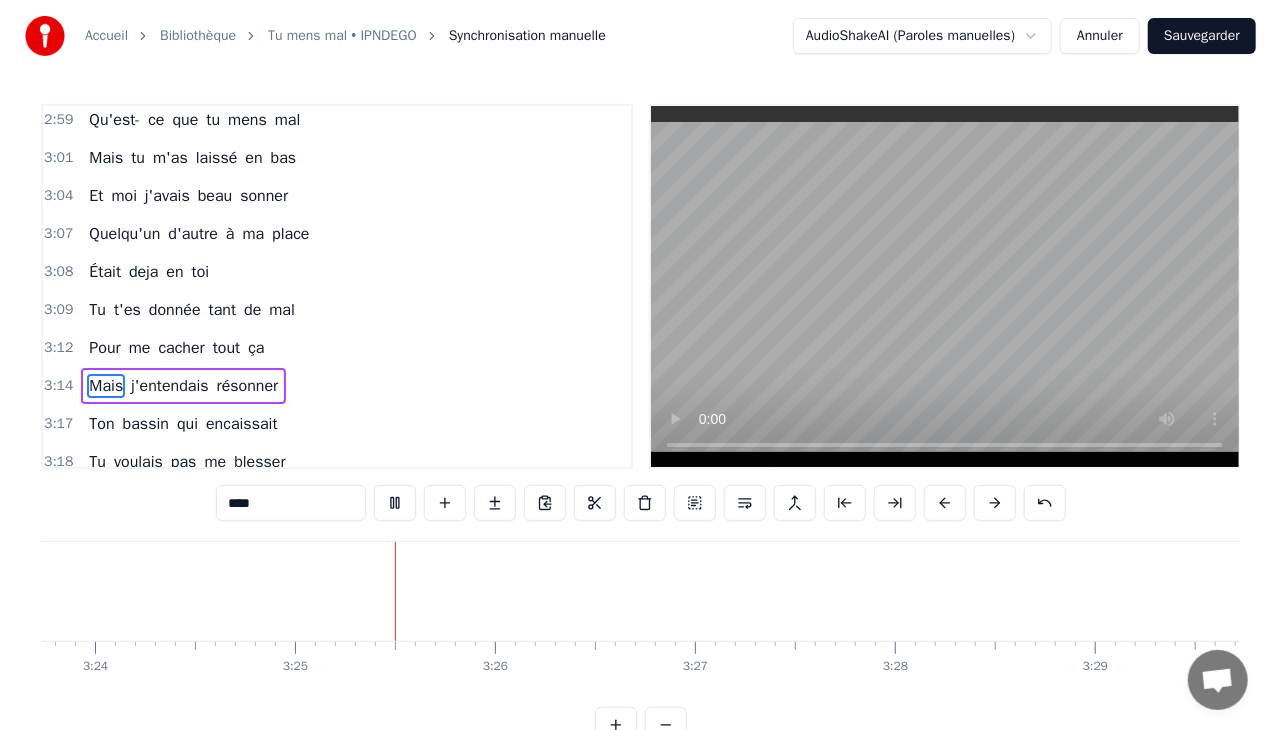 scroll, scrollTop: 0, scrollLeft: 40910, axis: horizontal 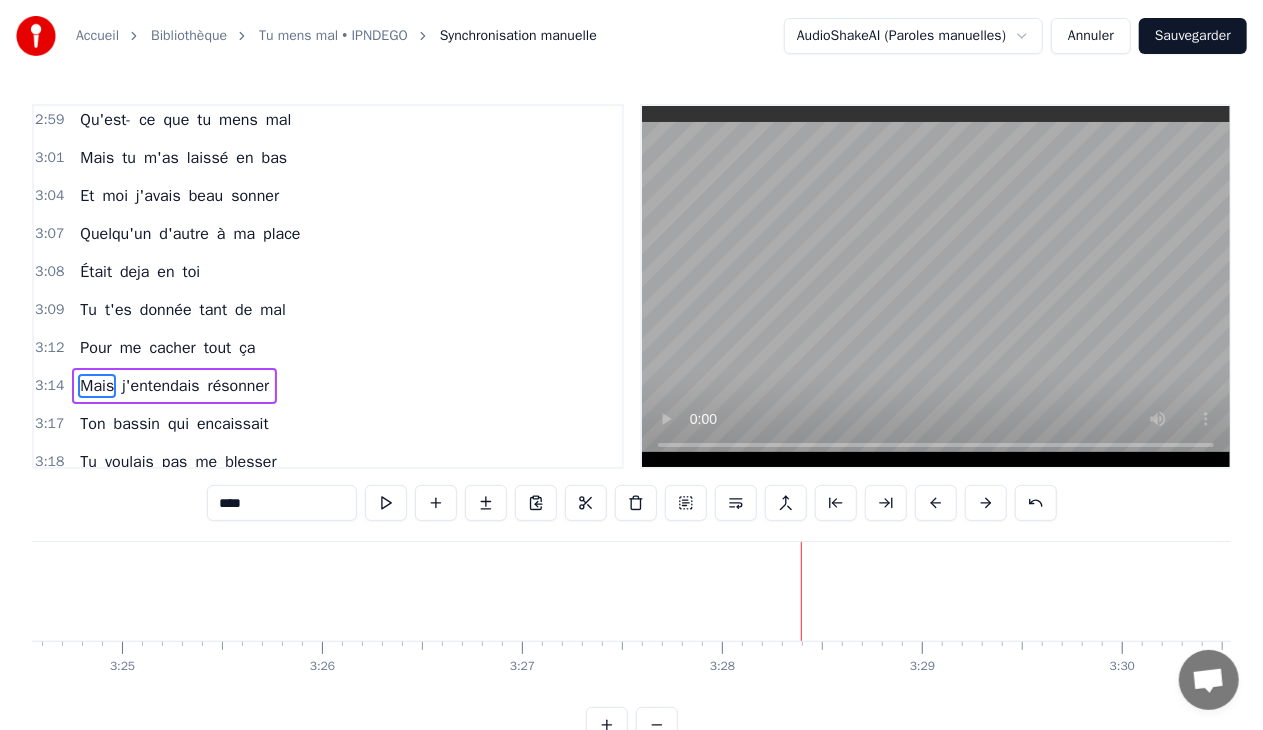 click on "Sauvegarder" at bounding box center (1193, 36) 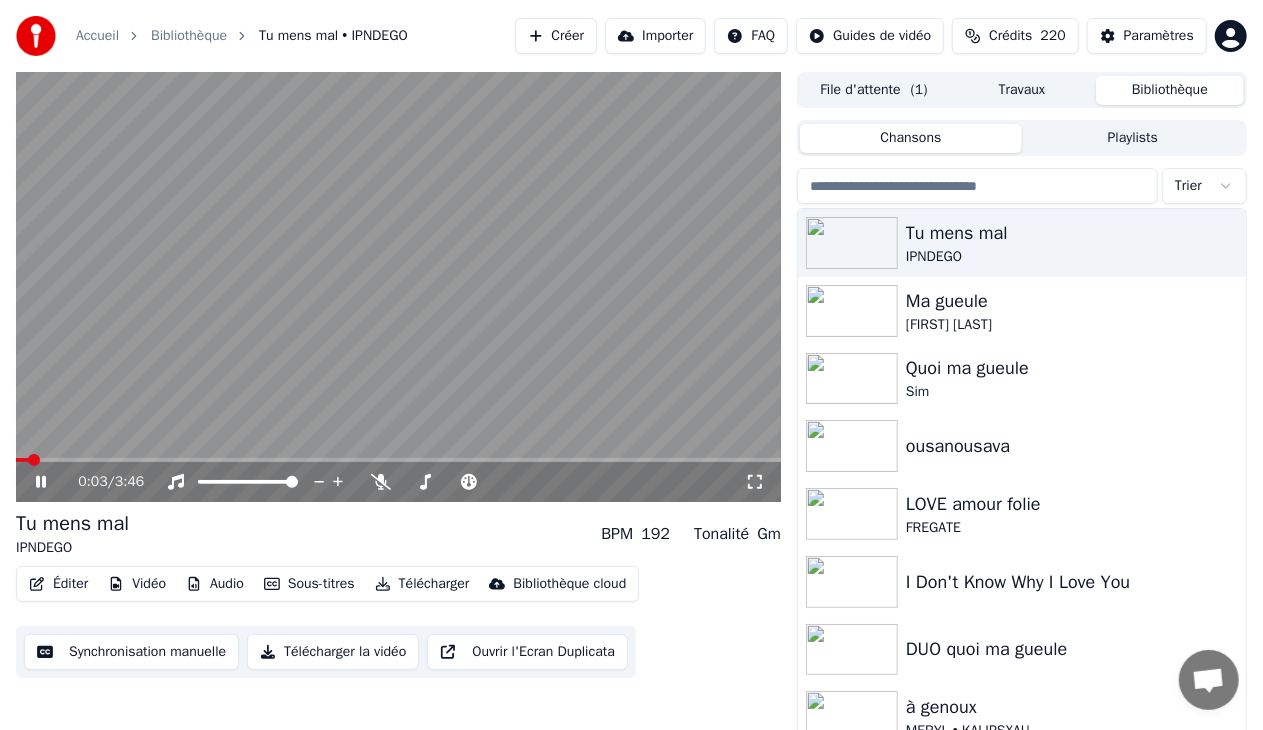 click 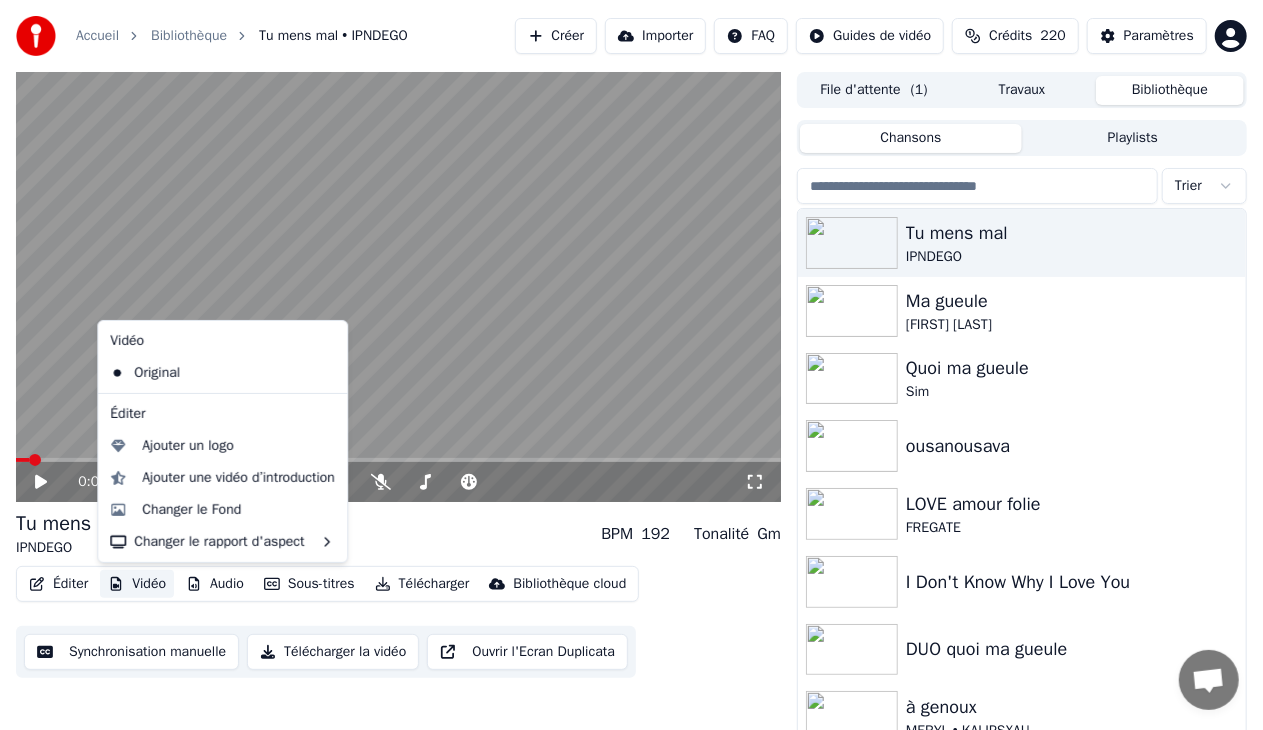 click on "Vidéo" at bounding box center [137, 584] 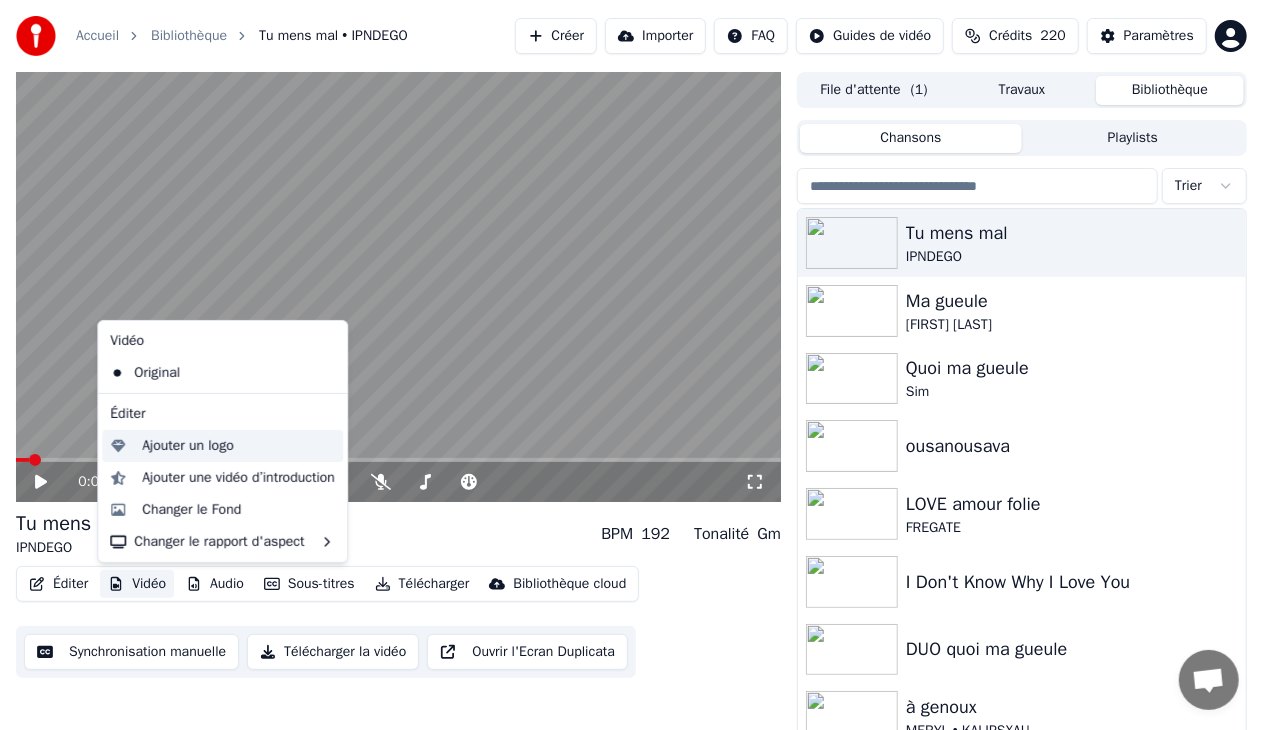 click on "Ajouter un logo" at bounding box center (187, 446) 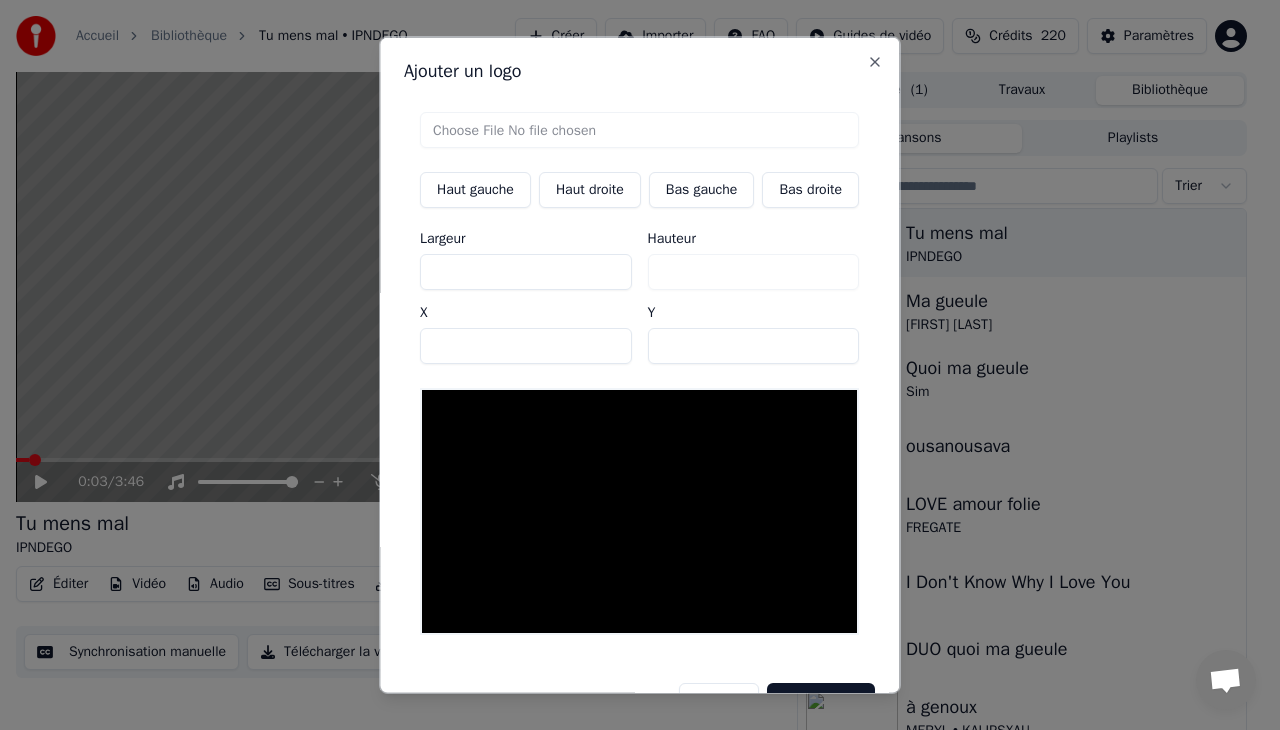 click at bounding box center (639, 130) 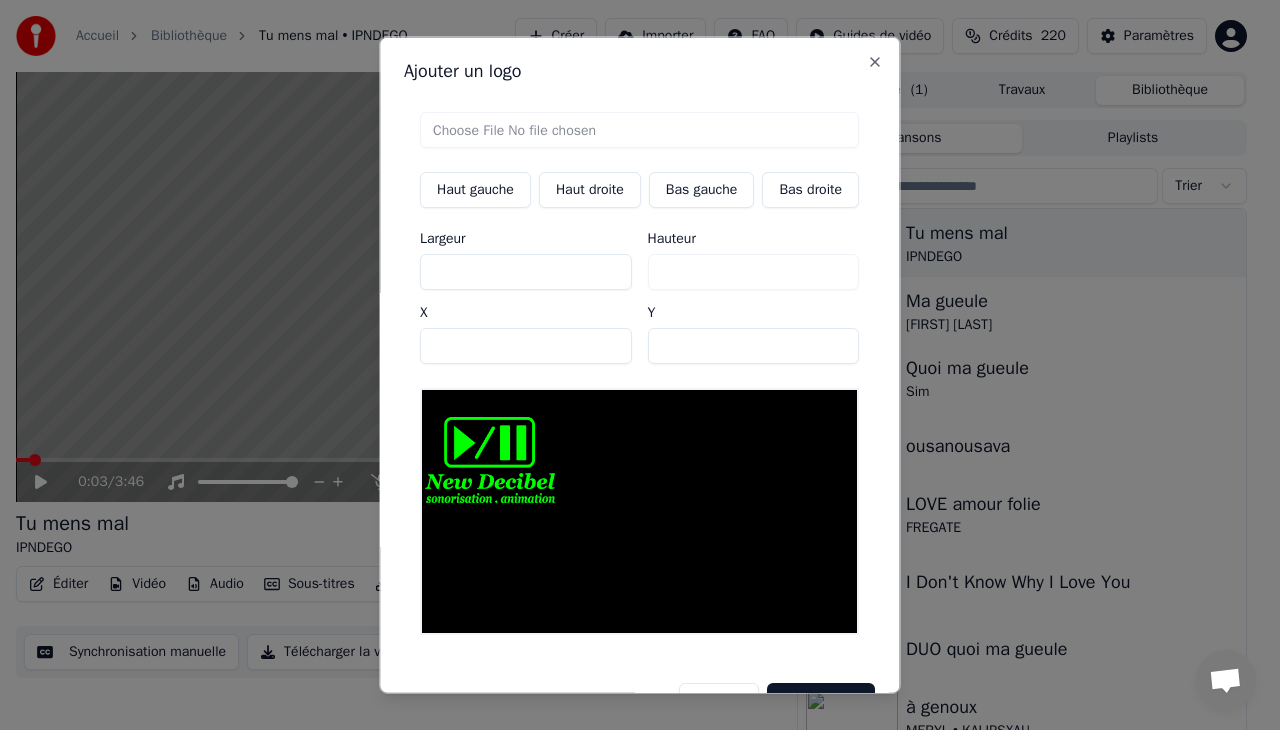 click on "*" at bounding box center [526, 346] 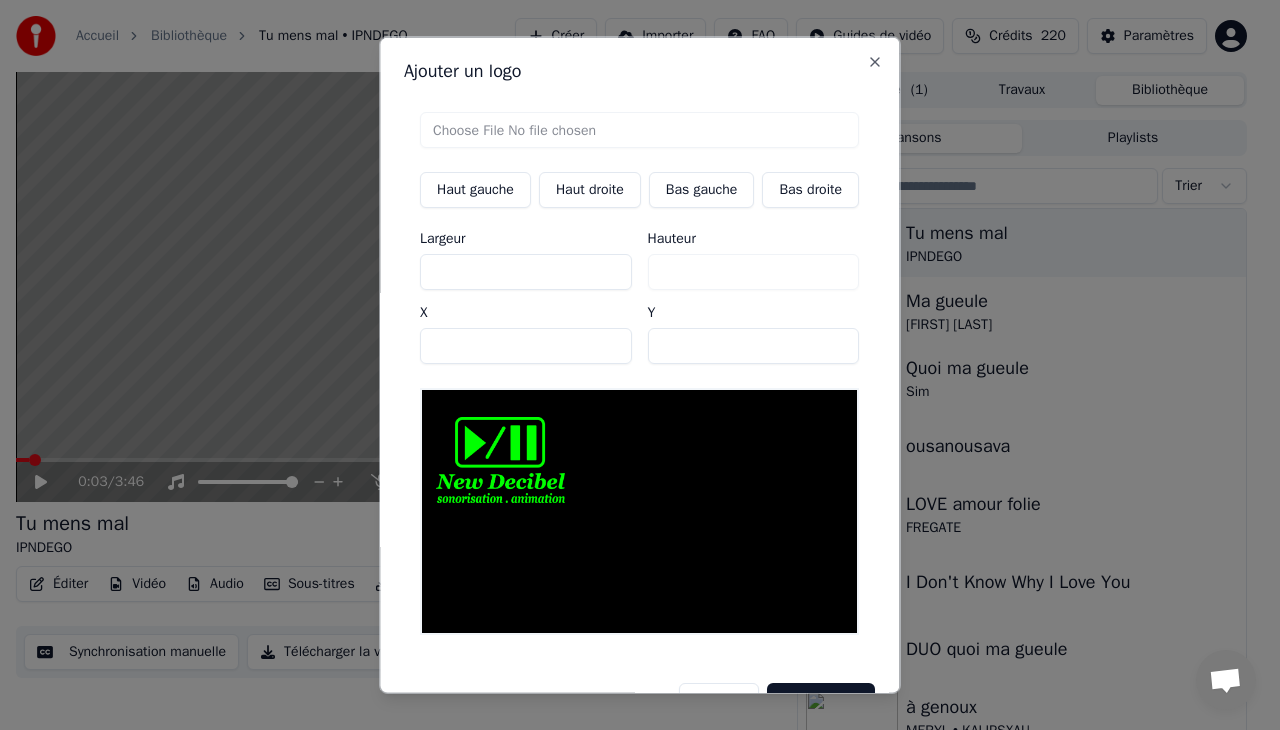 click on "**" at bounding box center [526, 346] 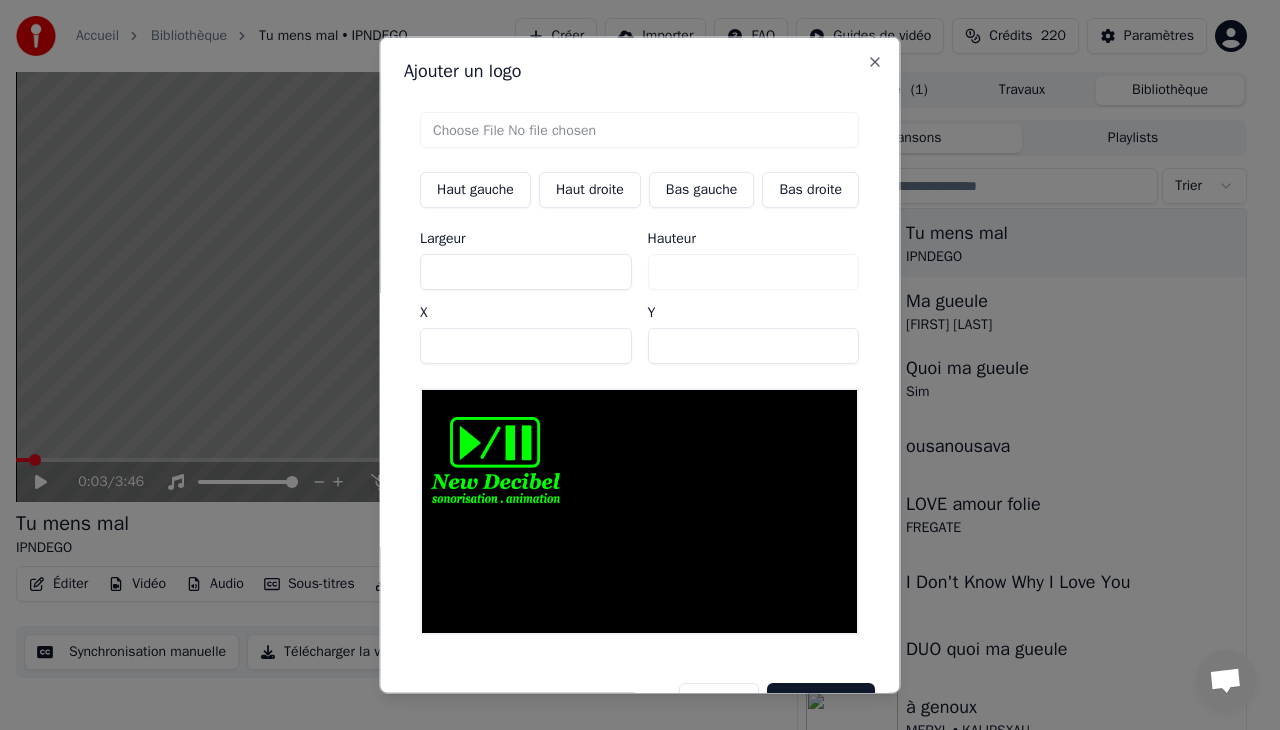 click on "**" at bounding box center [526, 346] 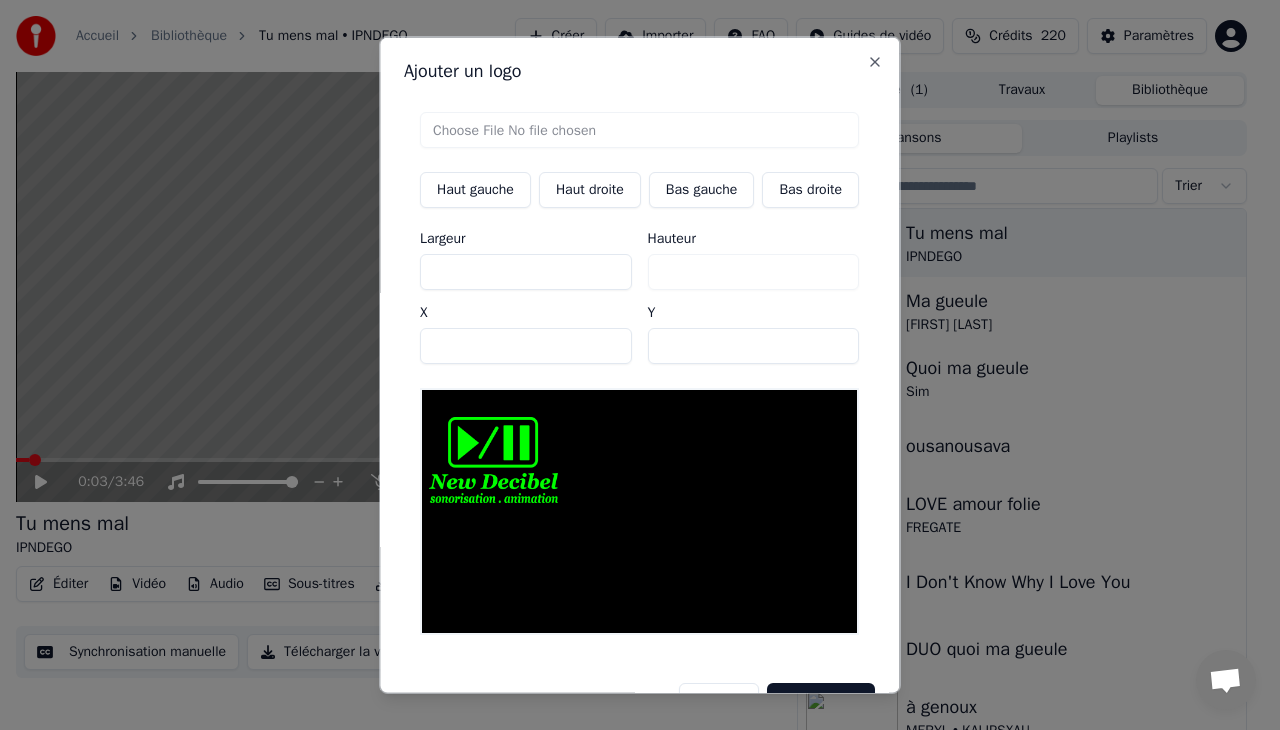 type on "*" 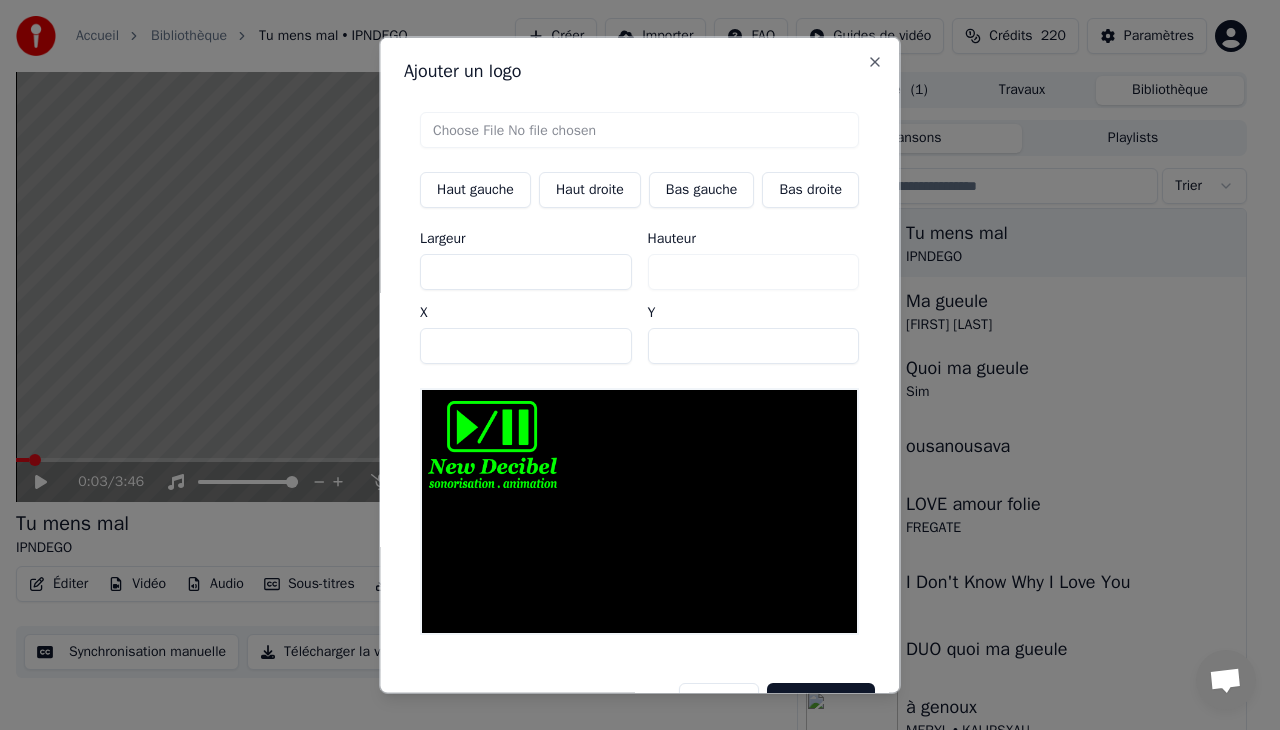 click on "**" at bounding box center [754, 346] 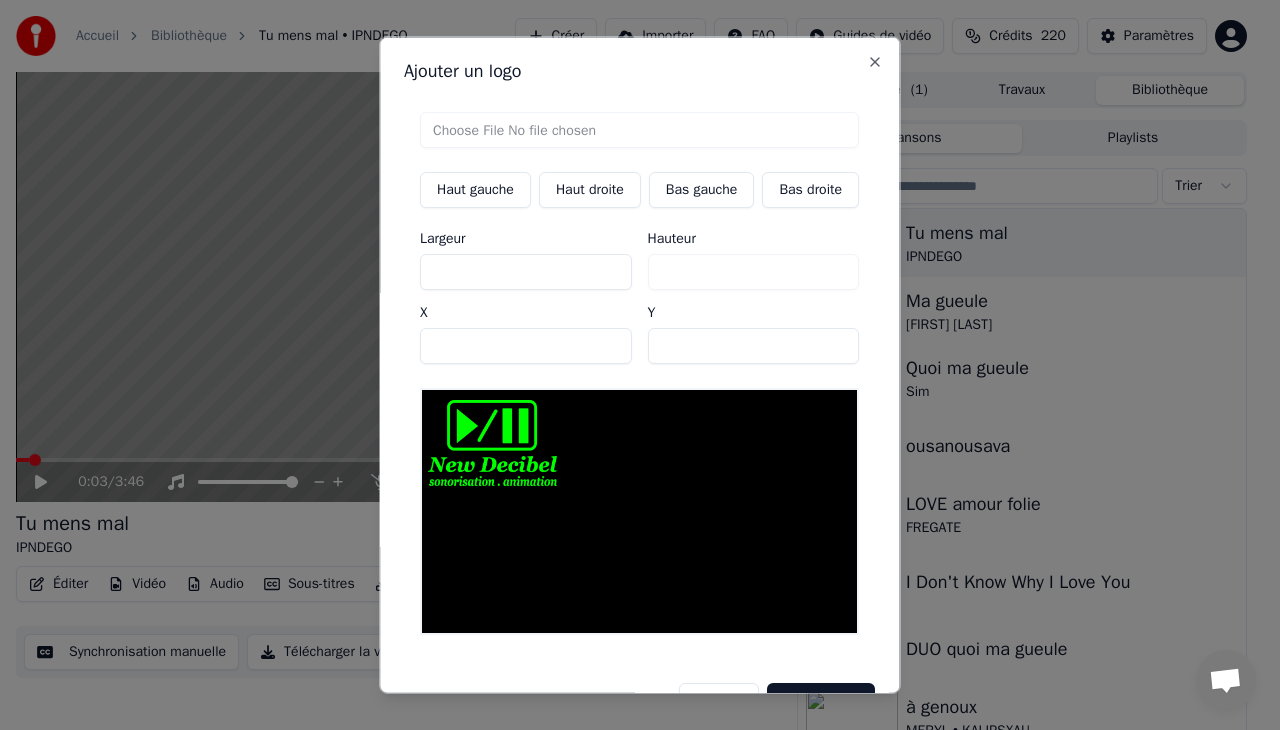 type on "**" 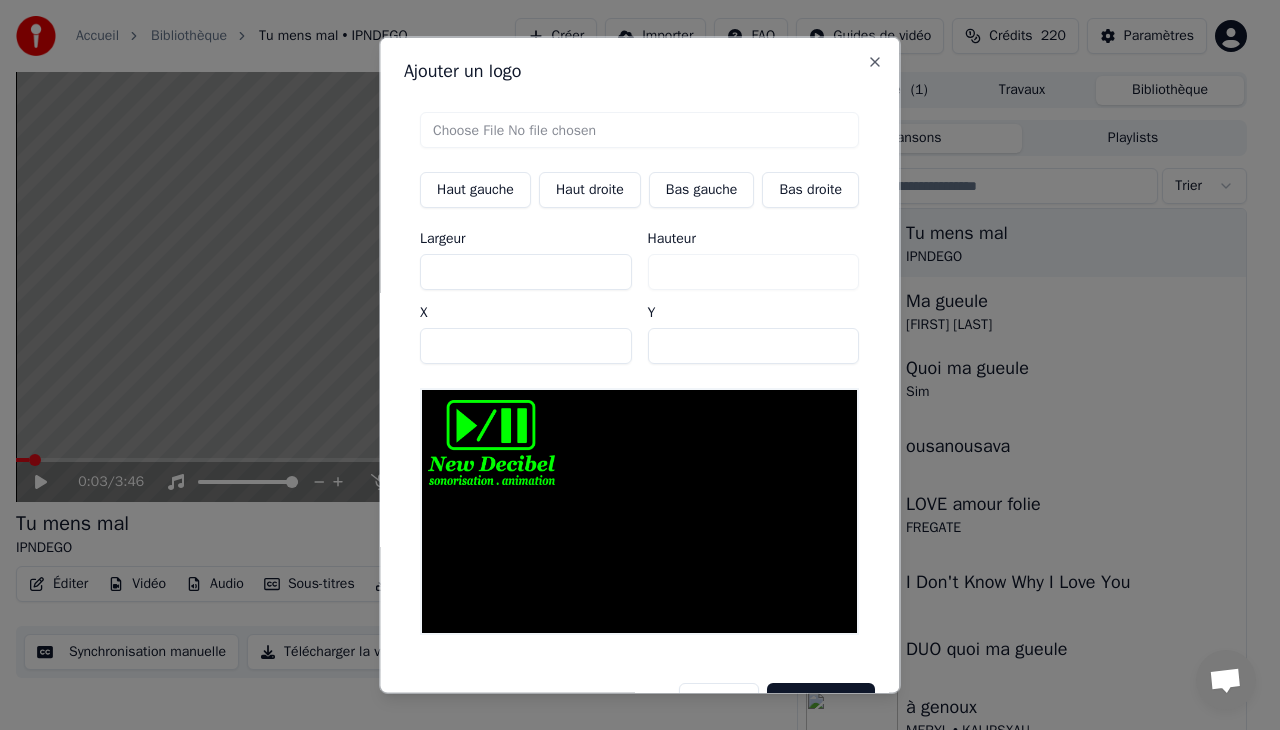 type on "***" 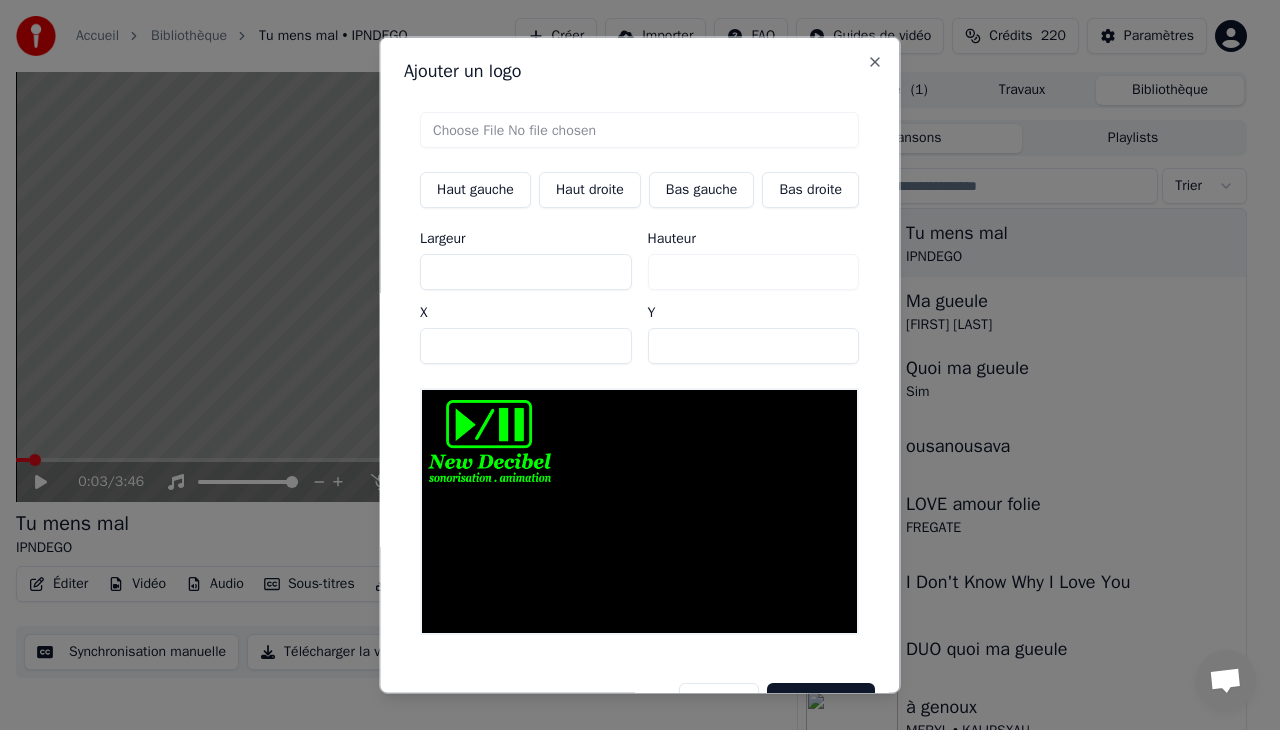 type on "***" 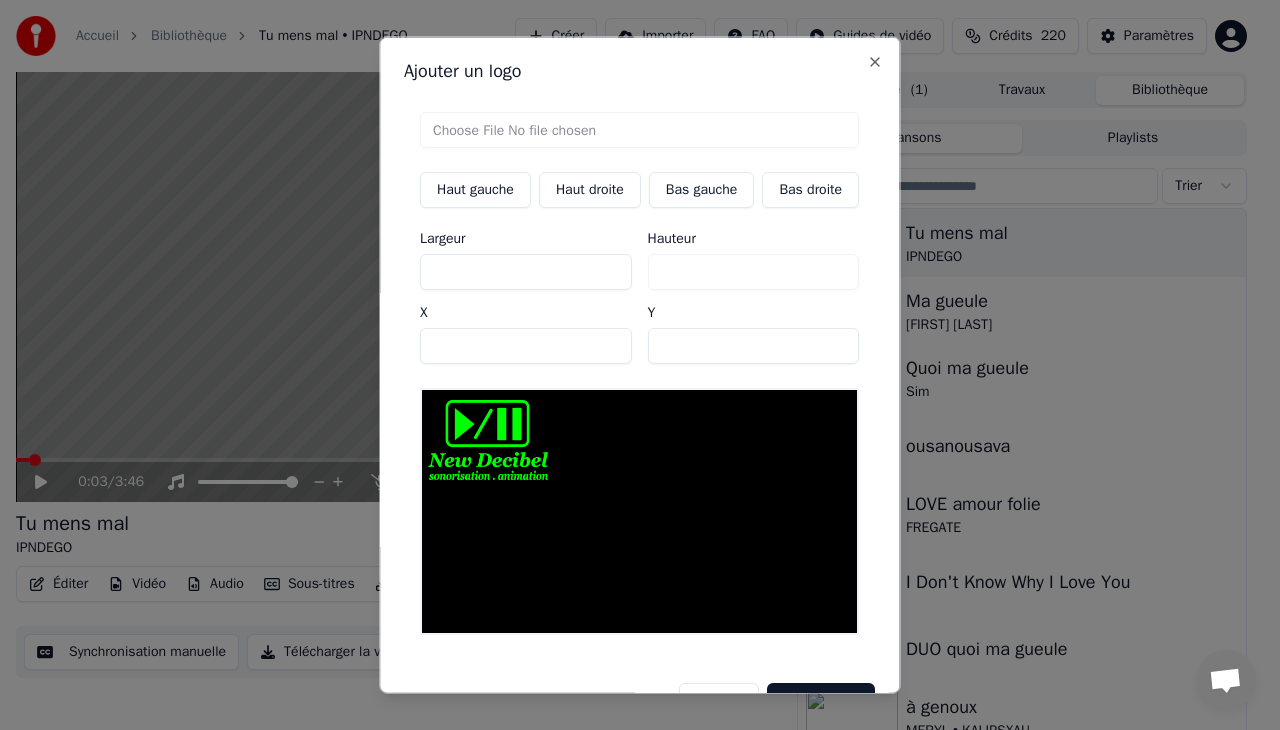 type on "***" 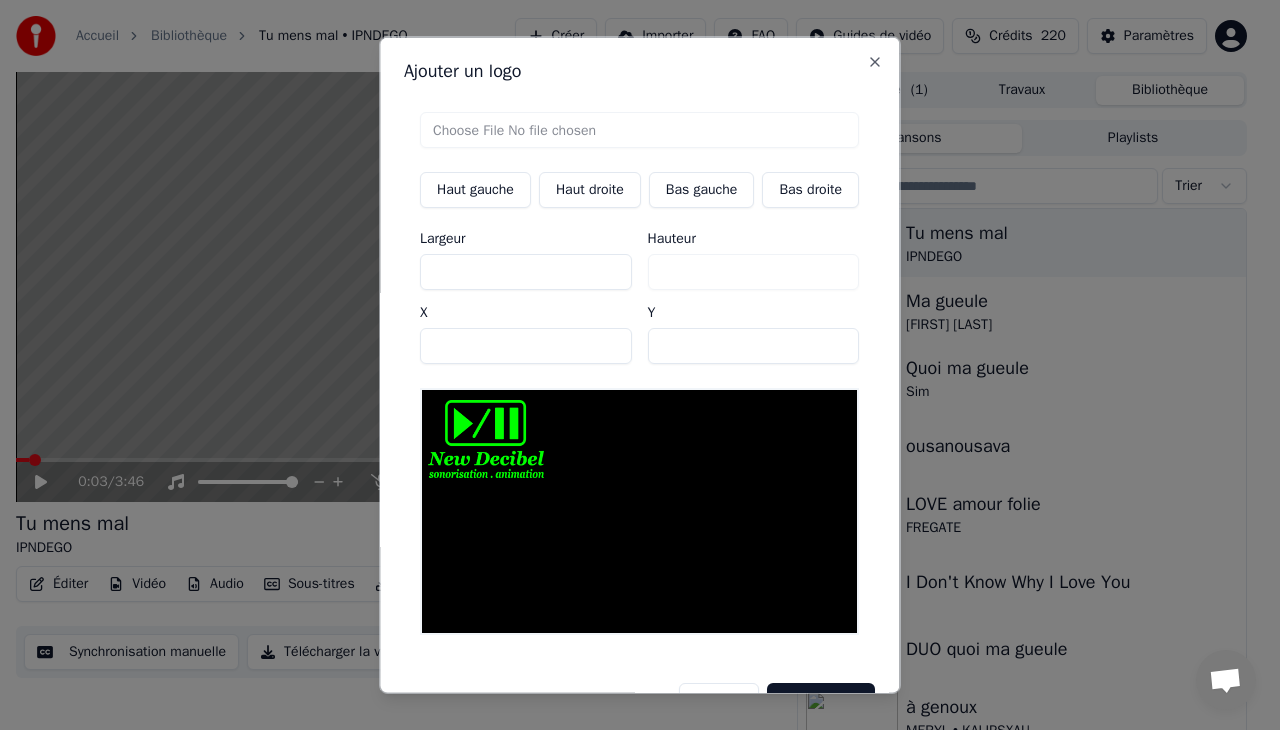 type on "***" 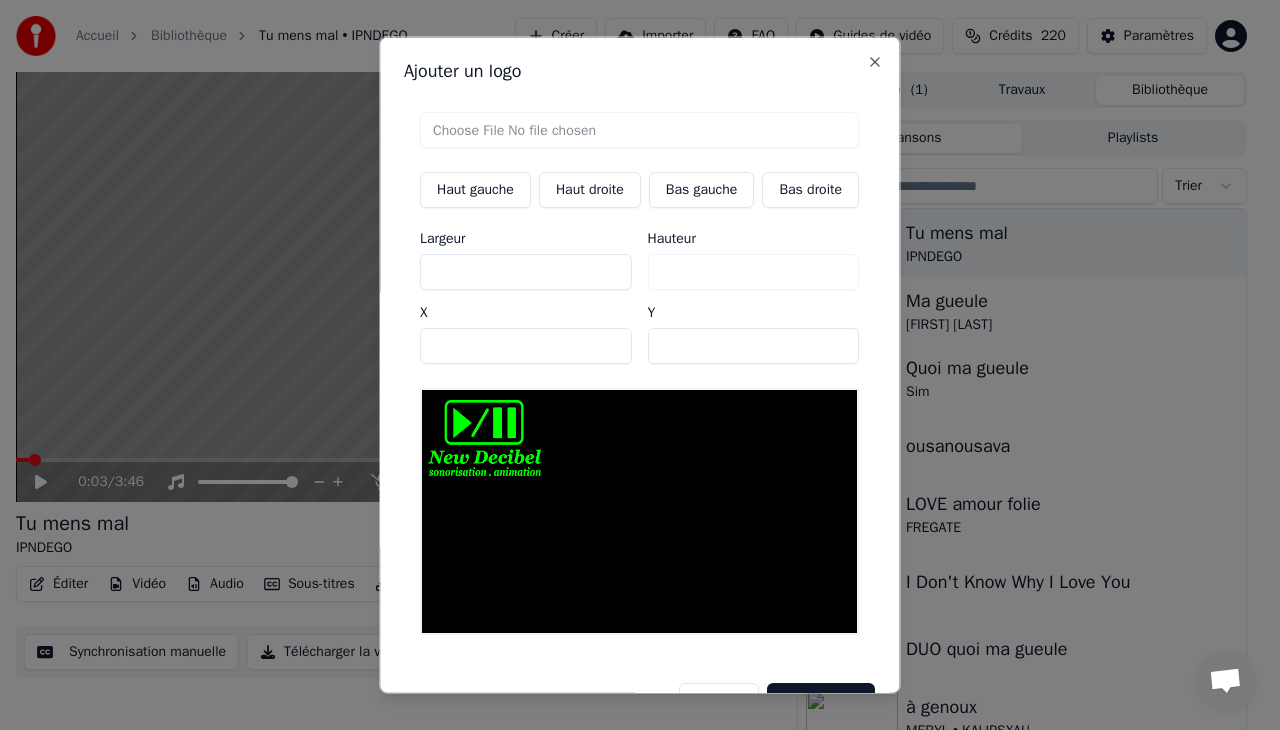 type on "***" 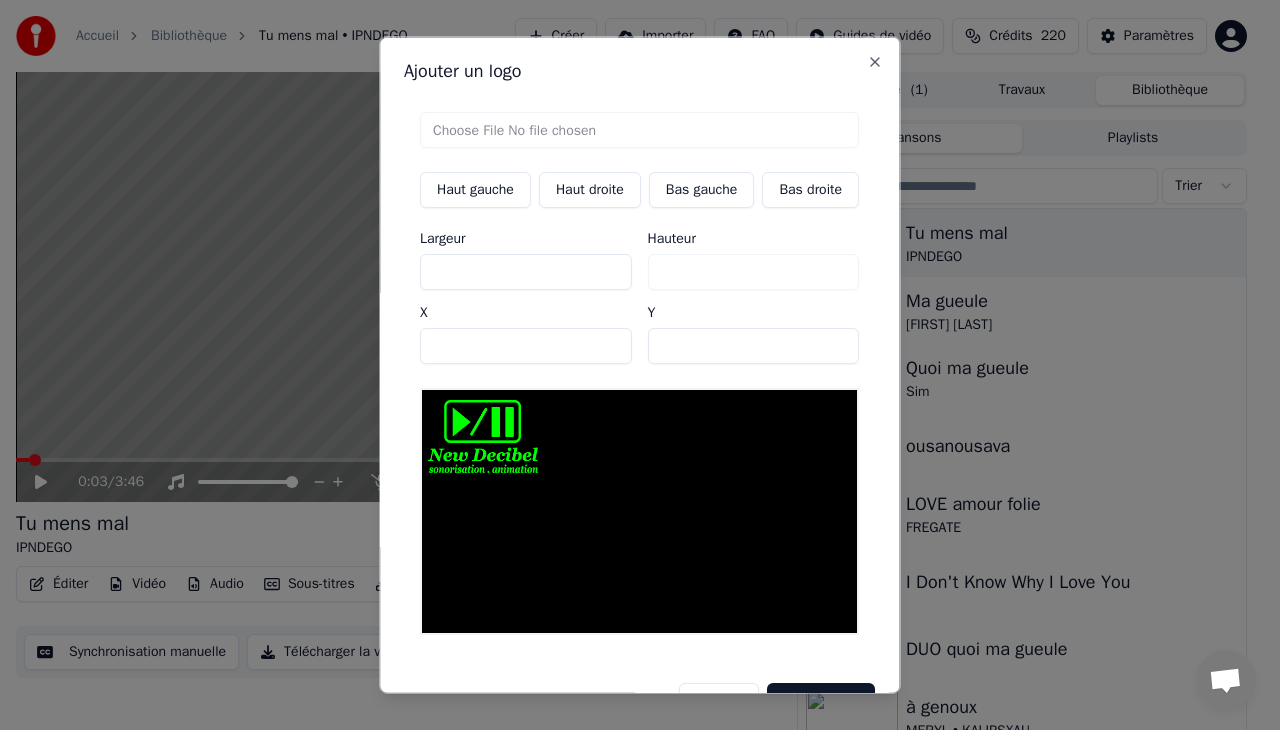 type on "***" 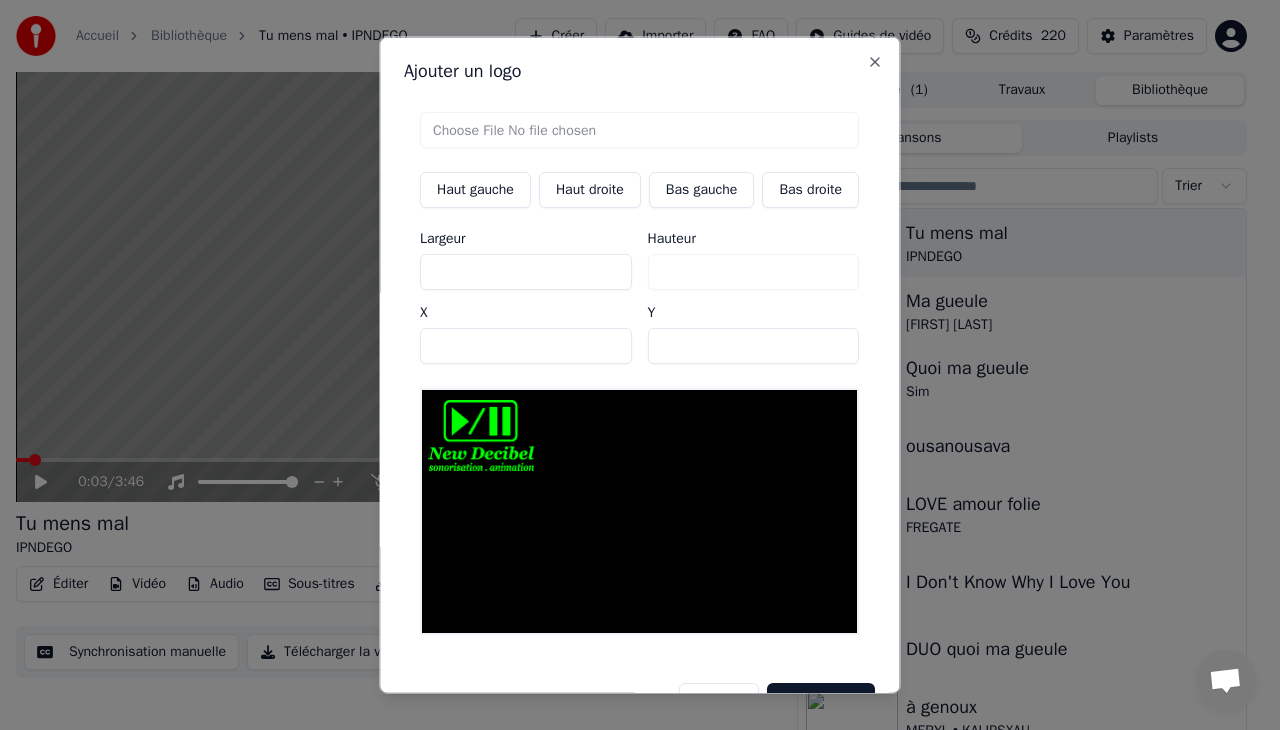 type on "***" 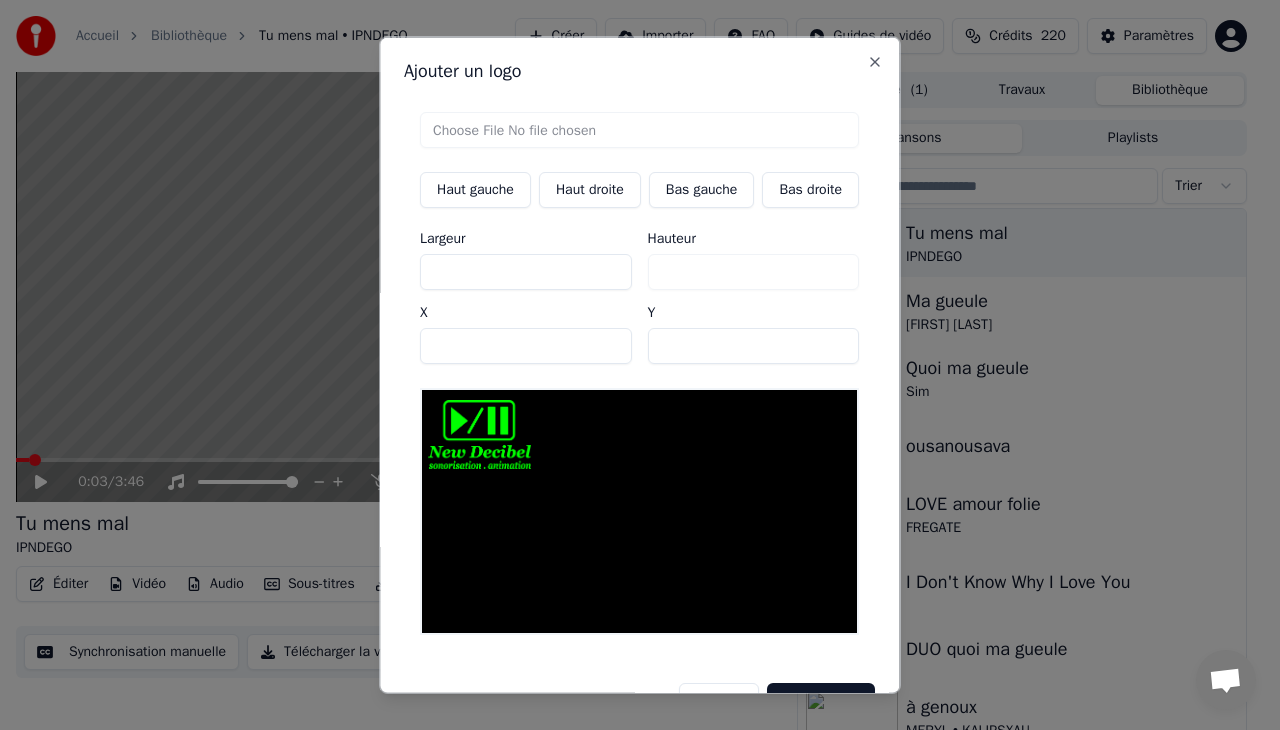 type on "***" 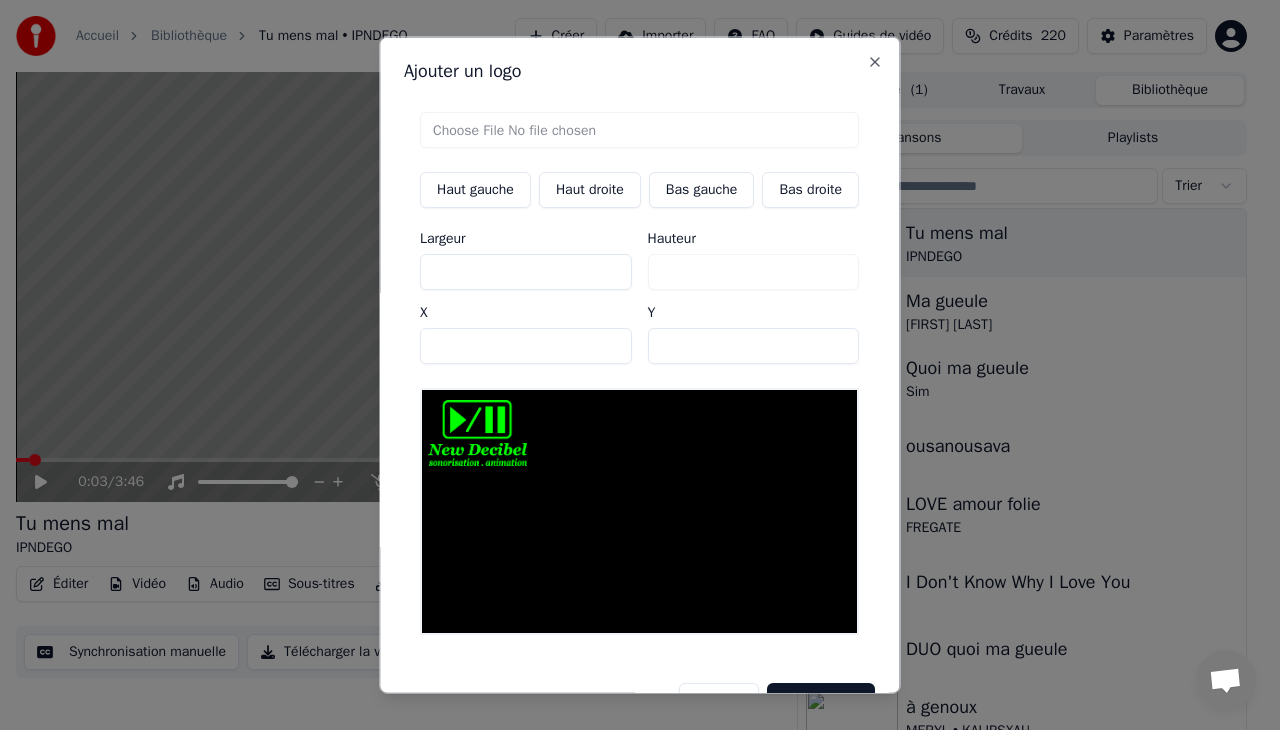 type on "***" 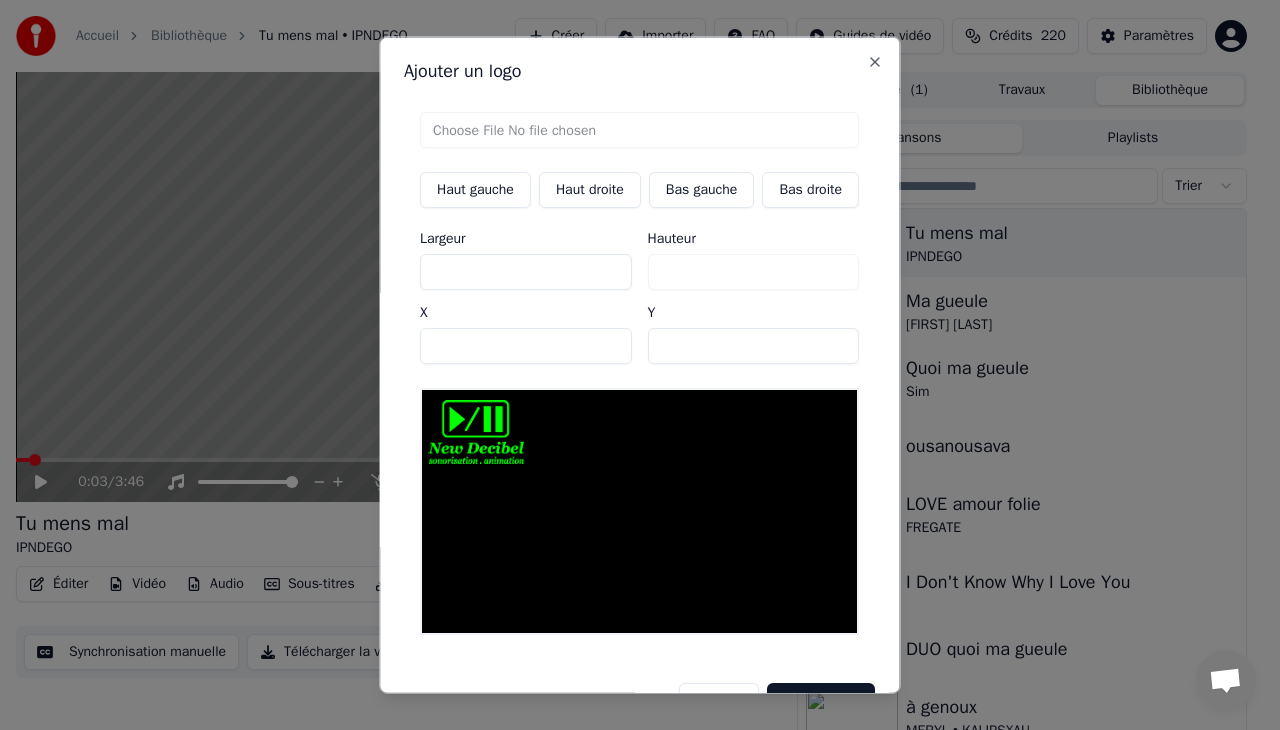 type on "***" 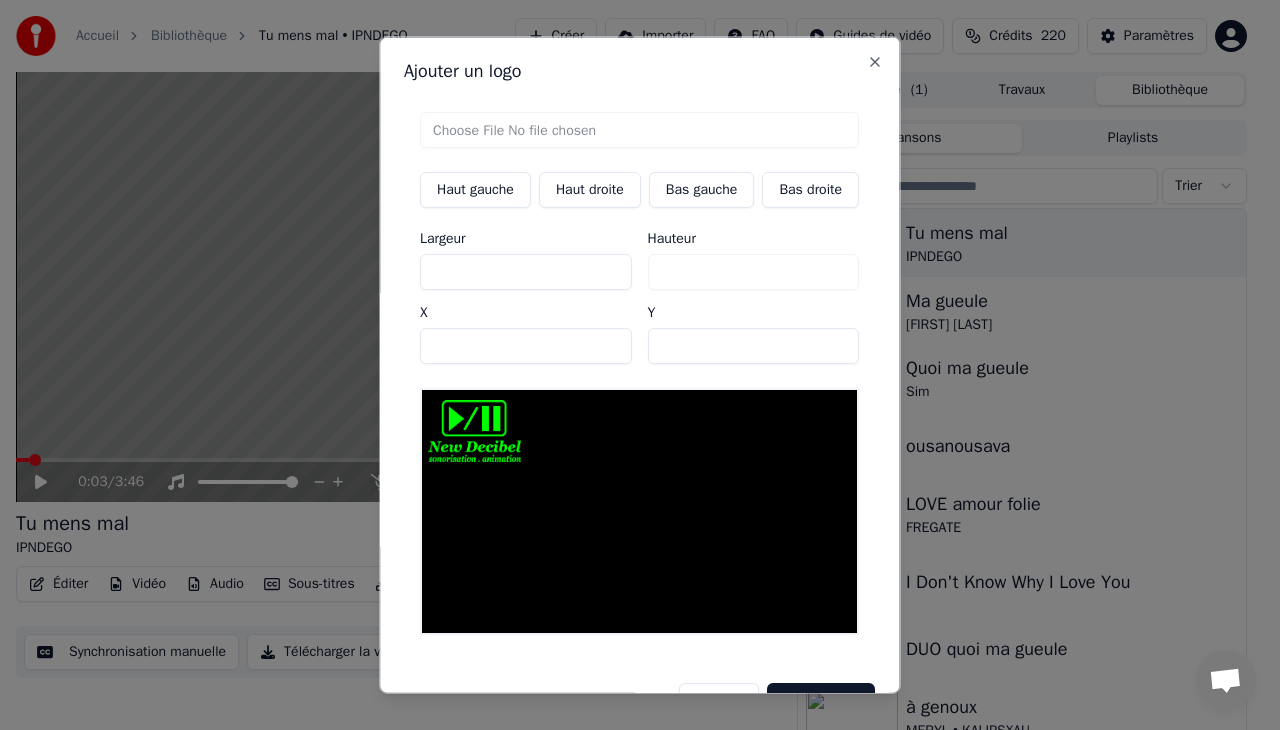 type on "***" 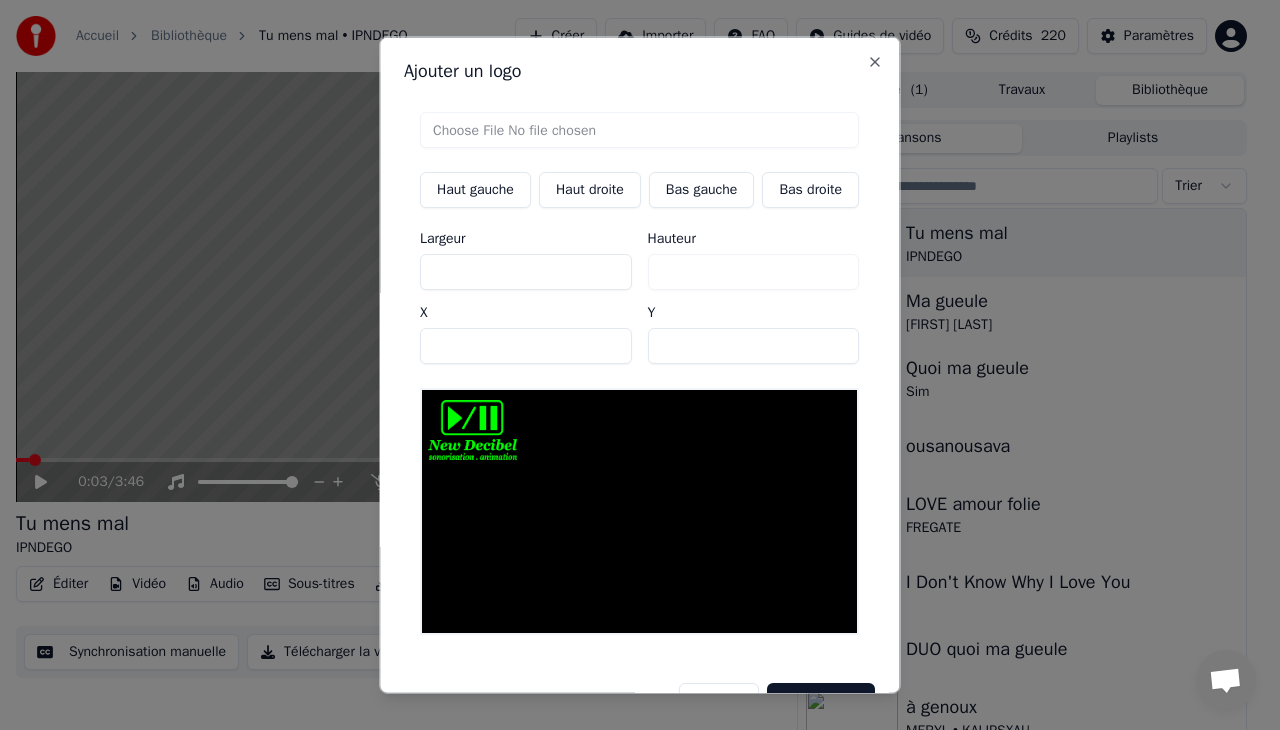 type on "***" 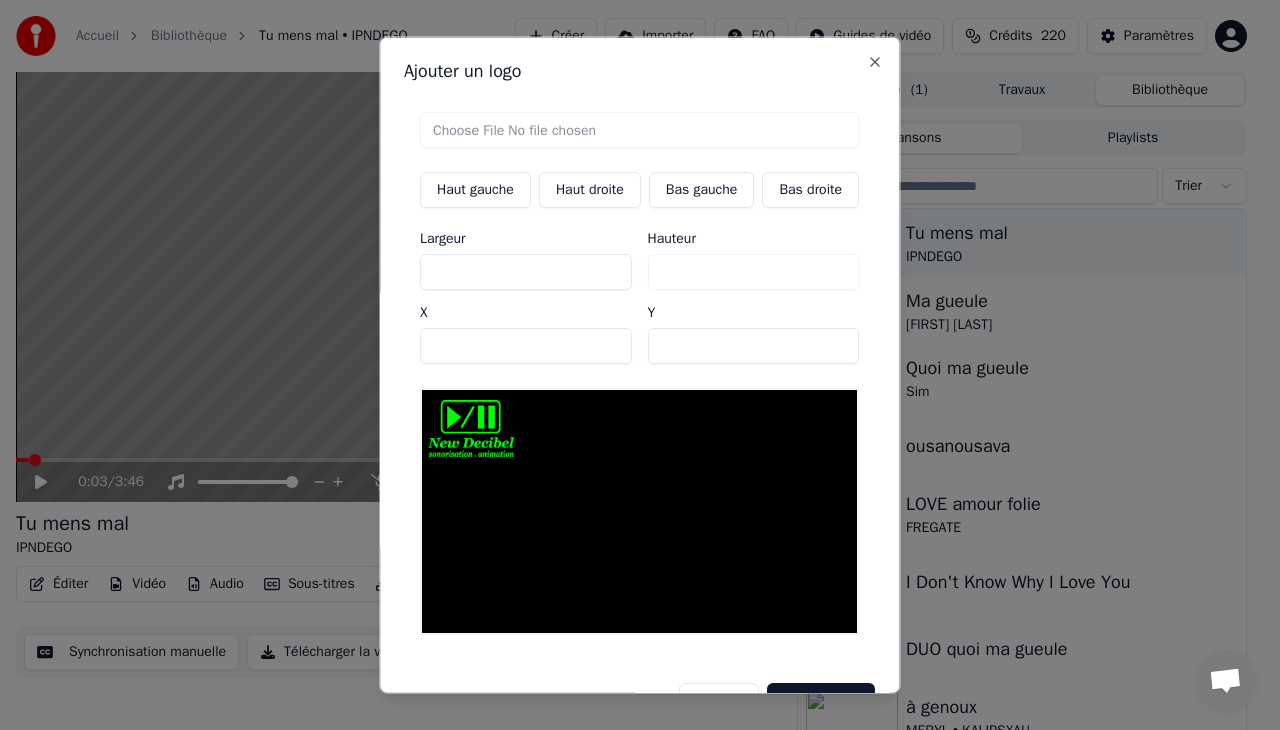 type on "***" 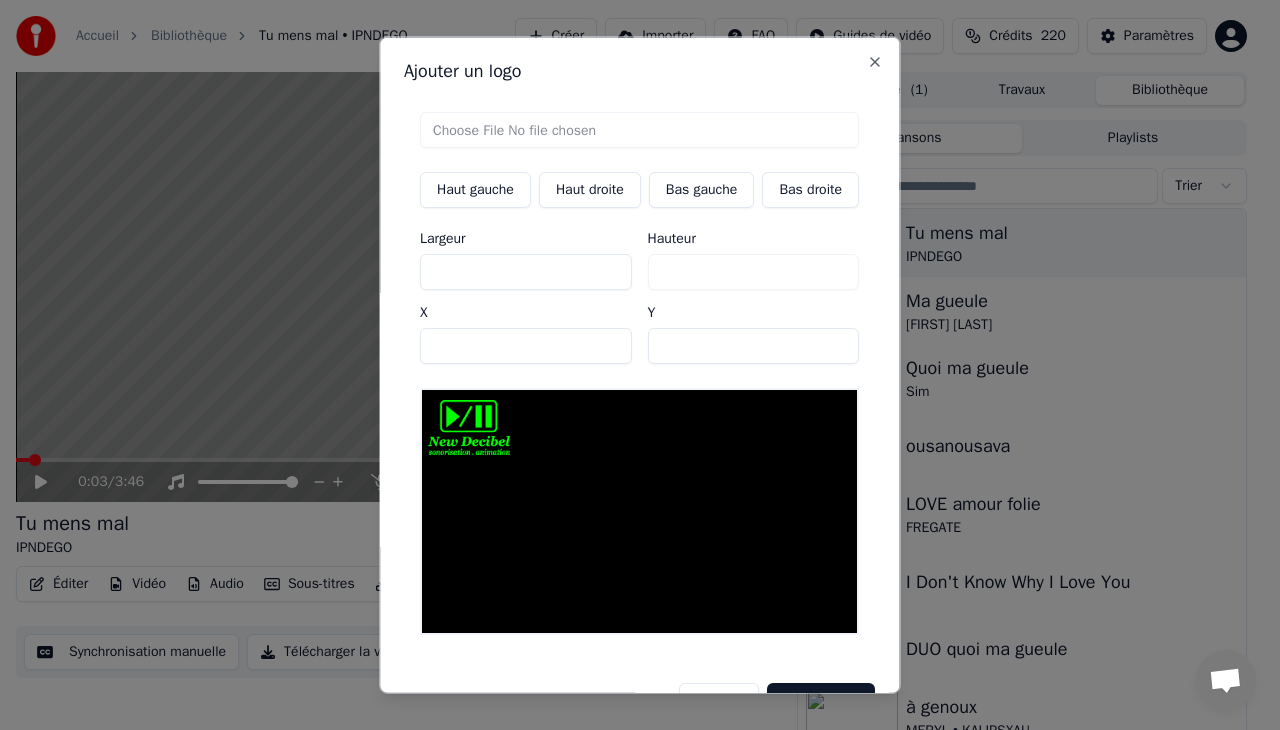 type on "***" 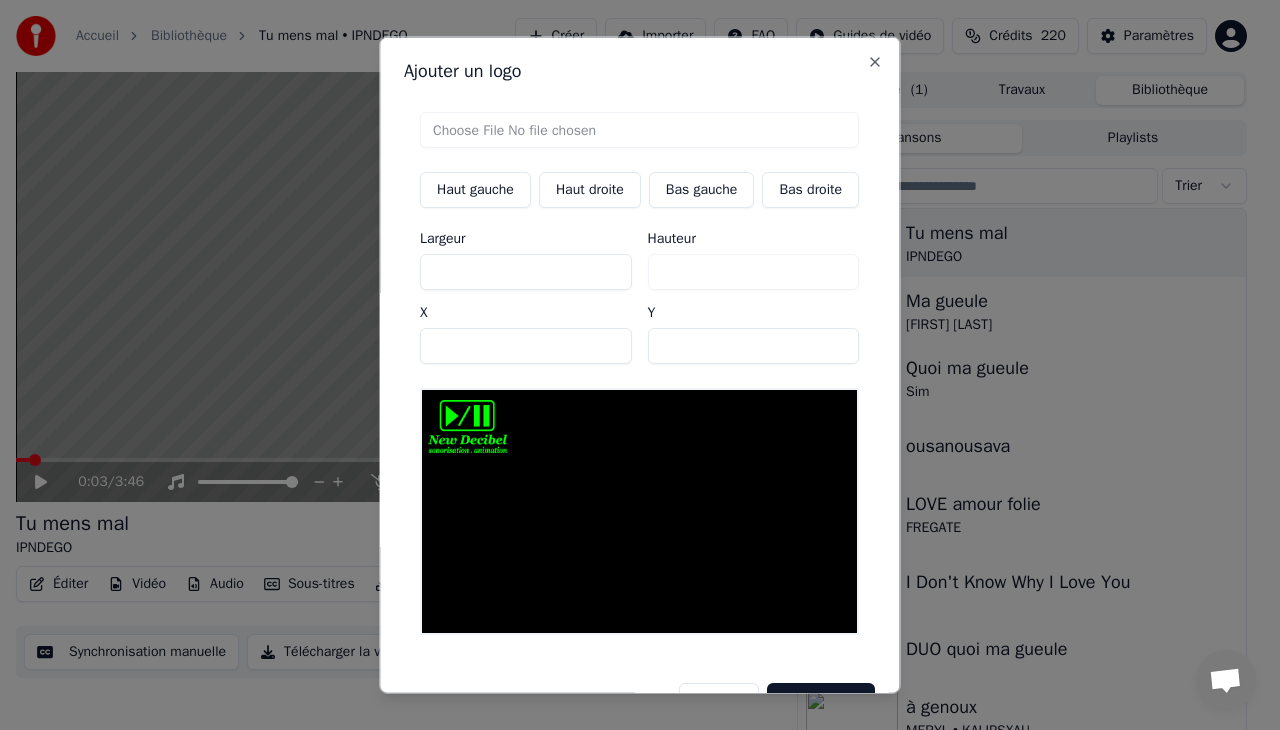 type on "***" 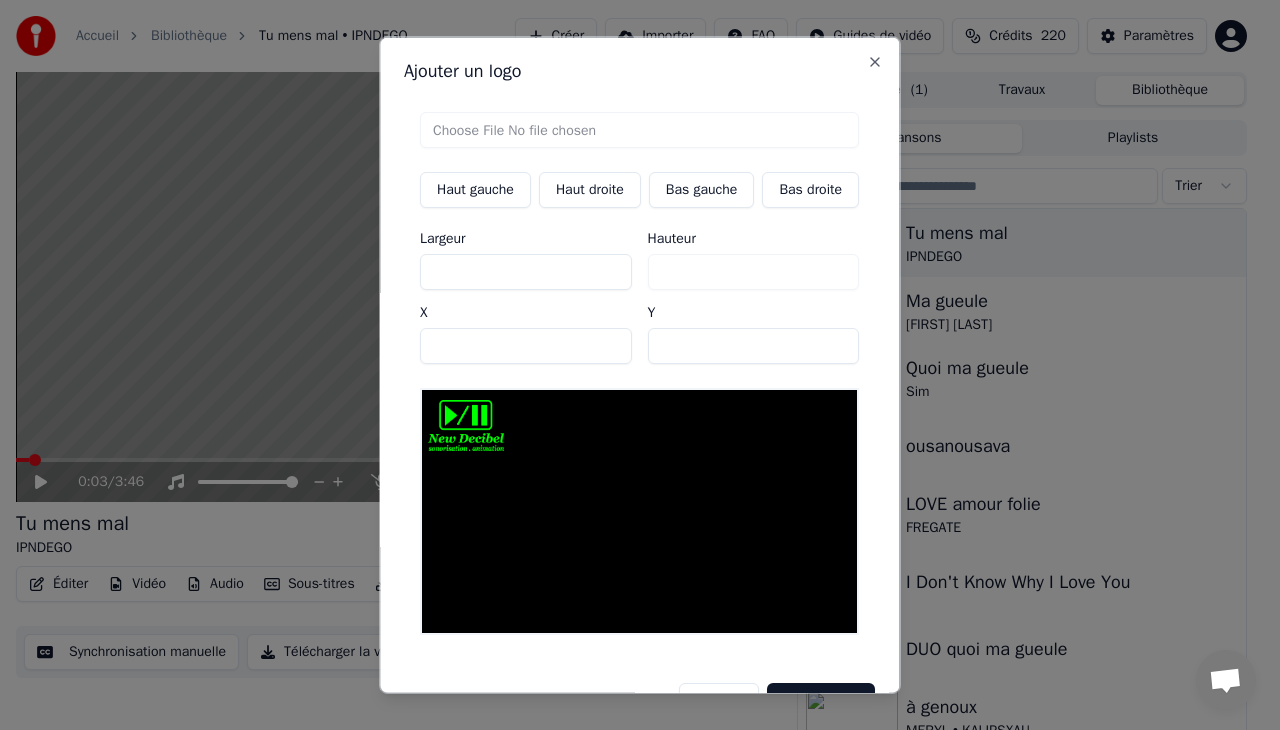 type on "***" 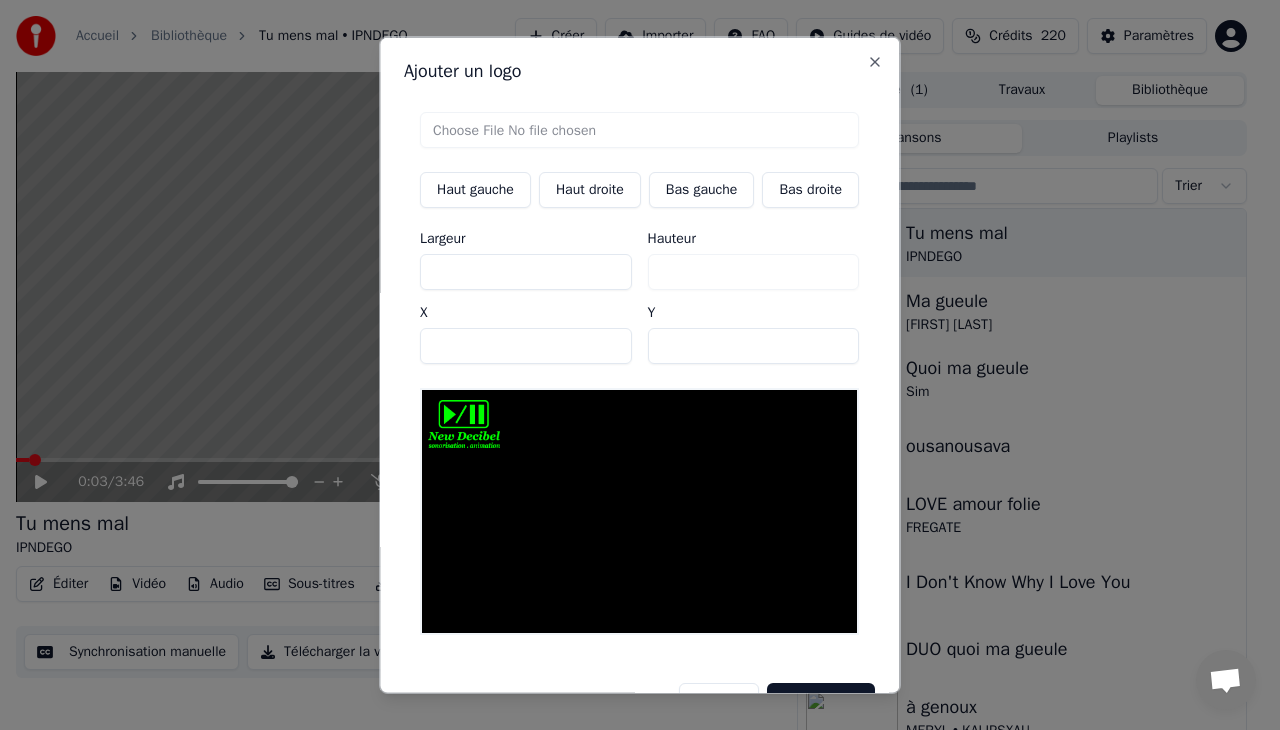 type on "***" 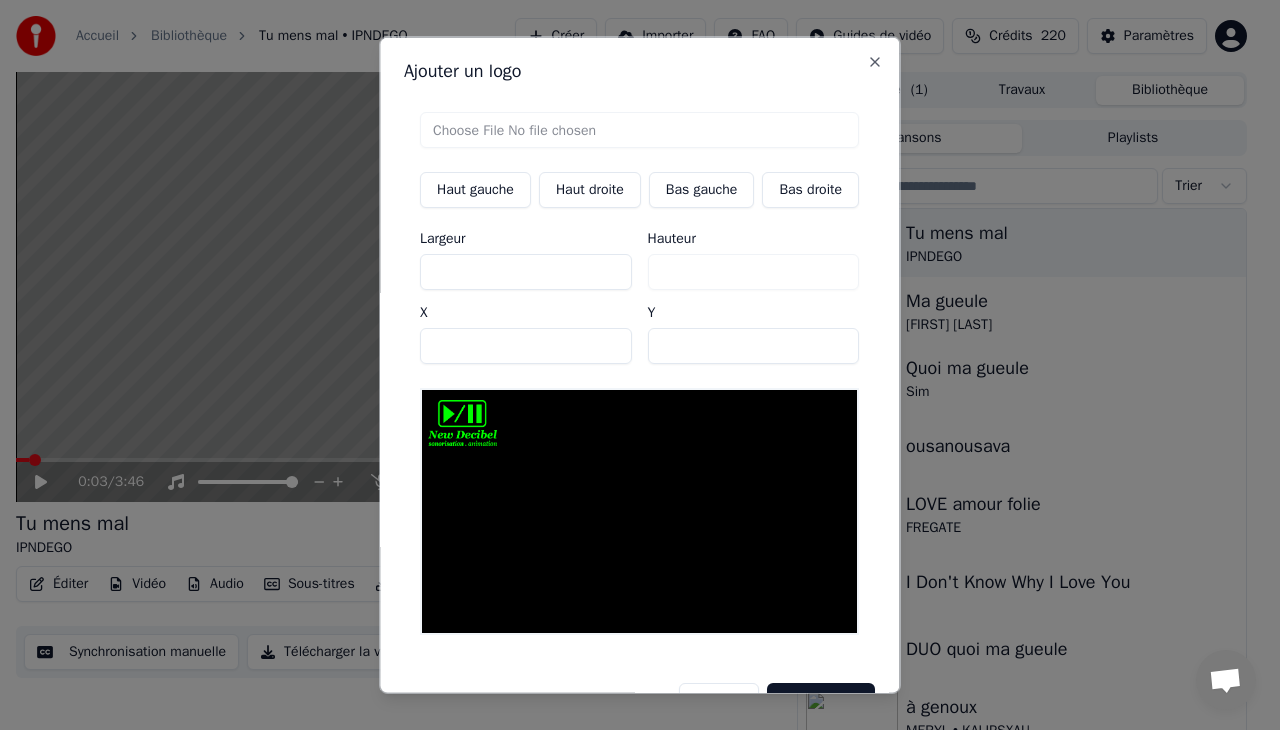 type on "**" 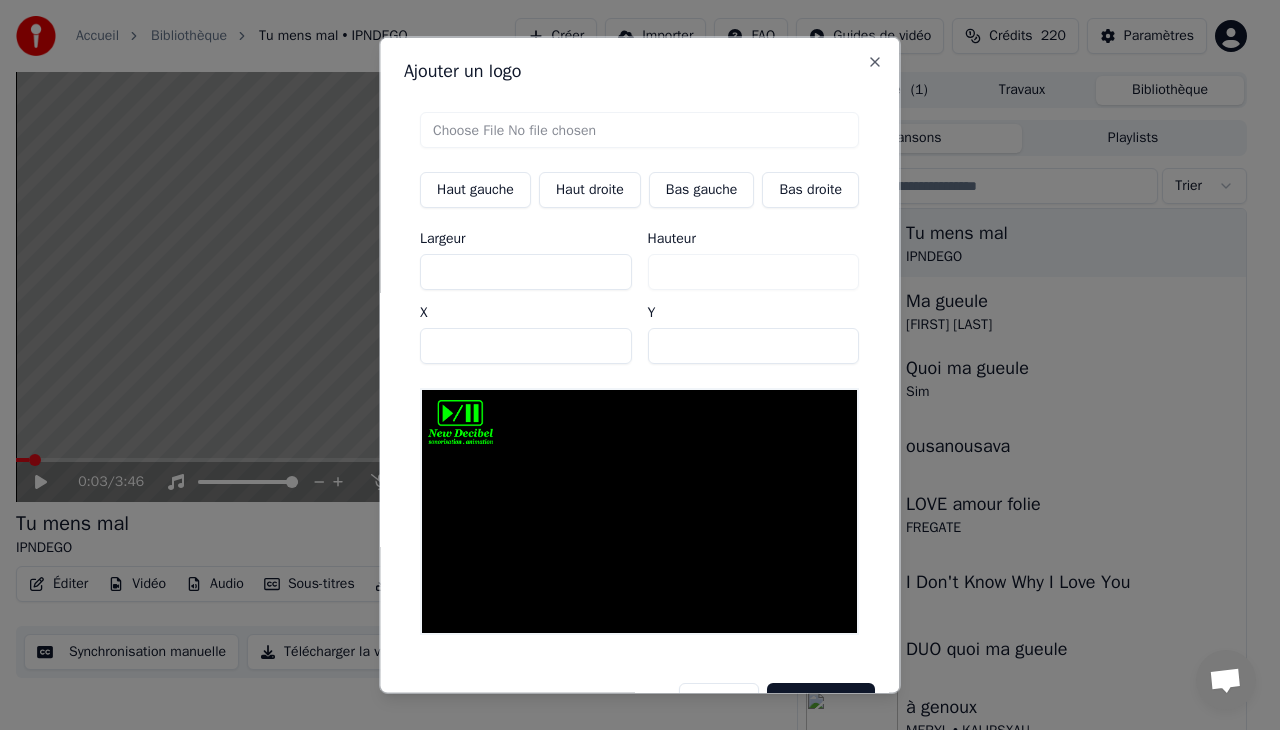 type on "**" 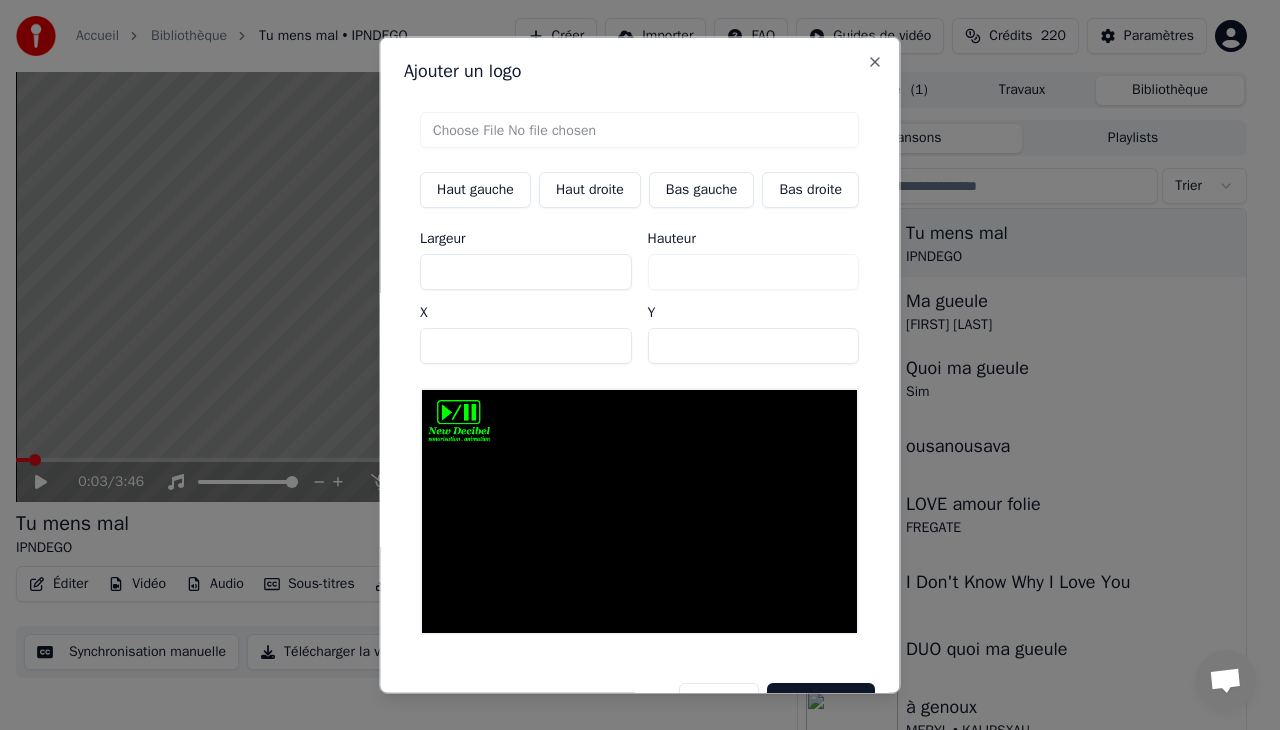 type on "**" 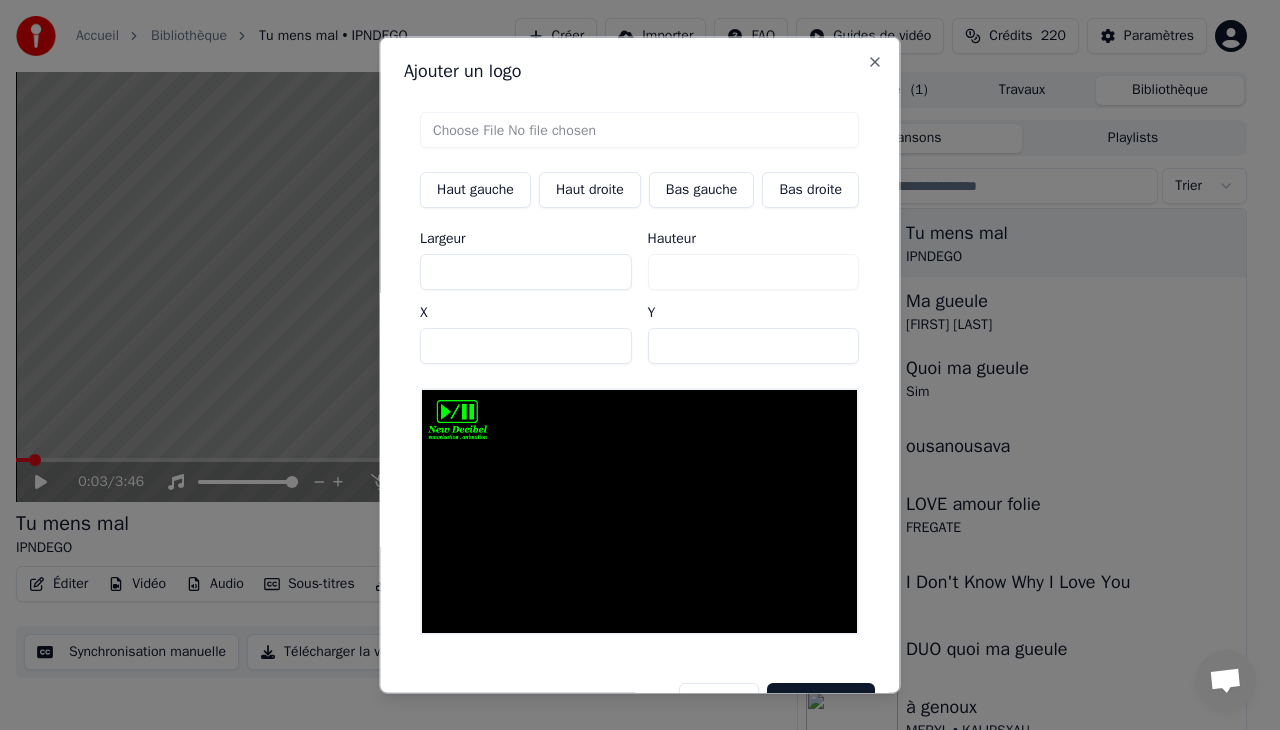 type on "**" 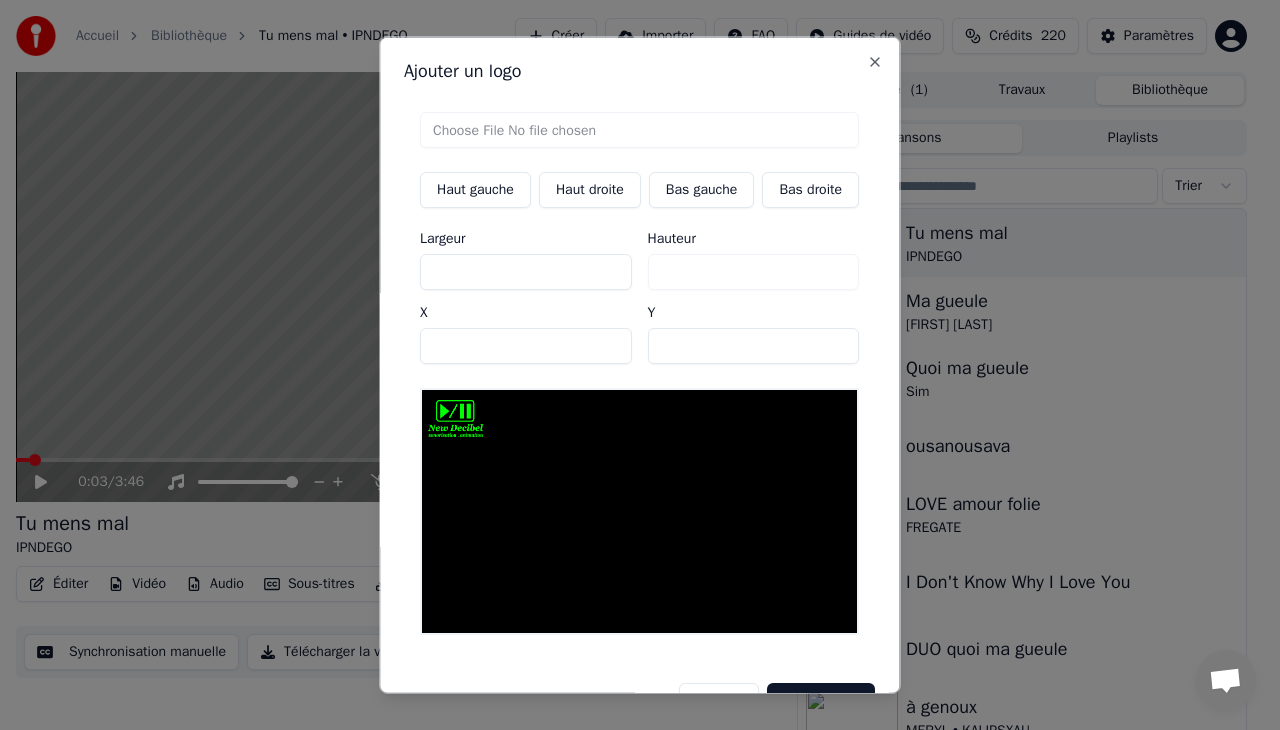 type on "**" 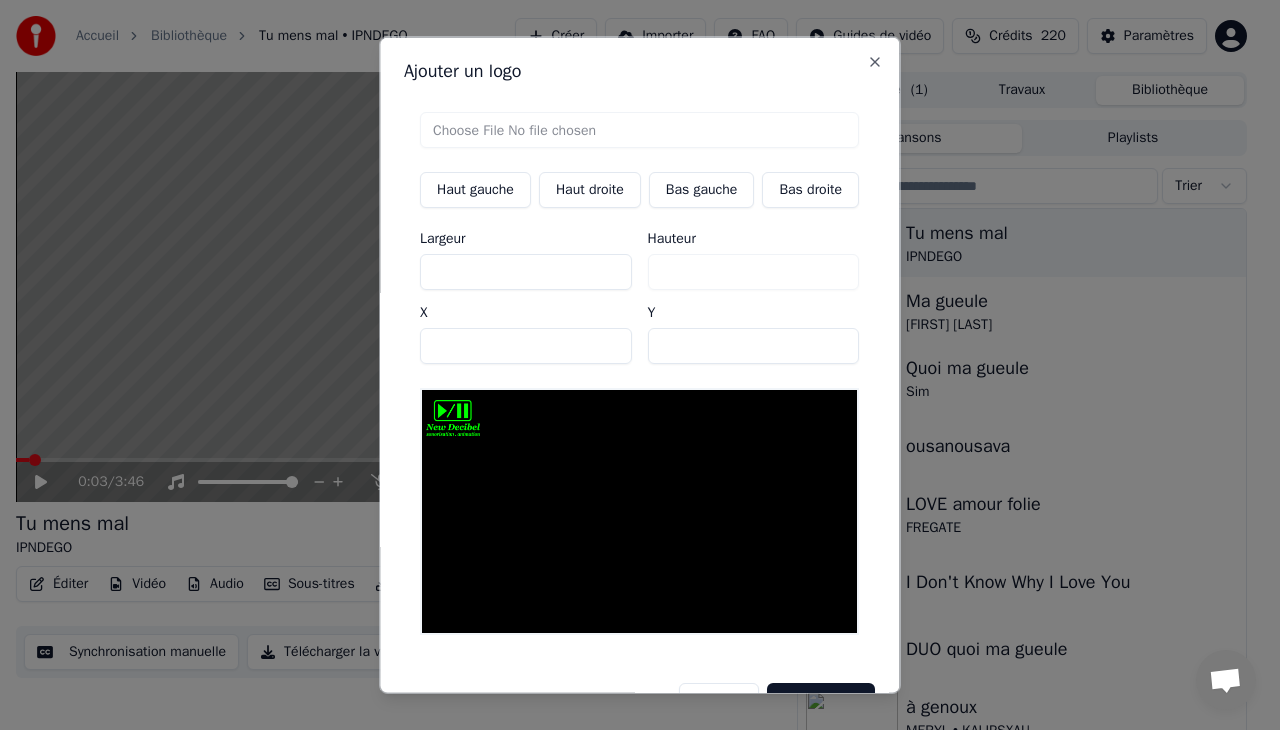 type on "*" 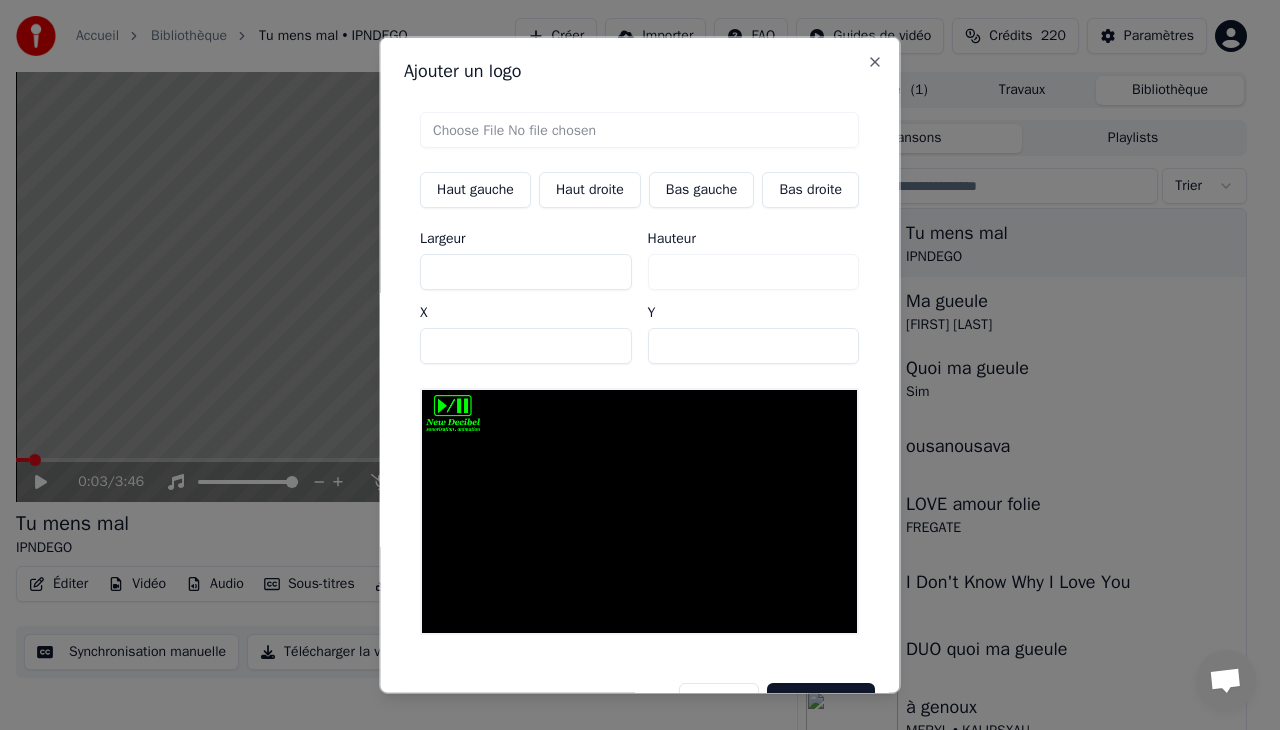 click on "*" at bounding box center [754, 346] 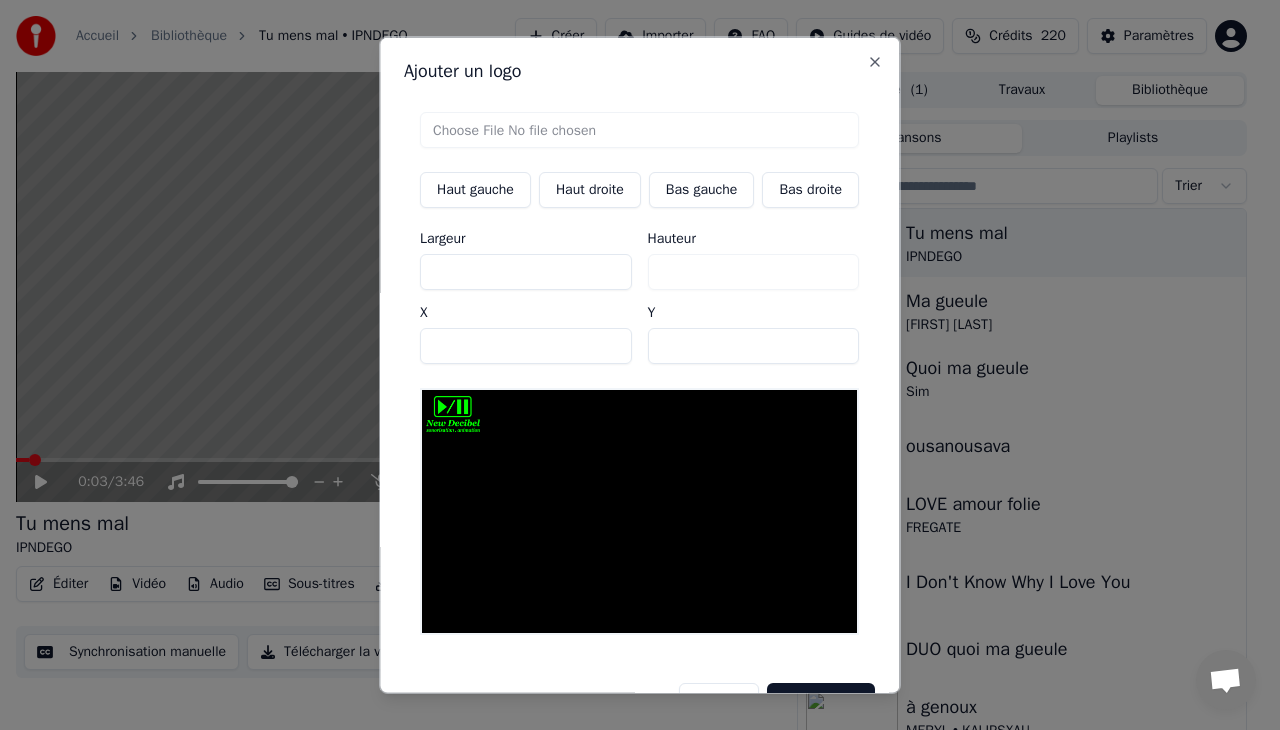 type on "*" 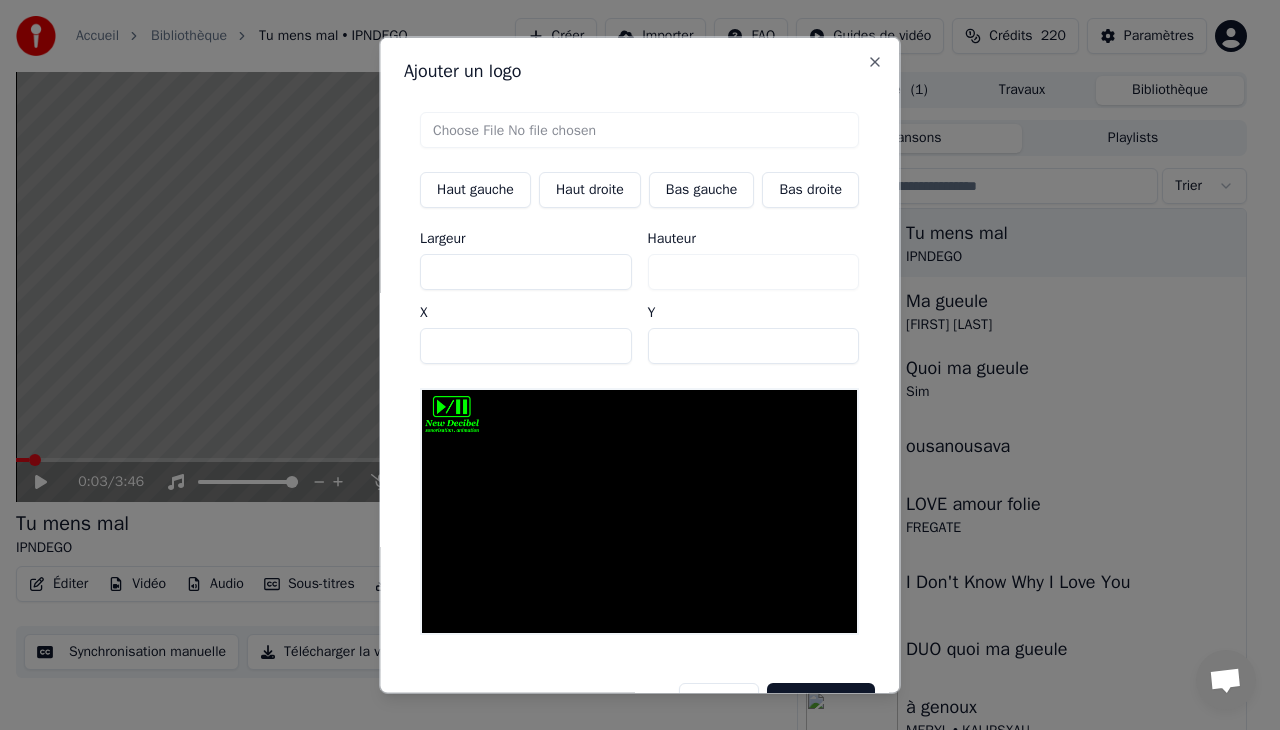 click on "*" at bounding box center (526, 346) 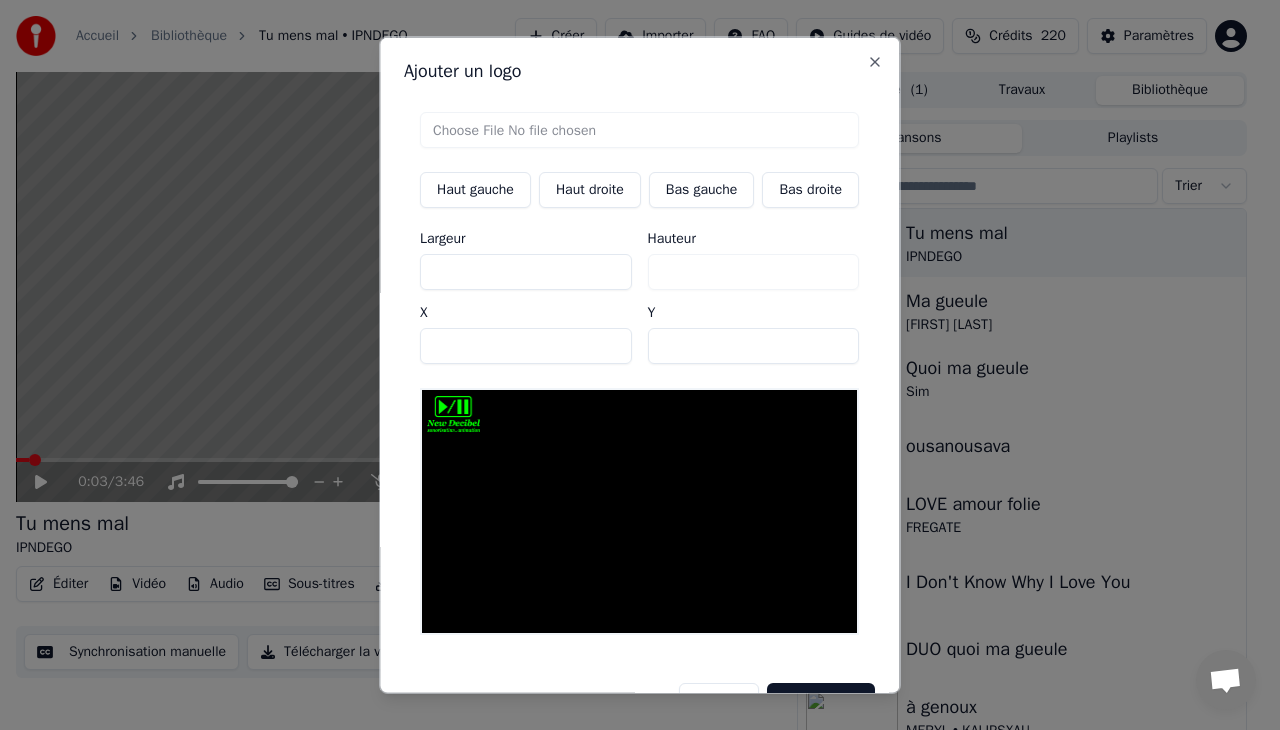 click on "*" at bounding box center [526, 346] 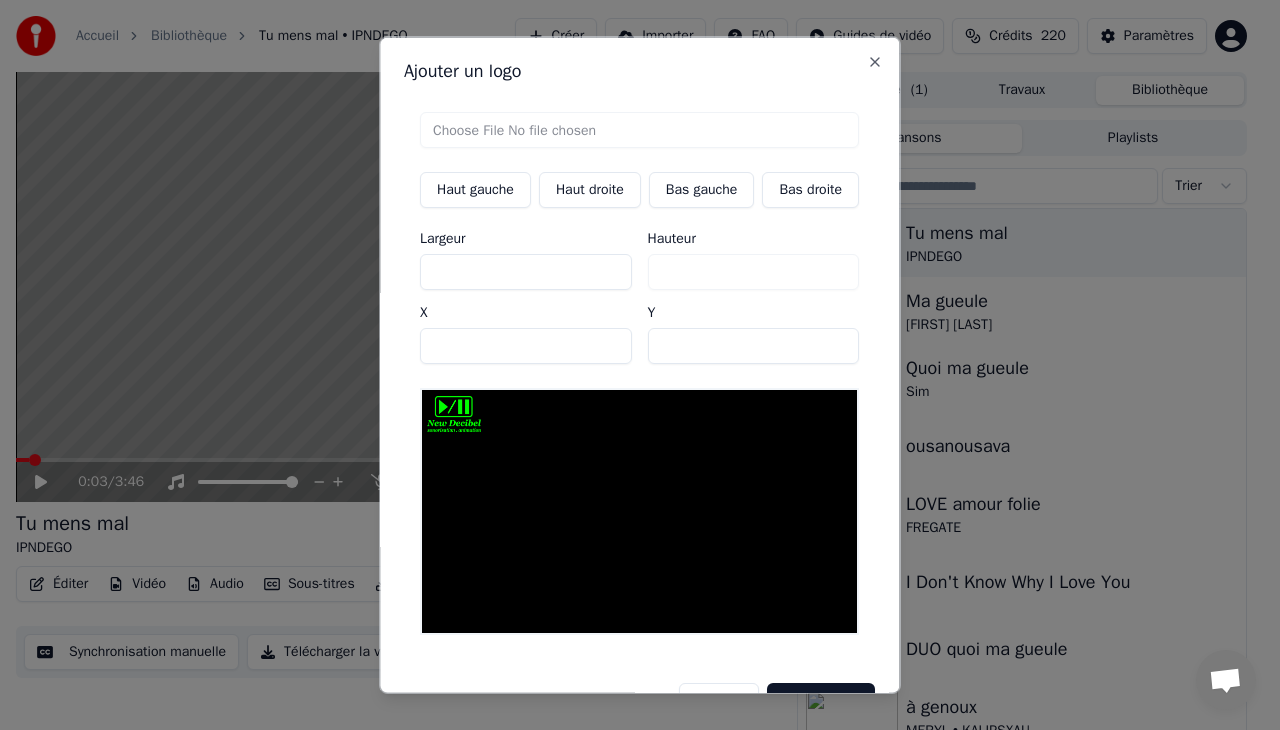 click on "*" at bounding box center [526, 346] 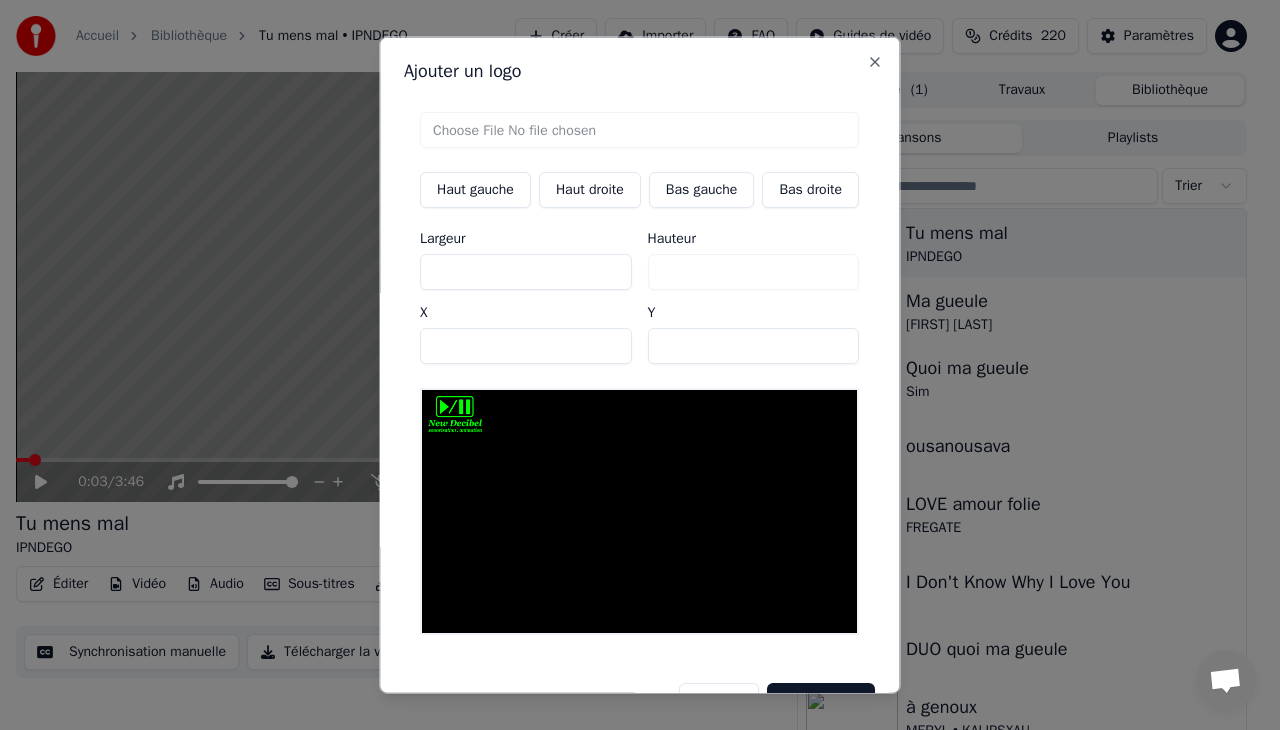 click on "*" at bounding box center (526, 346) 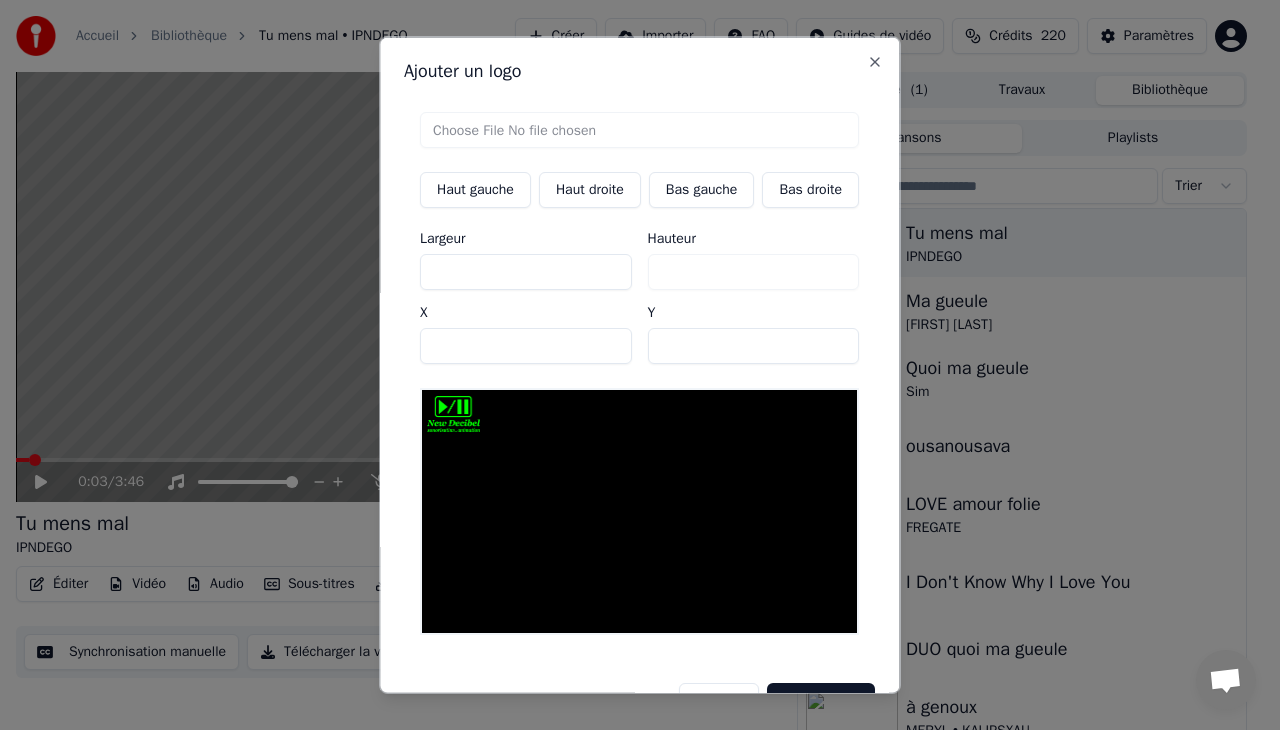 click on "*" at bounding box center (526, 346) 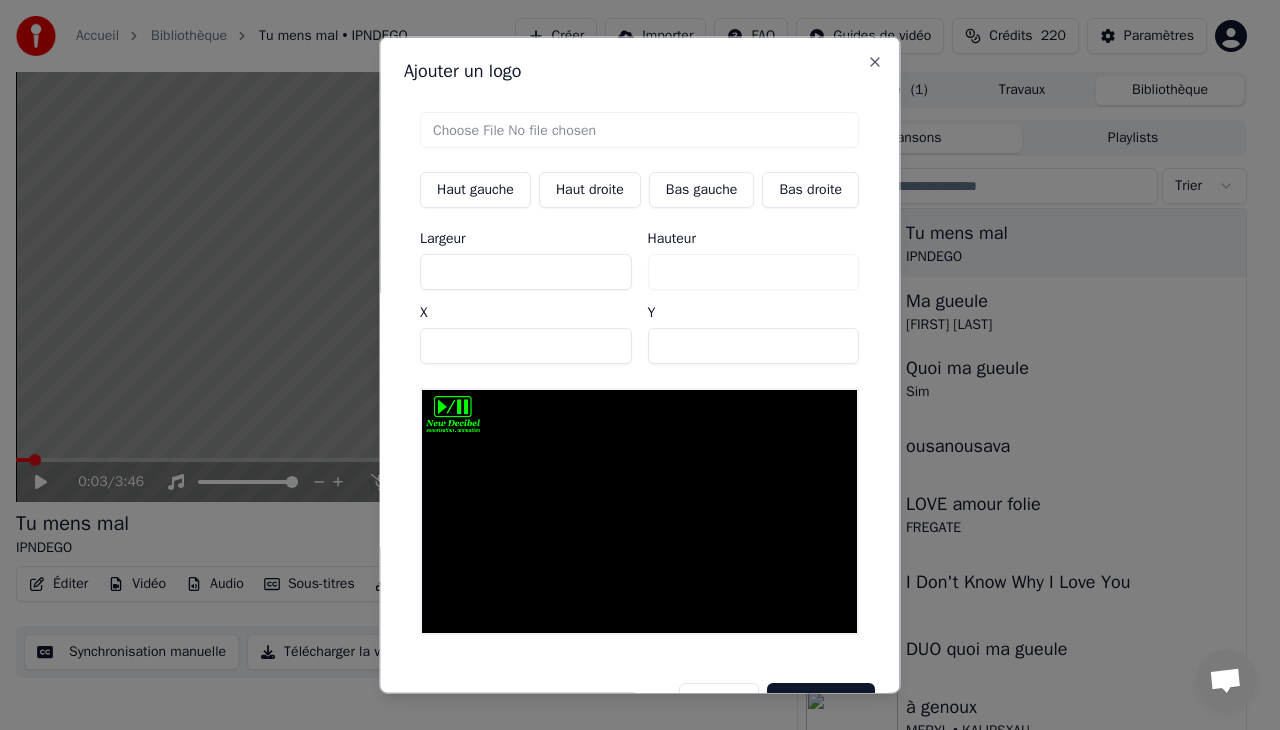 click on "*" at bounding box center (526, 346) 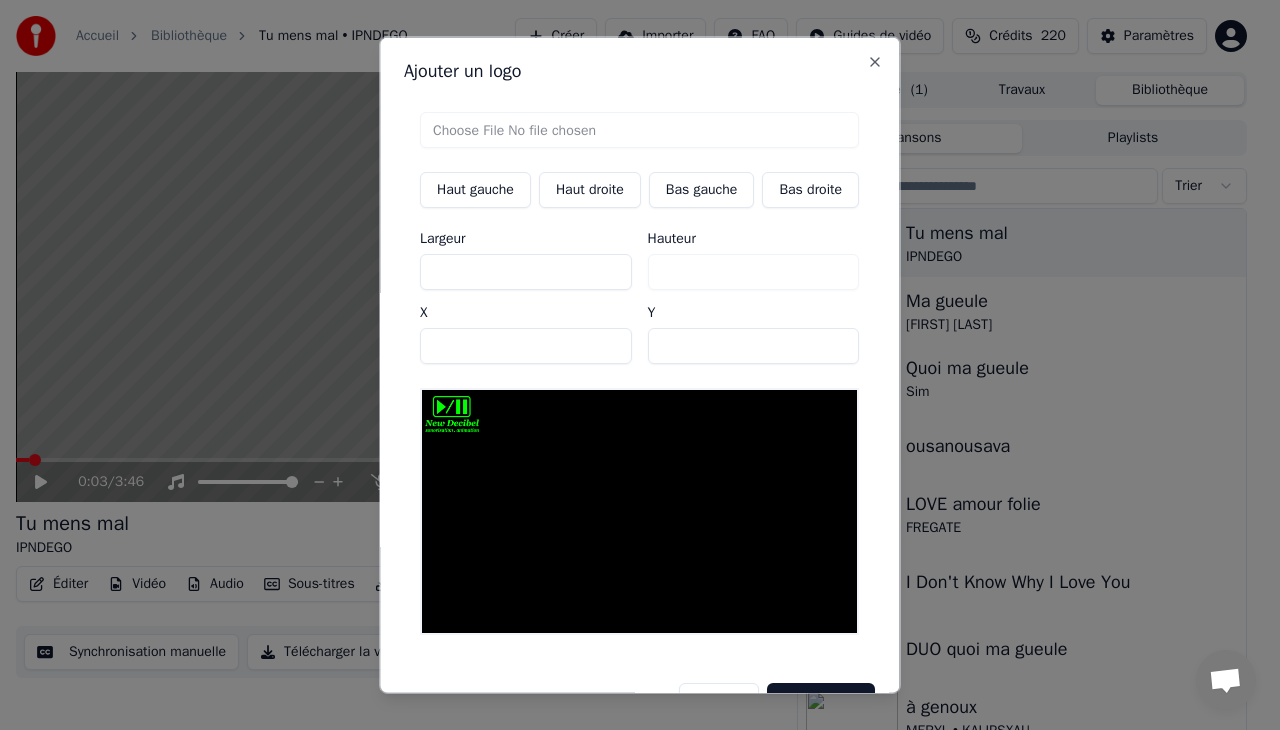 click on "*" at bounding box center (526, 346) 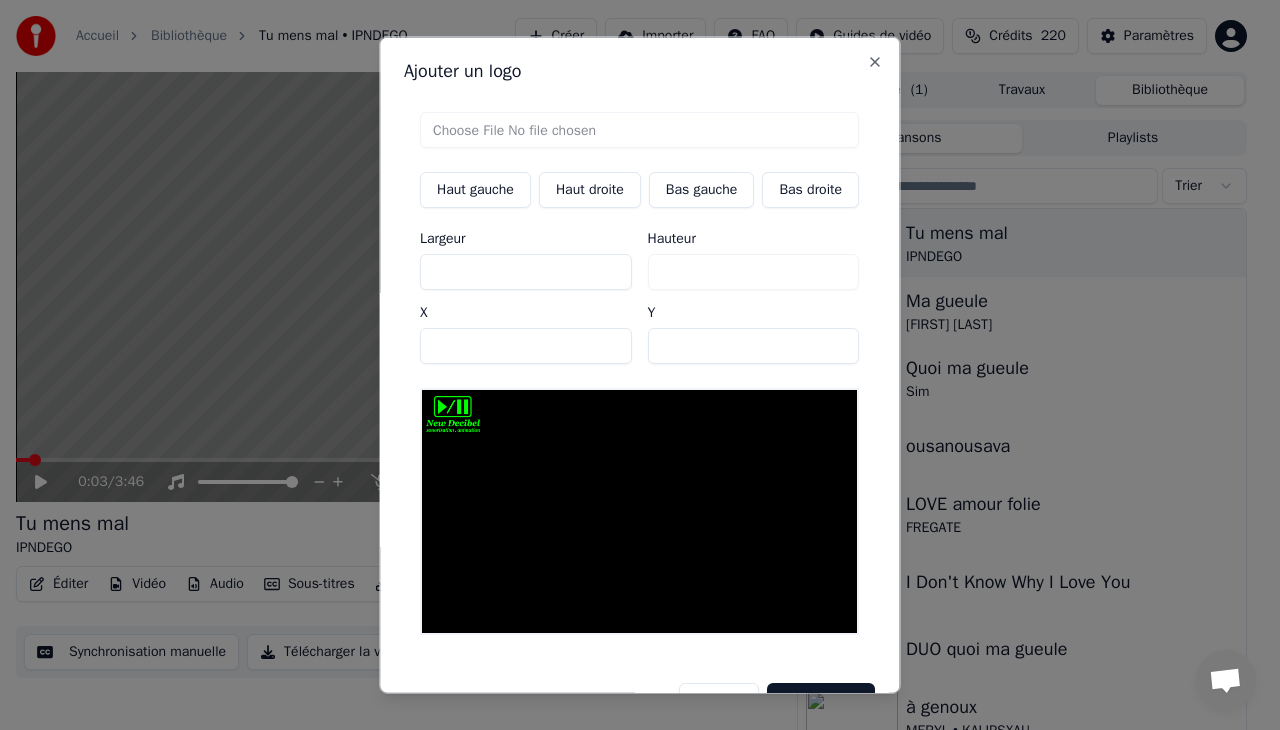scroll, scrollTop: 52, scrollLeft: 0, axis: vertical 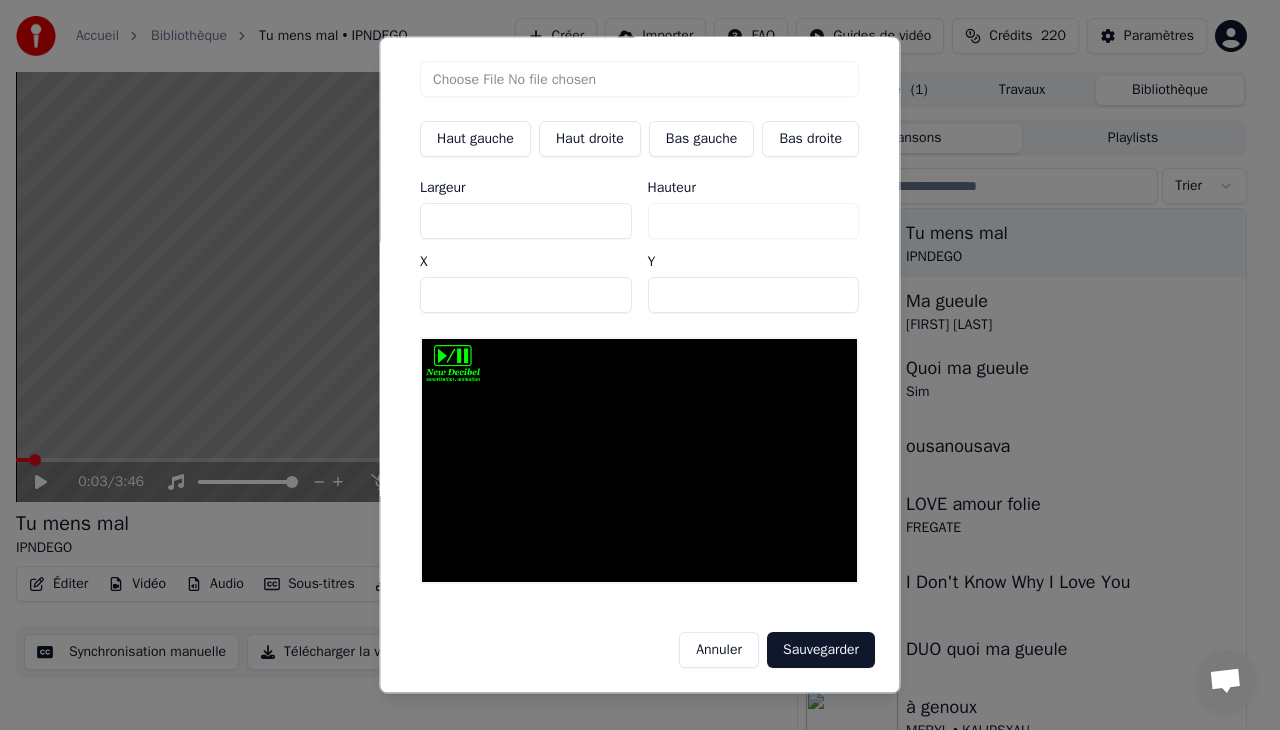 click on "Sauvegarder" at bounding box center (821, 650) 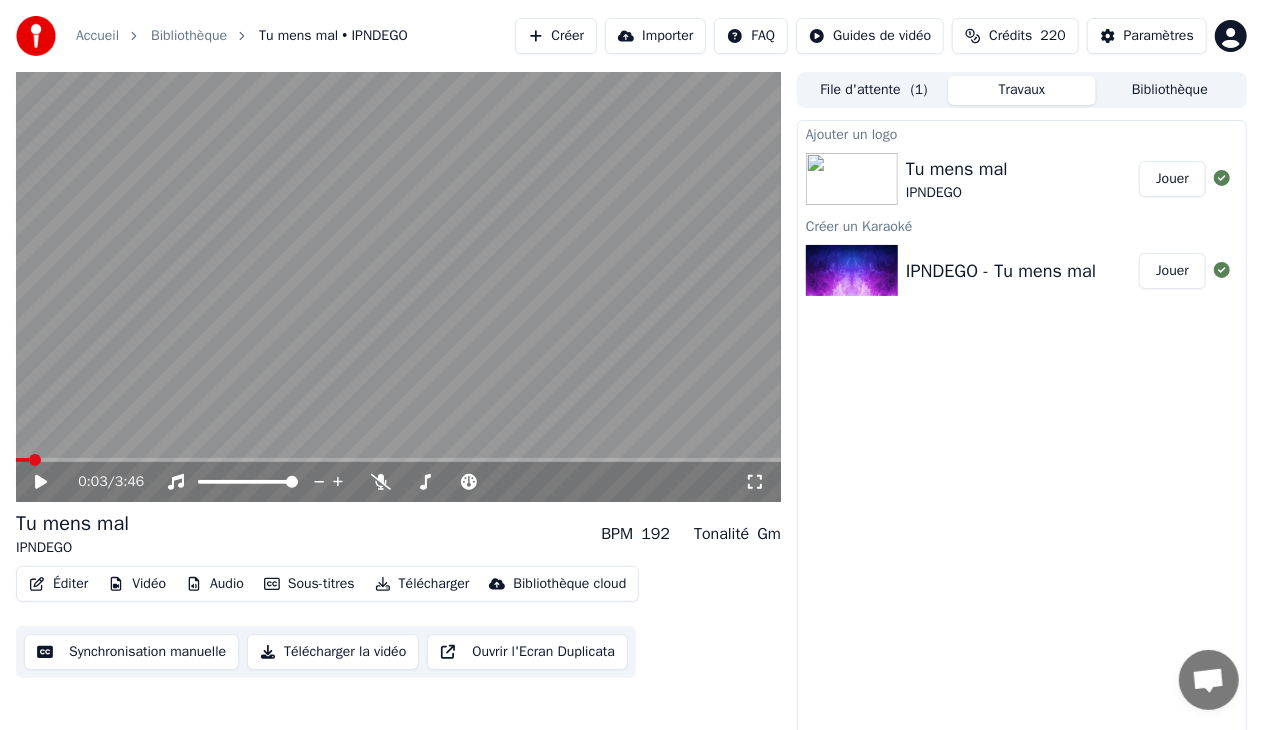 click on "Jouer" at bounding box center [1172, 179] 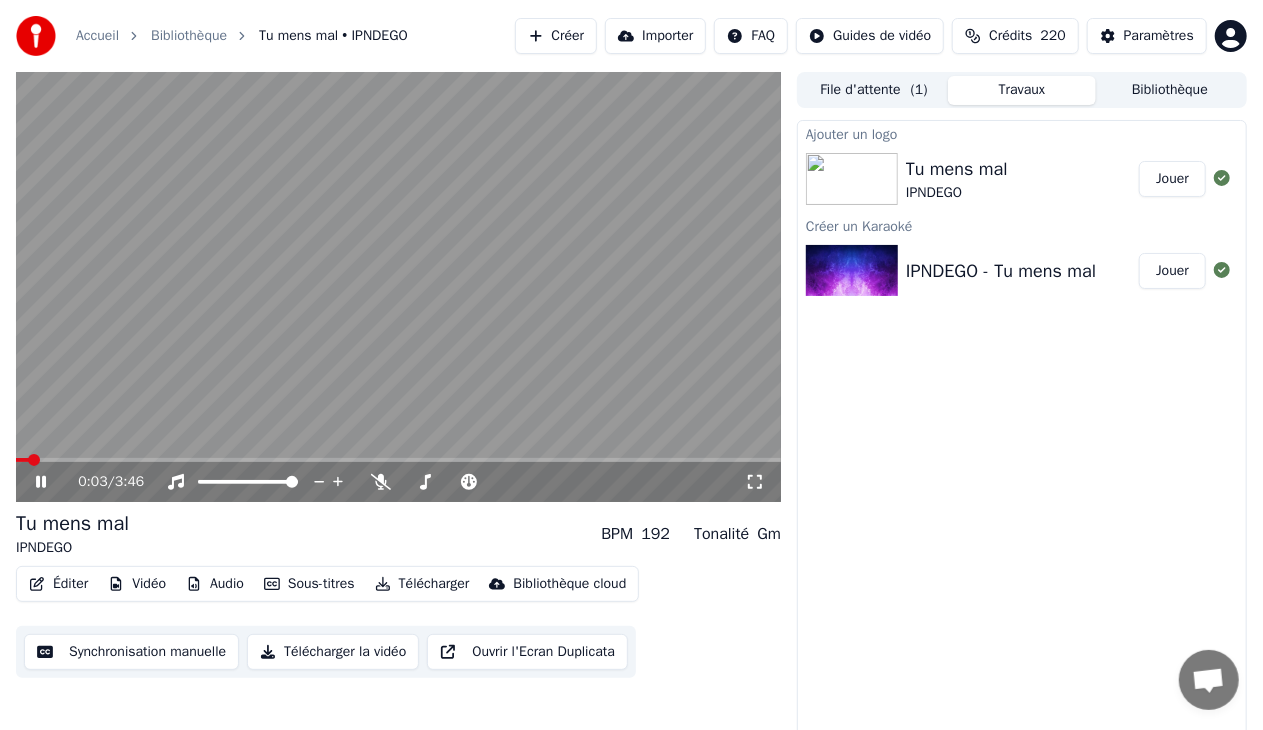 click 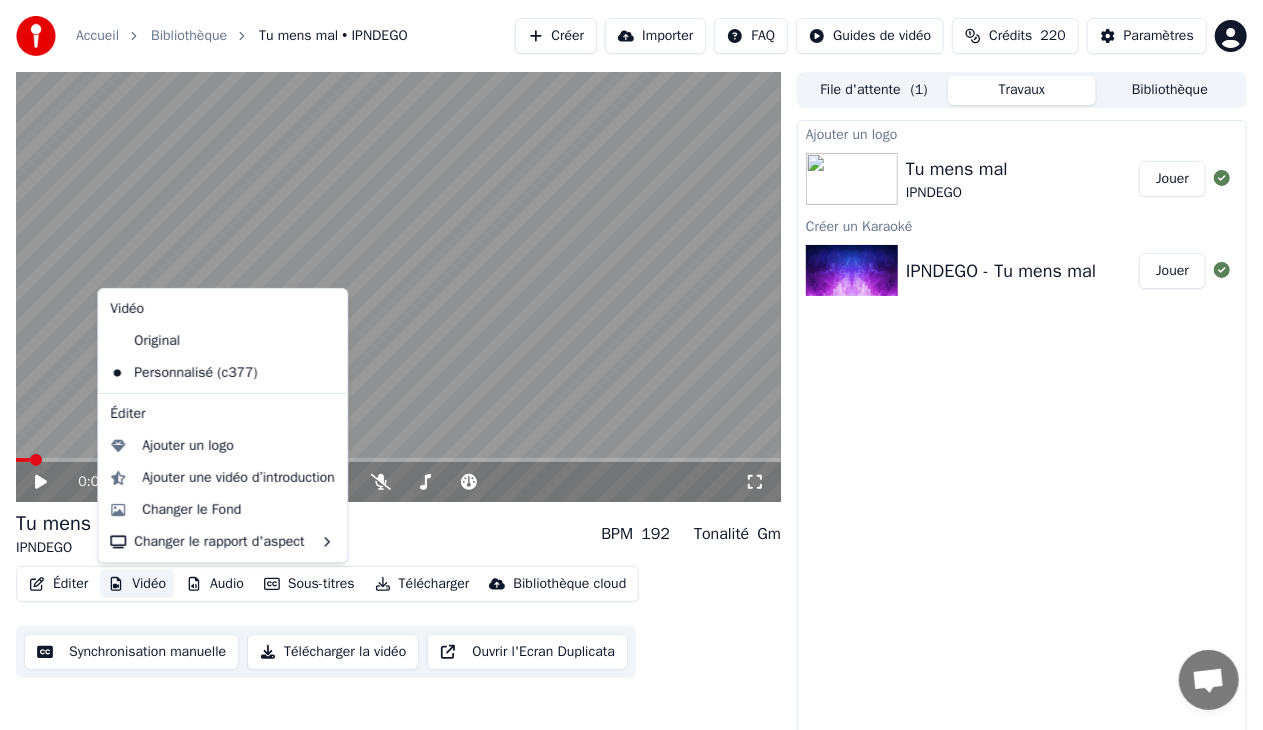 click on "Vidéo" at bounding box center (137, 584) 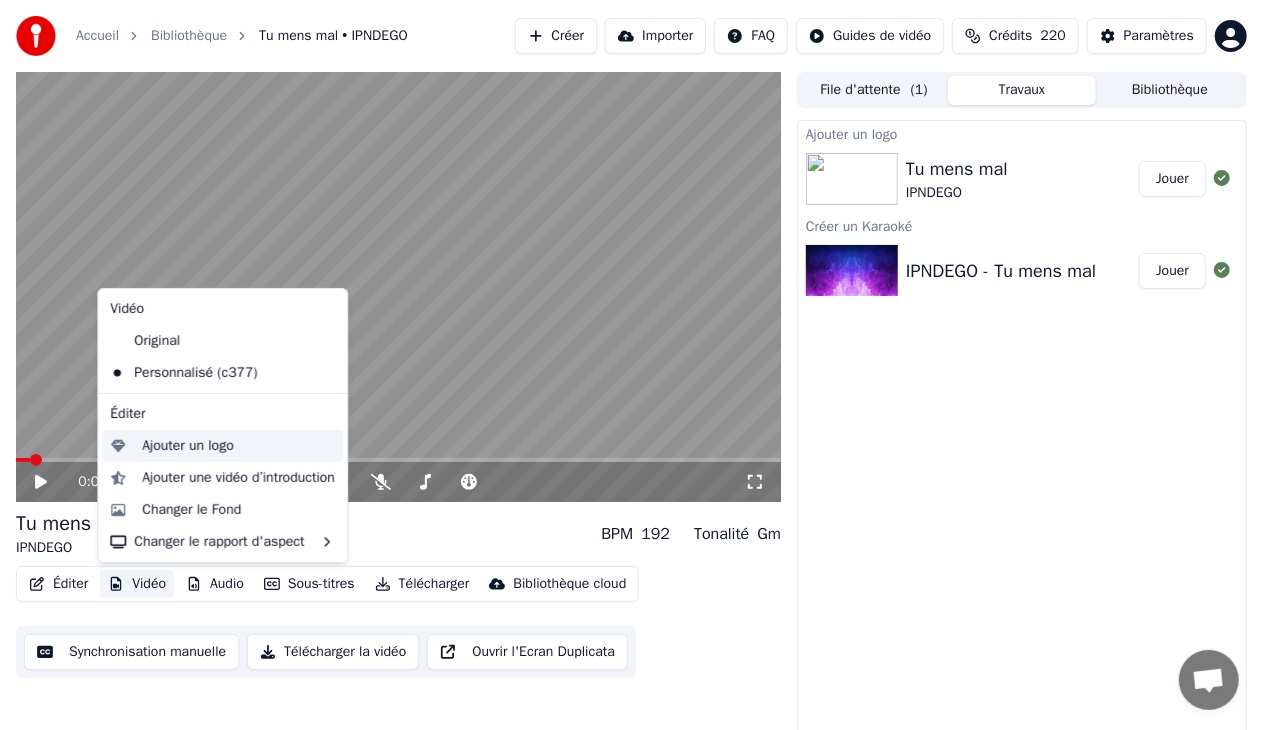 click on "Ajouter un logo" at bounding box center [187, 446] 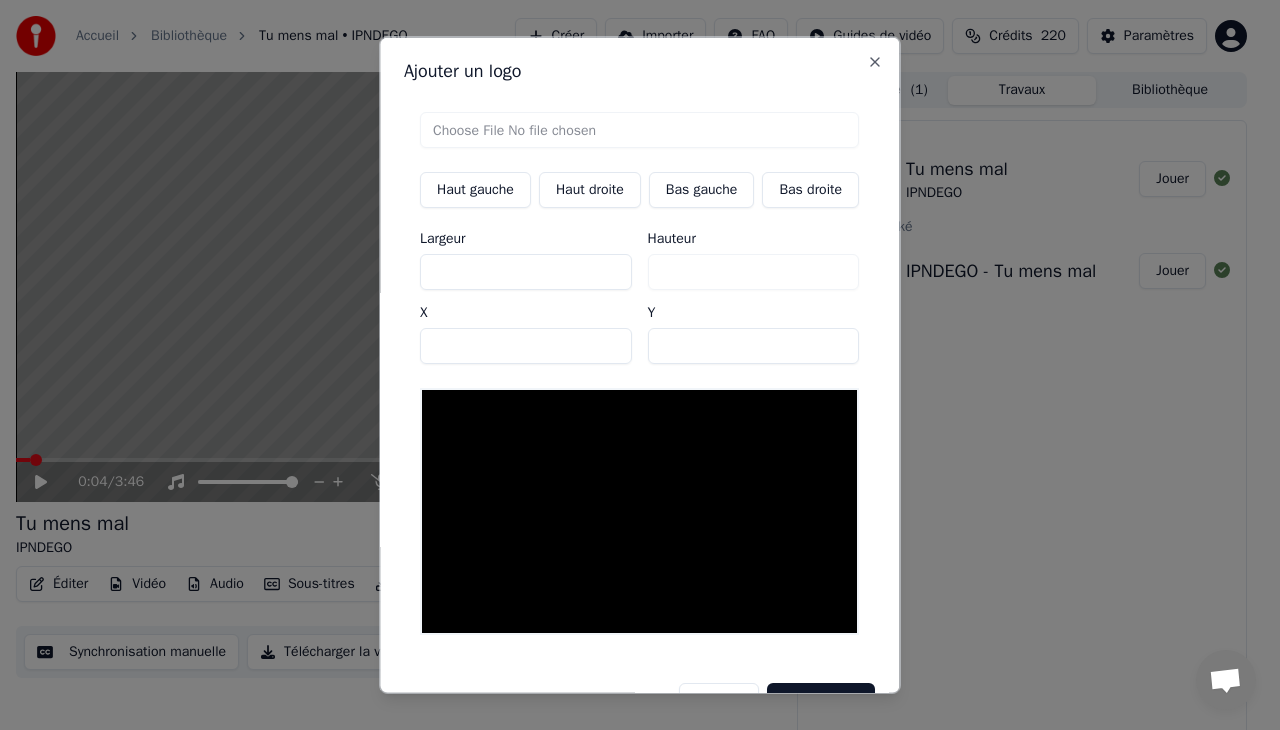 click at bounding box center [639, 130] 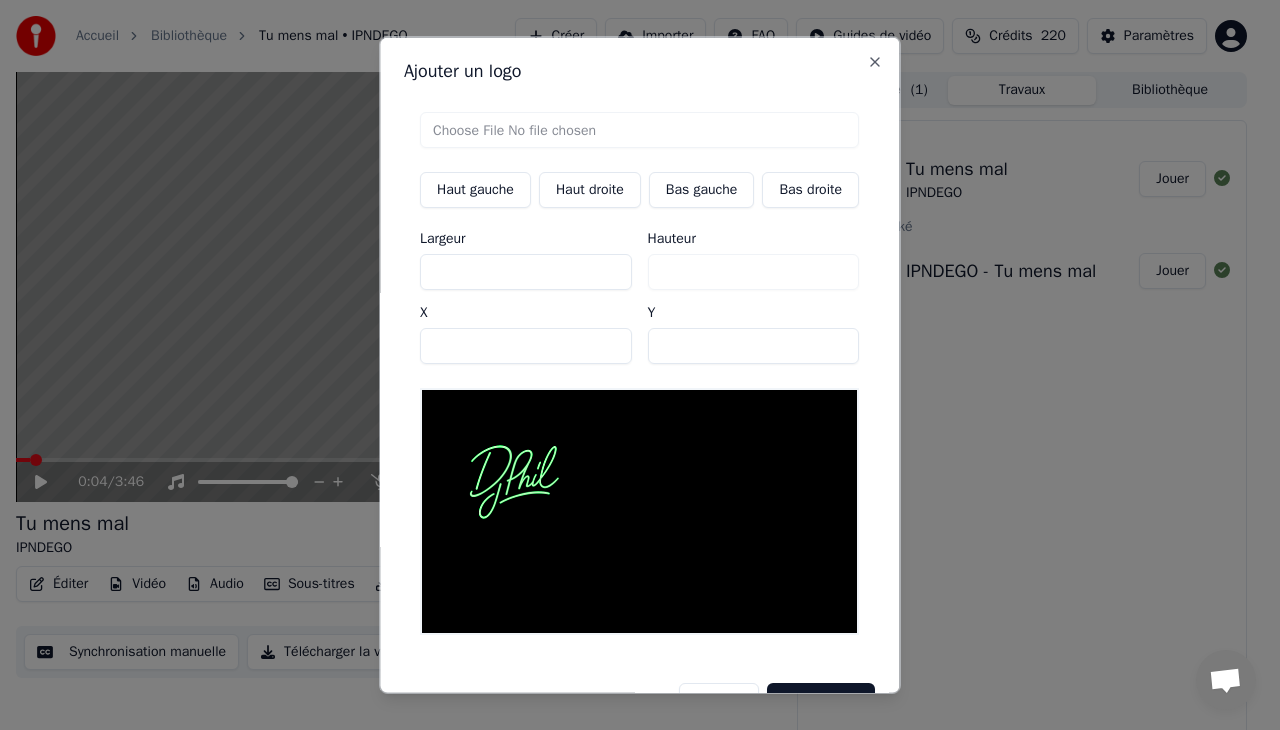 click on "Haut droite" at bounding box center (590, 190) 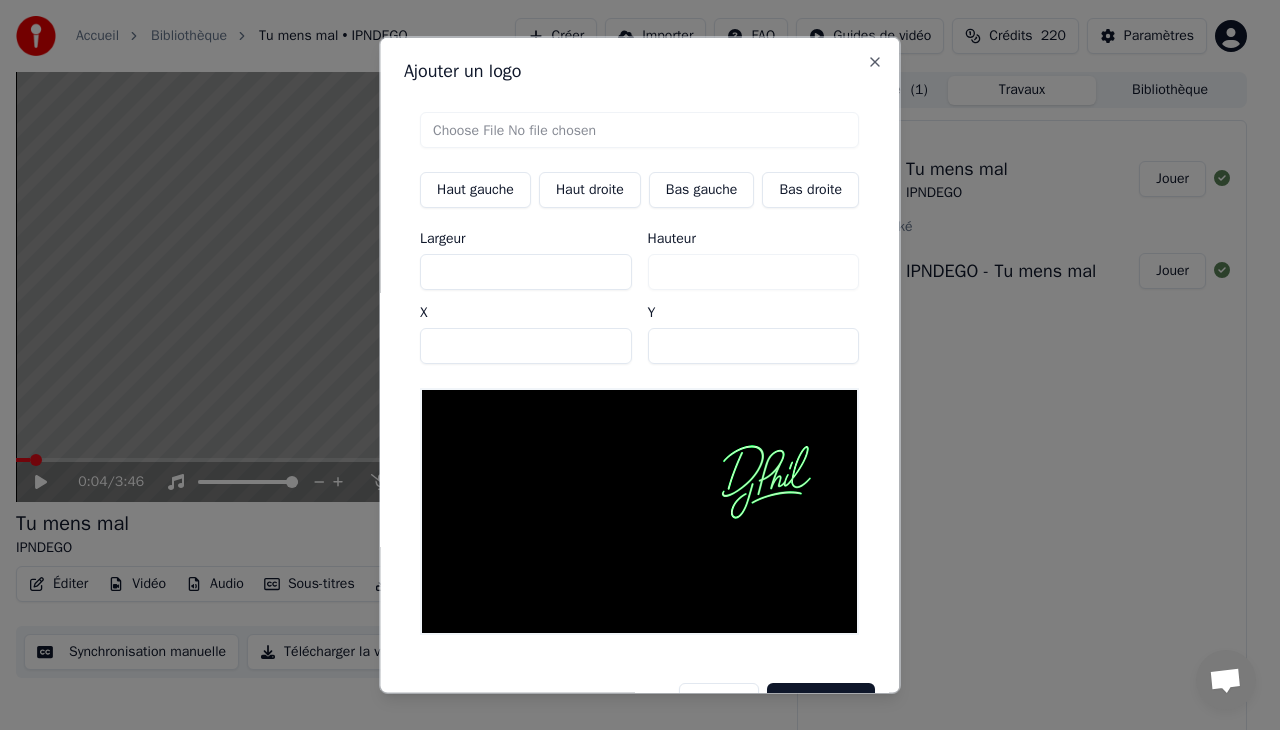 type on "***" 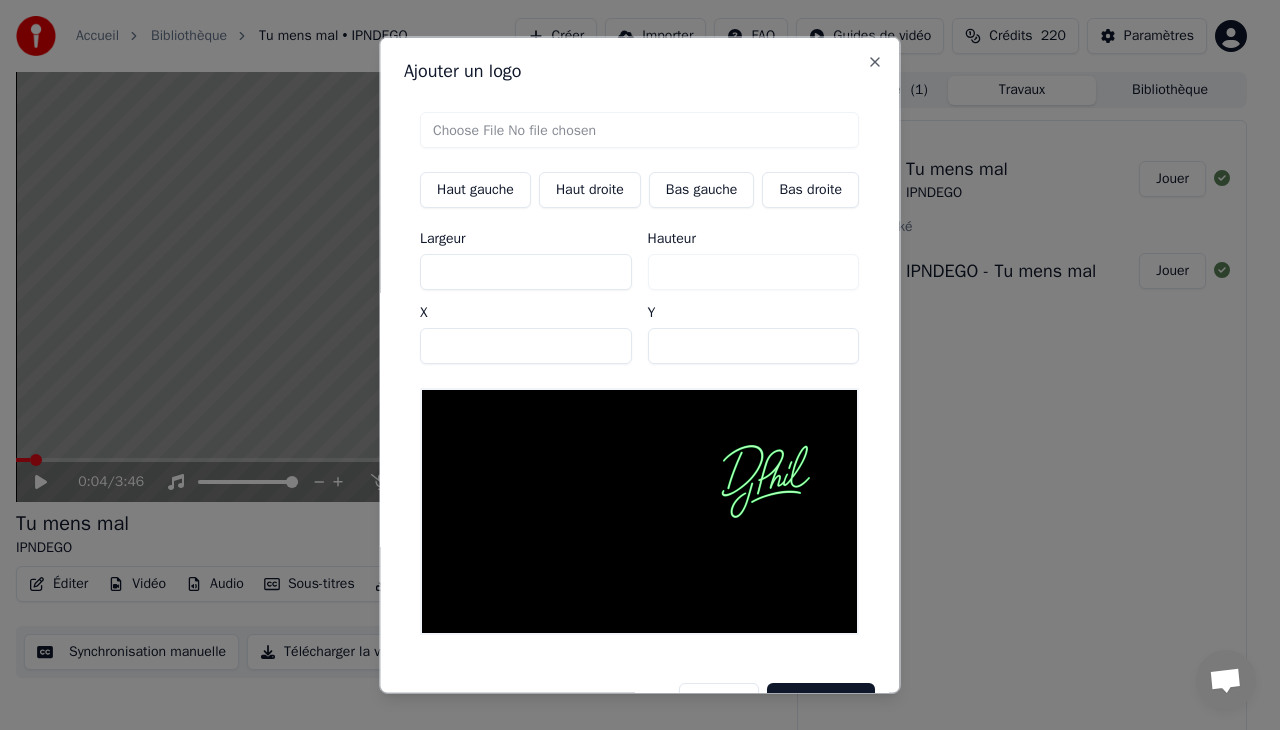 type on "***" 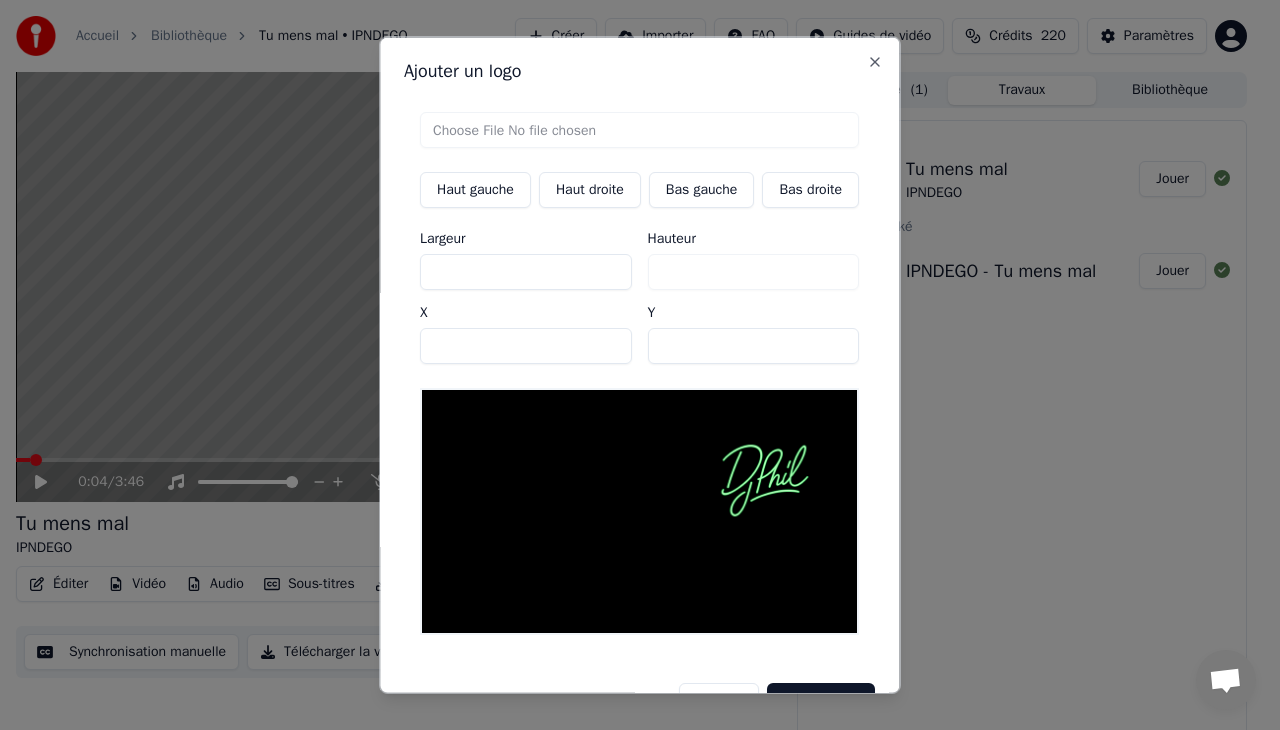 type on "***" 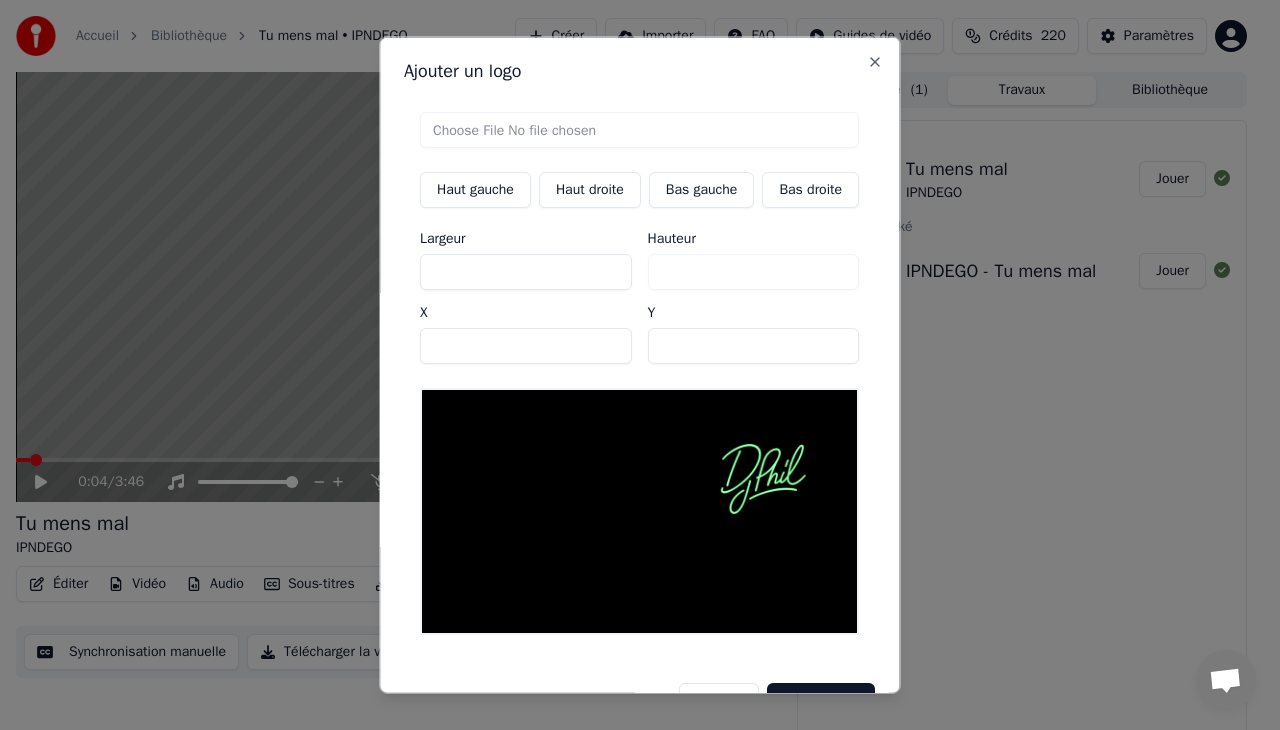type on "***" 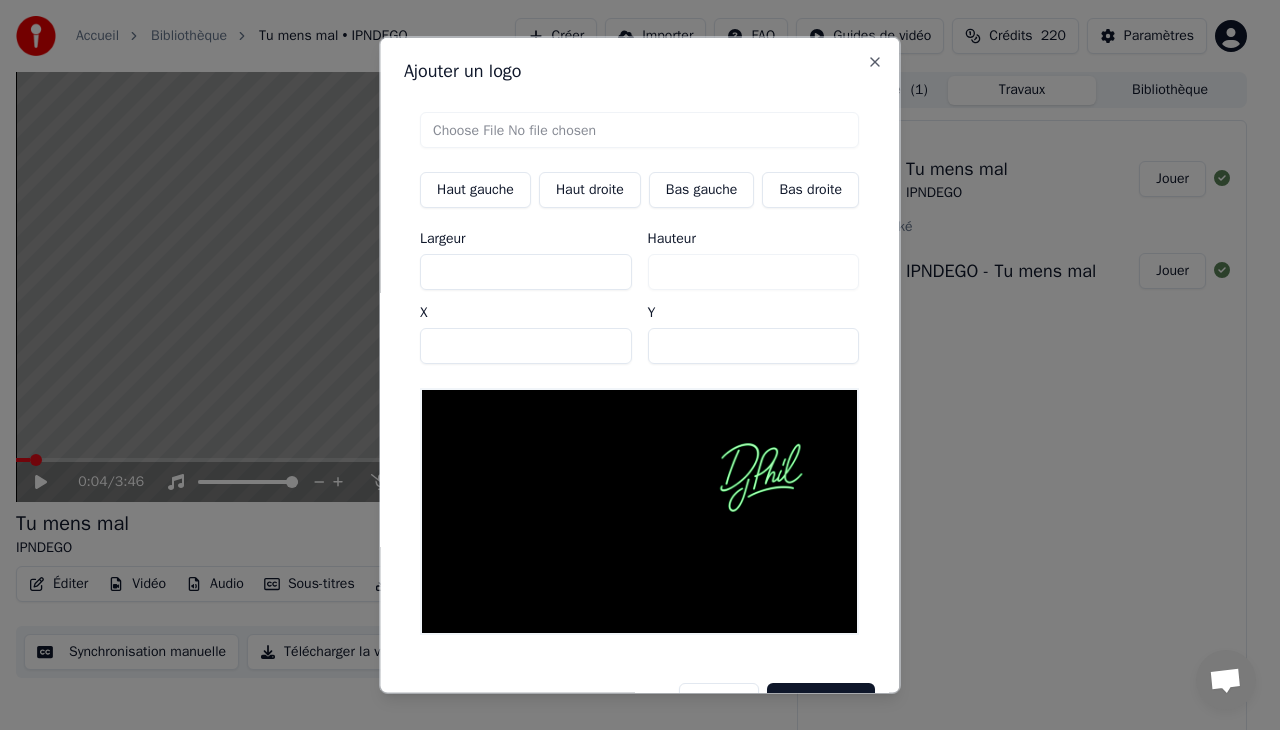 type on "***" 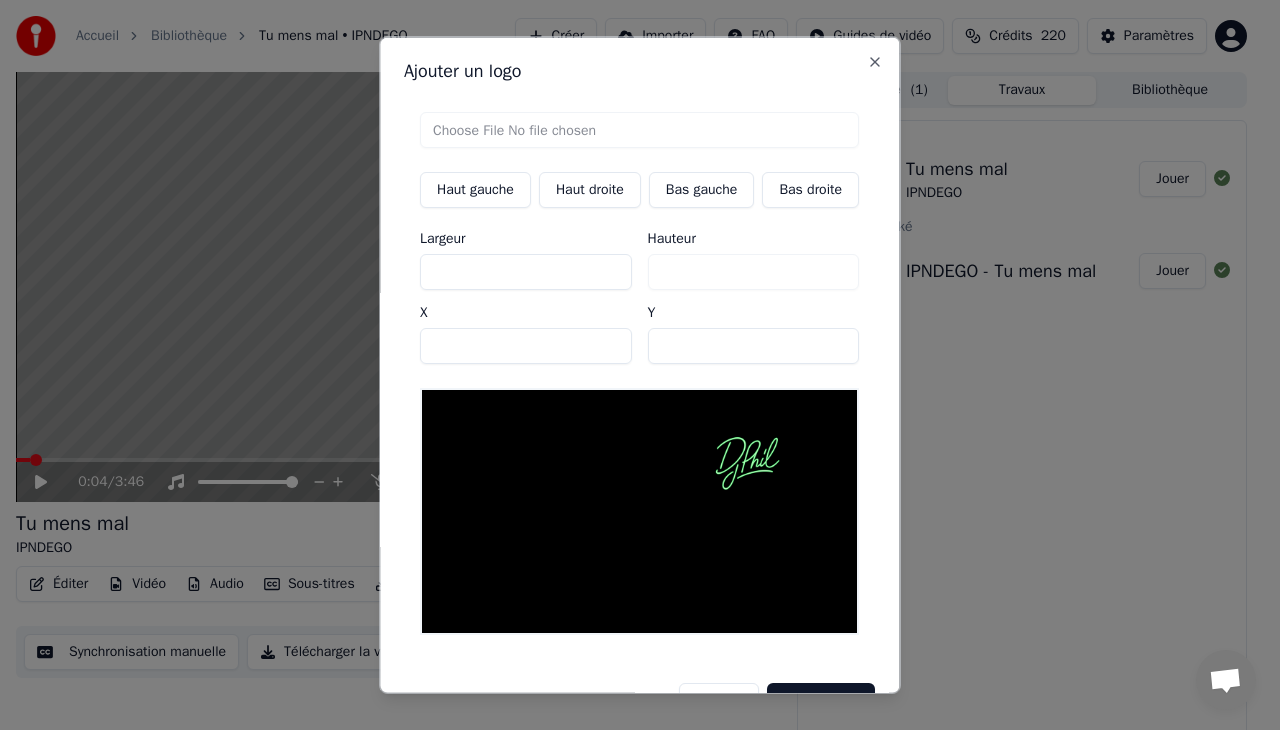 click on "***" at bounding box center (526, 272) 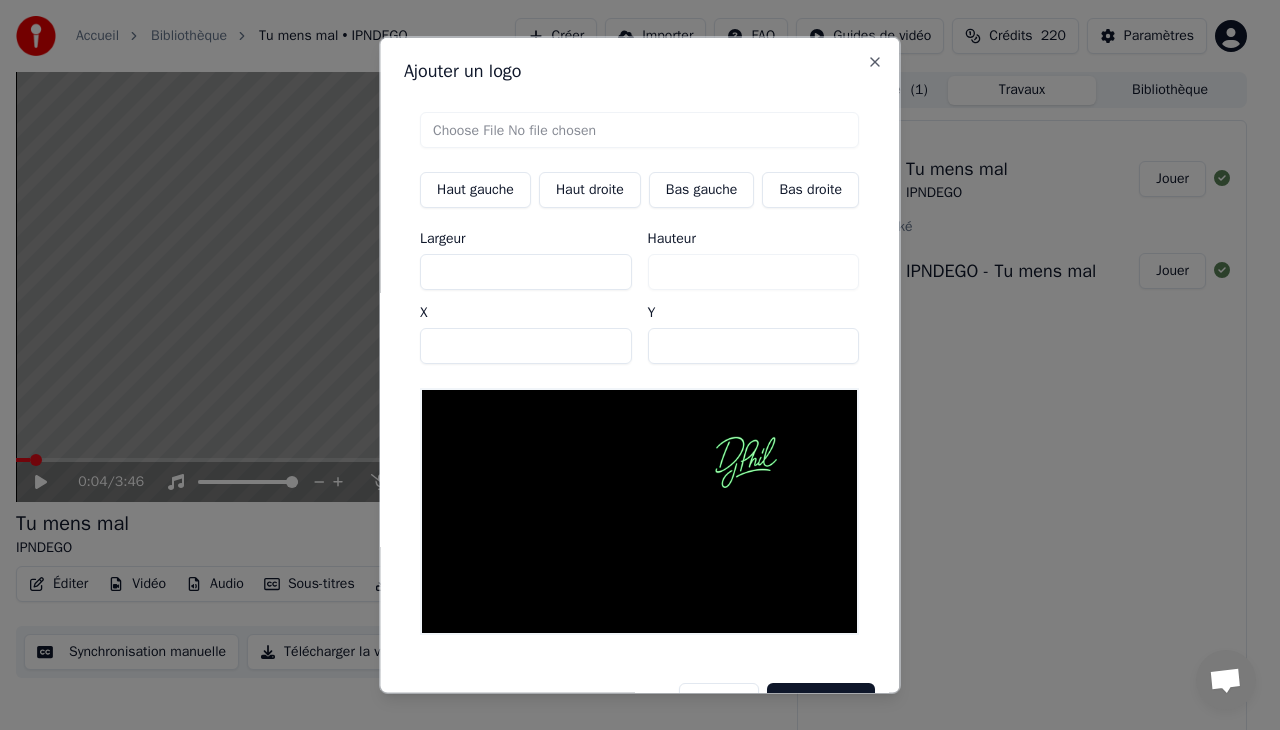 click on "***" at bounding box center [526, 272] 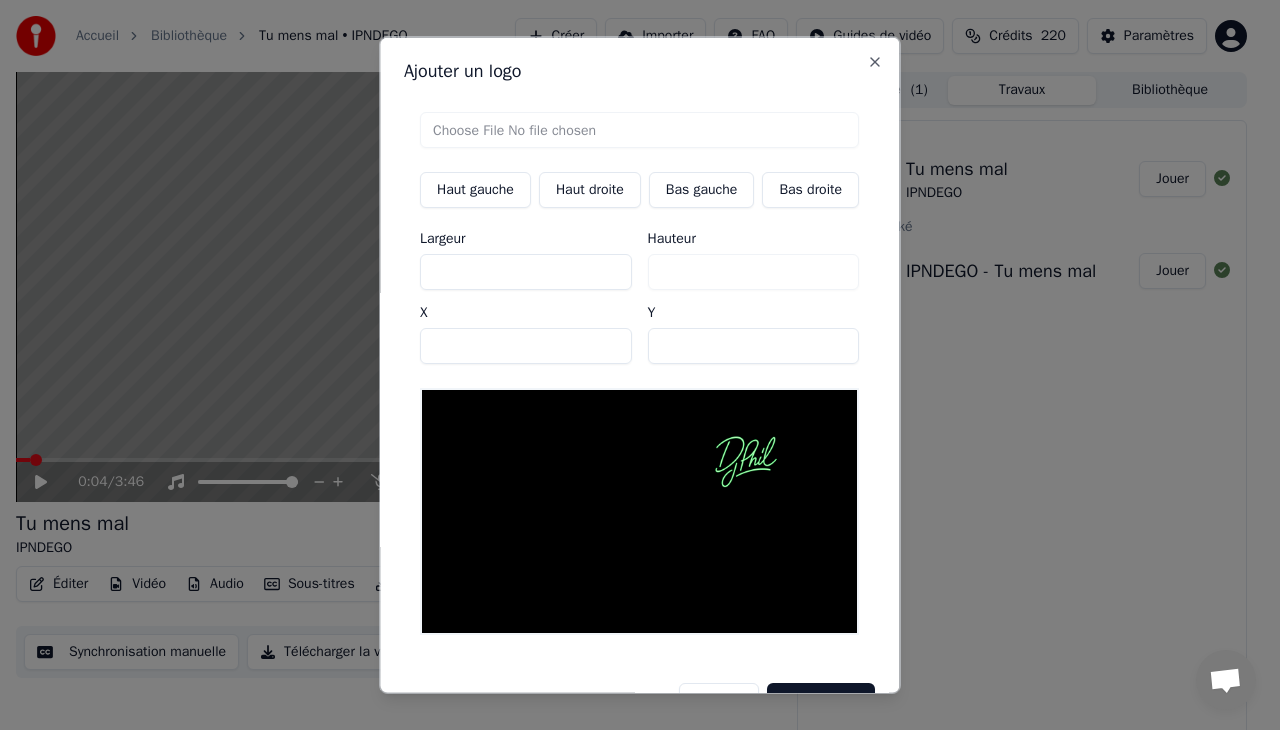 click on "***" at bounding box center (526, 272) 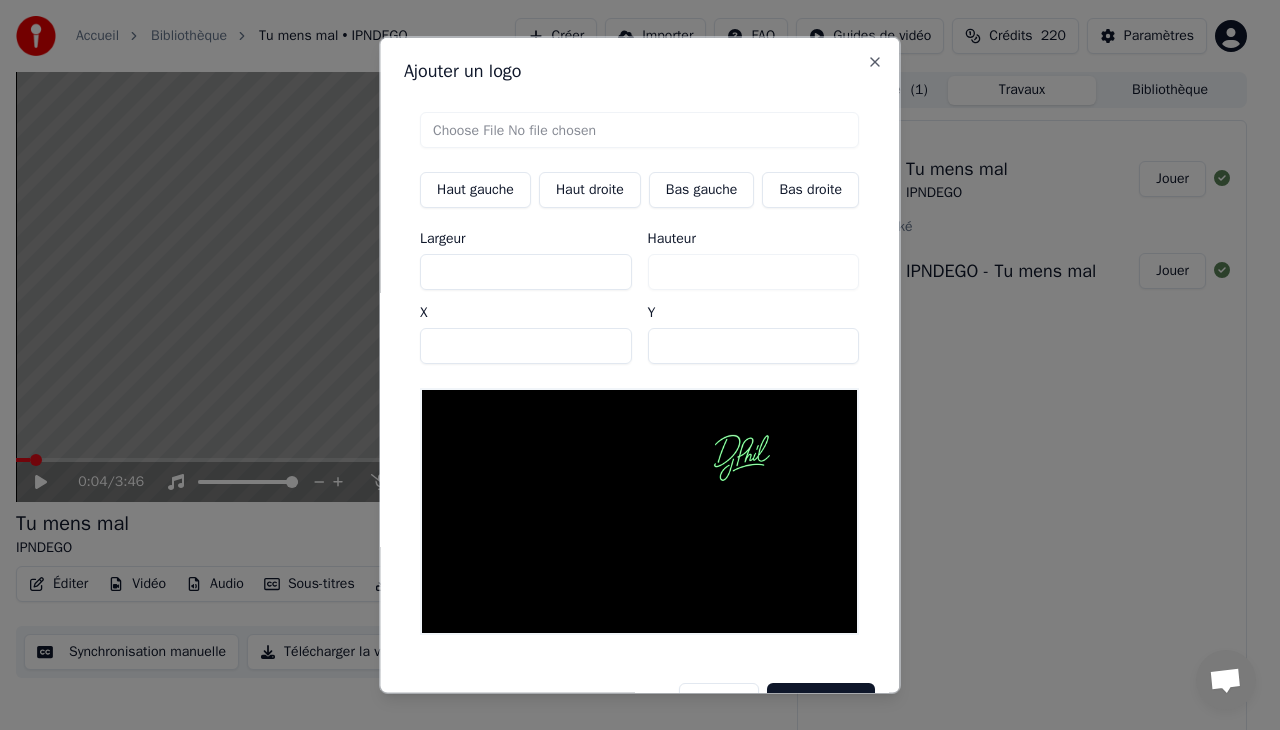 click on "***" at bounding box center [526, 272] 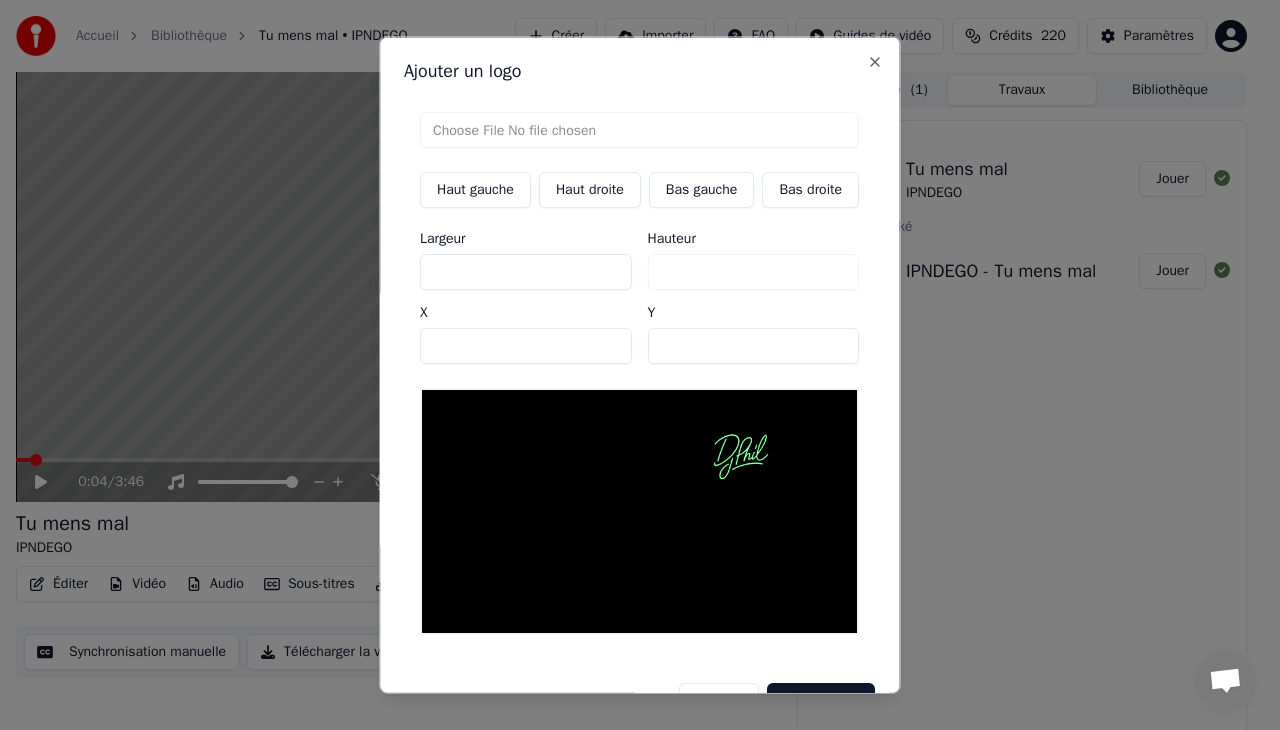 click on "***" at bounding box center (526, 272) 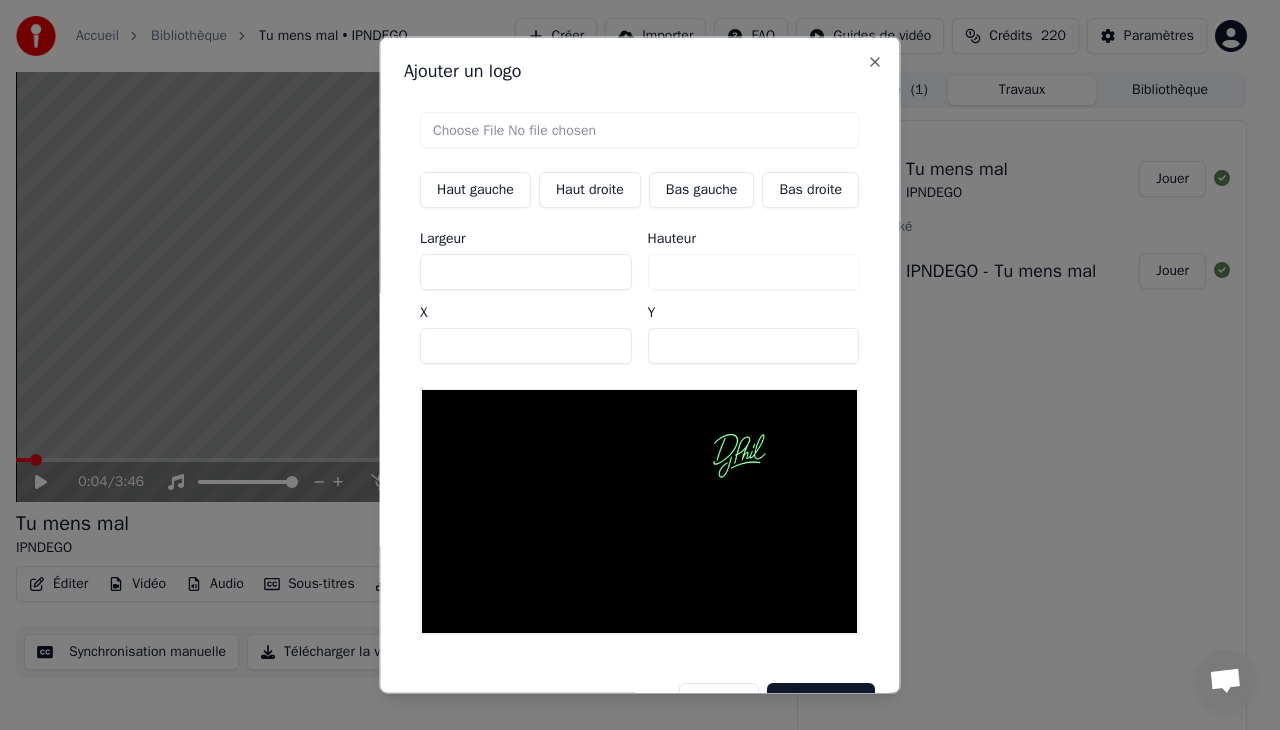 click on "***" at bounding box center [526, 272] 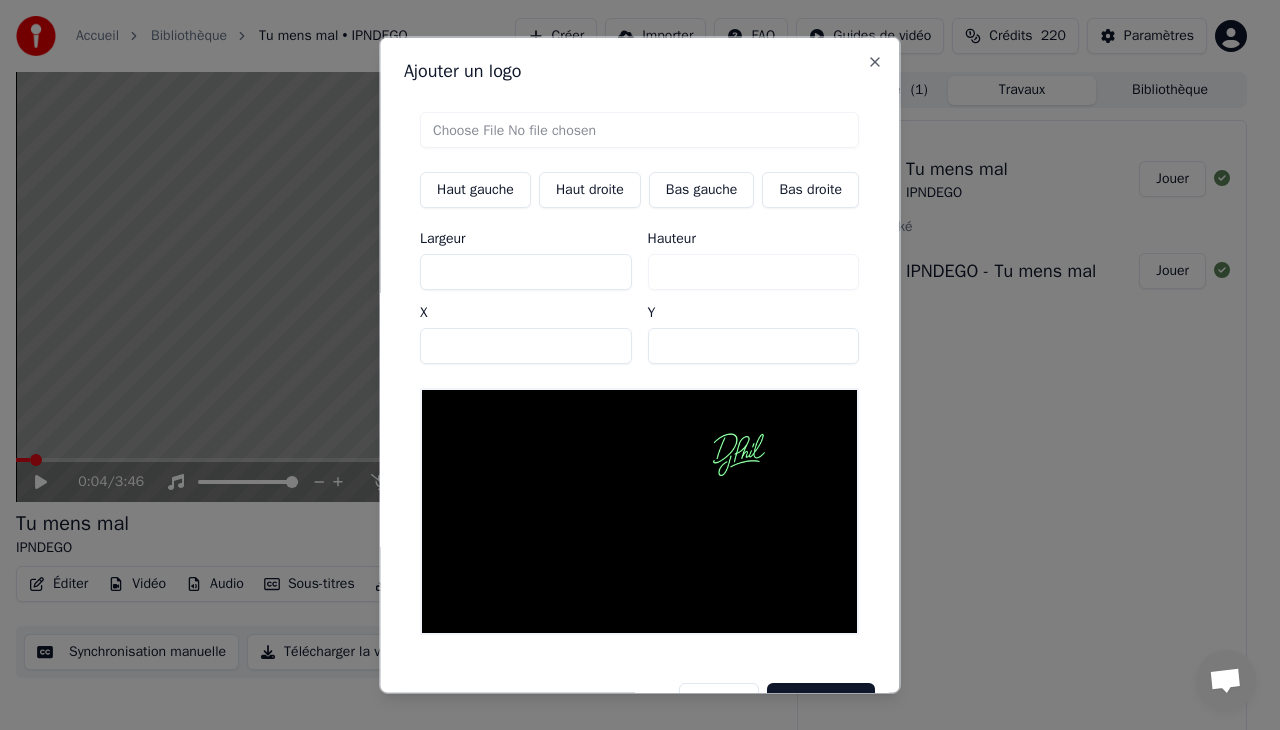 click on "***" at bounding box center [526, 272] 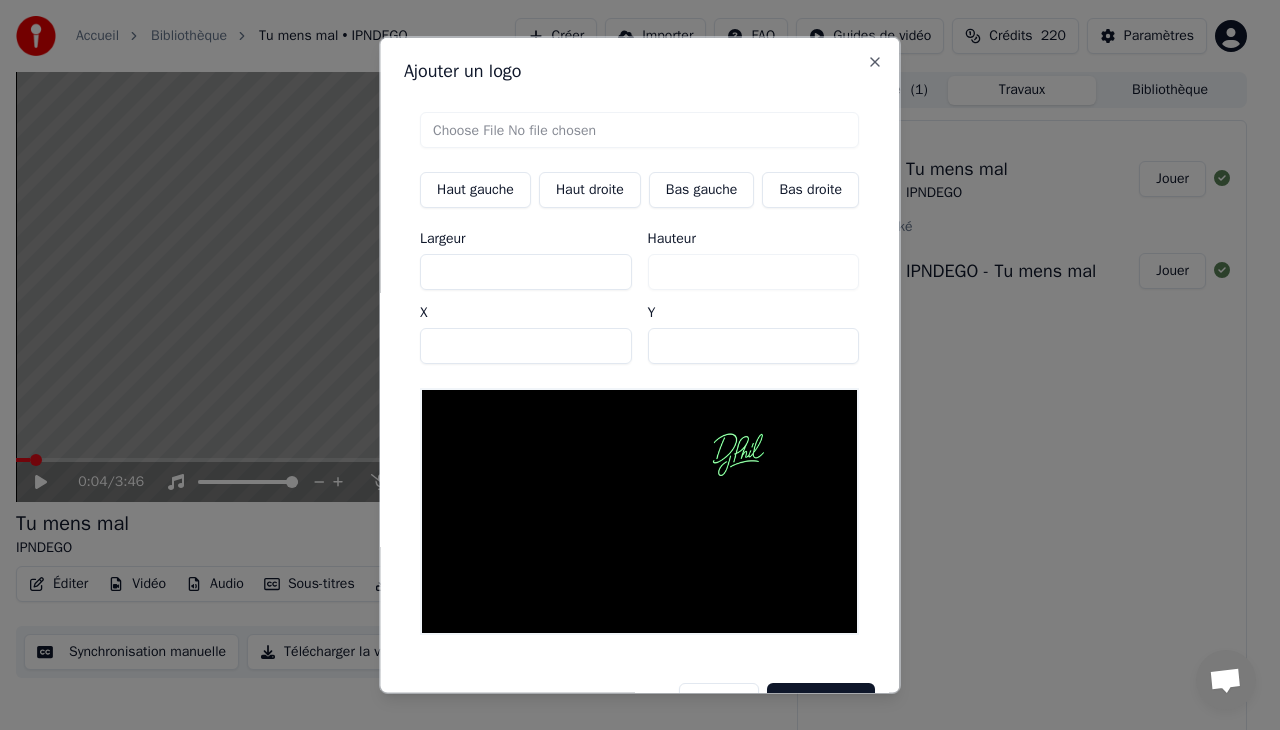 click on "***" at bounding box center [526, 272] 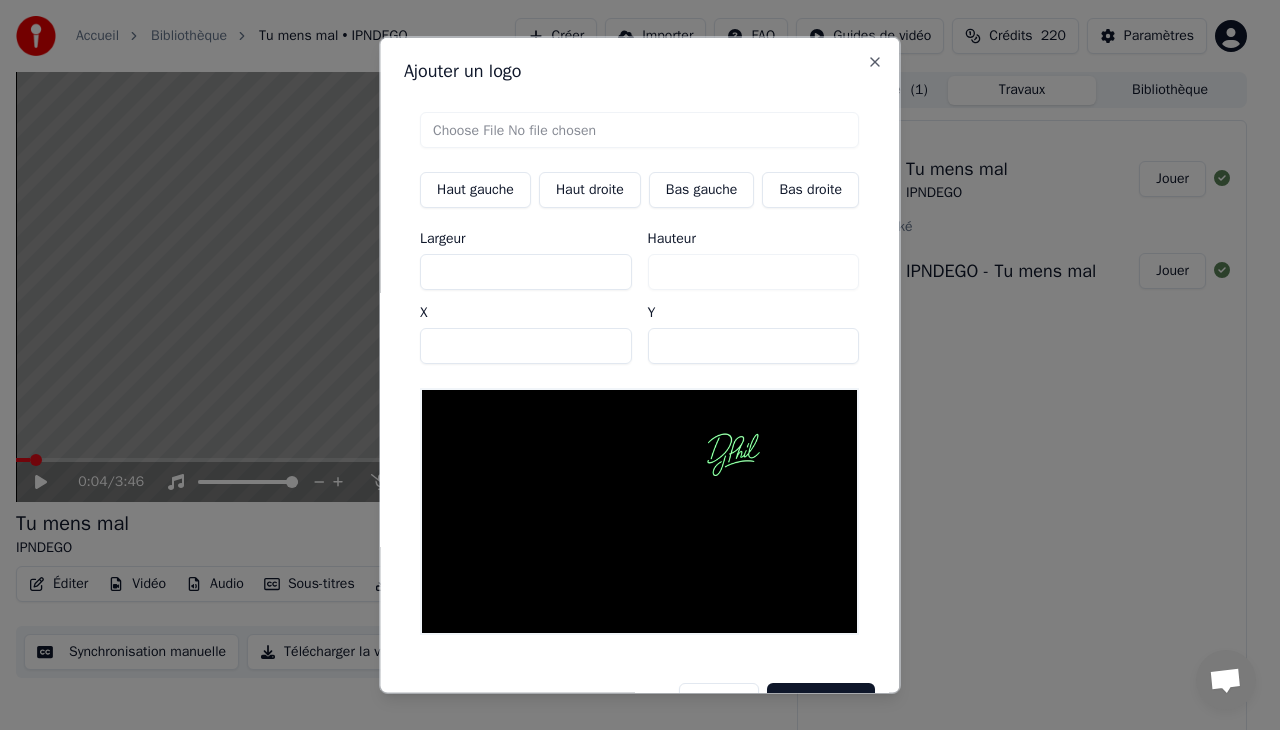 click on "***" at bounding box center [526, 346] 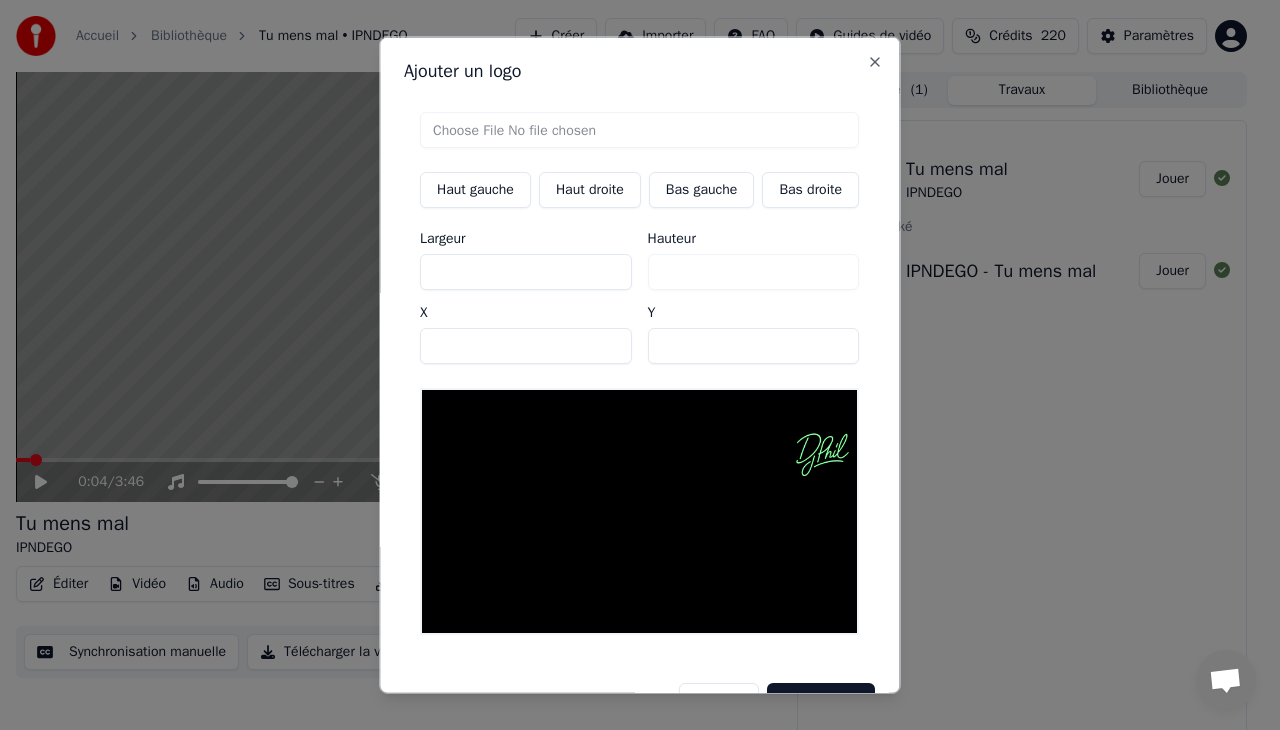 click on "***" at bounding box center (526, 346) 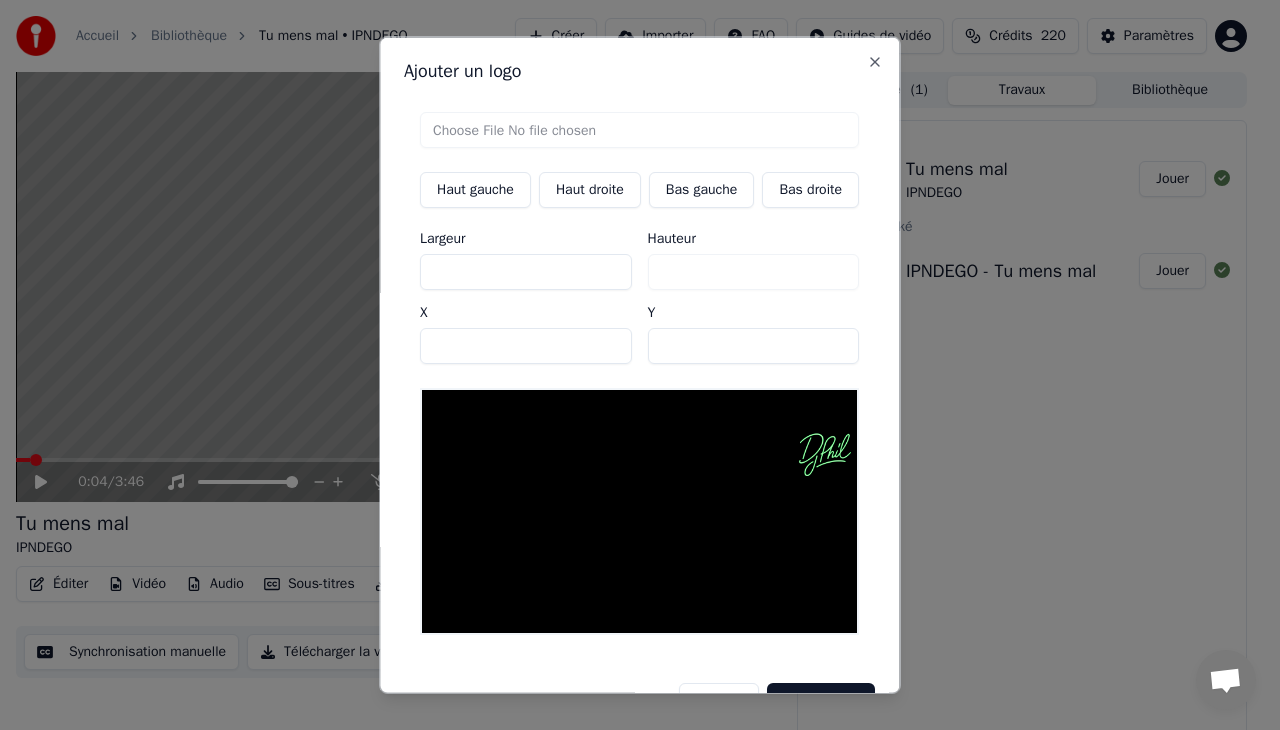 click on "***" at bounding box center [526, 346] 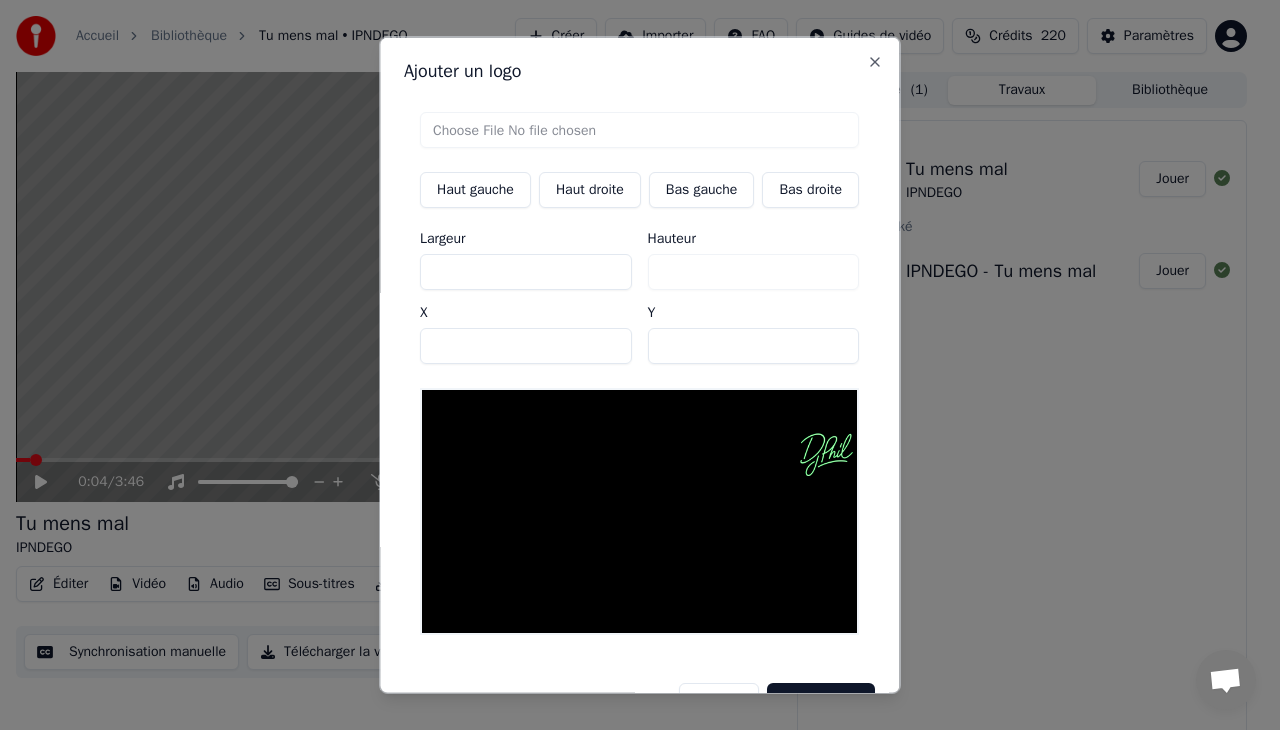 click on "***" at bounding box center (526, 346) 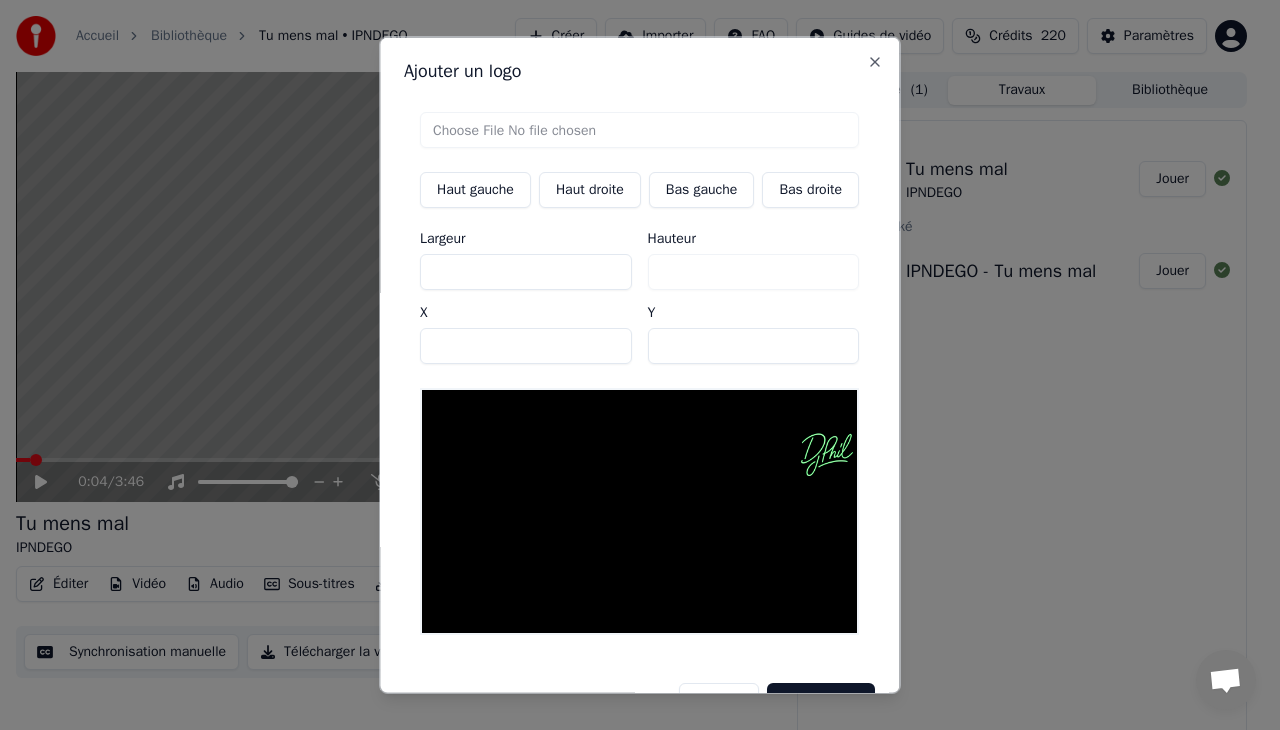 click on "***" at bounding box center [526, 346] 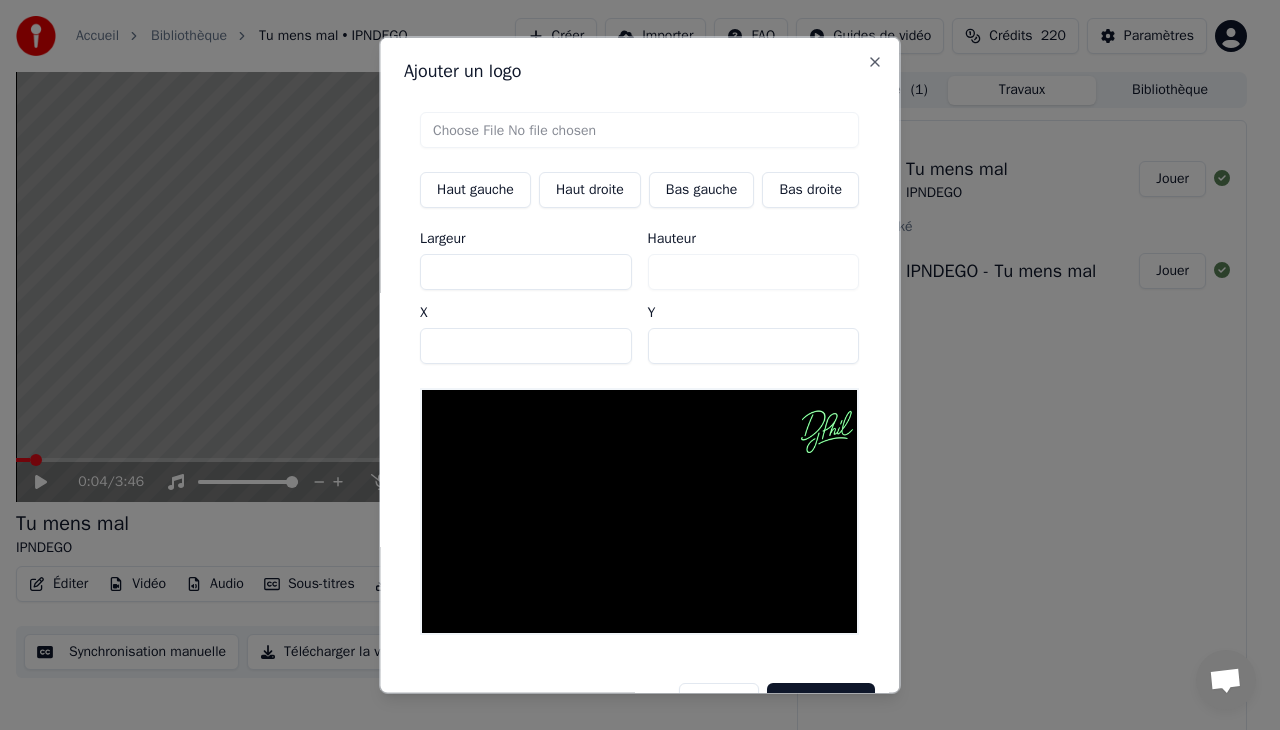 click on "*" at bounding box center [754, 346] 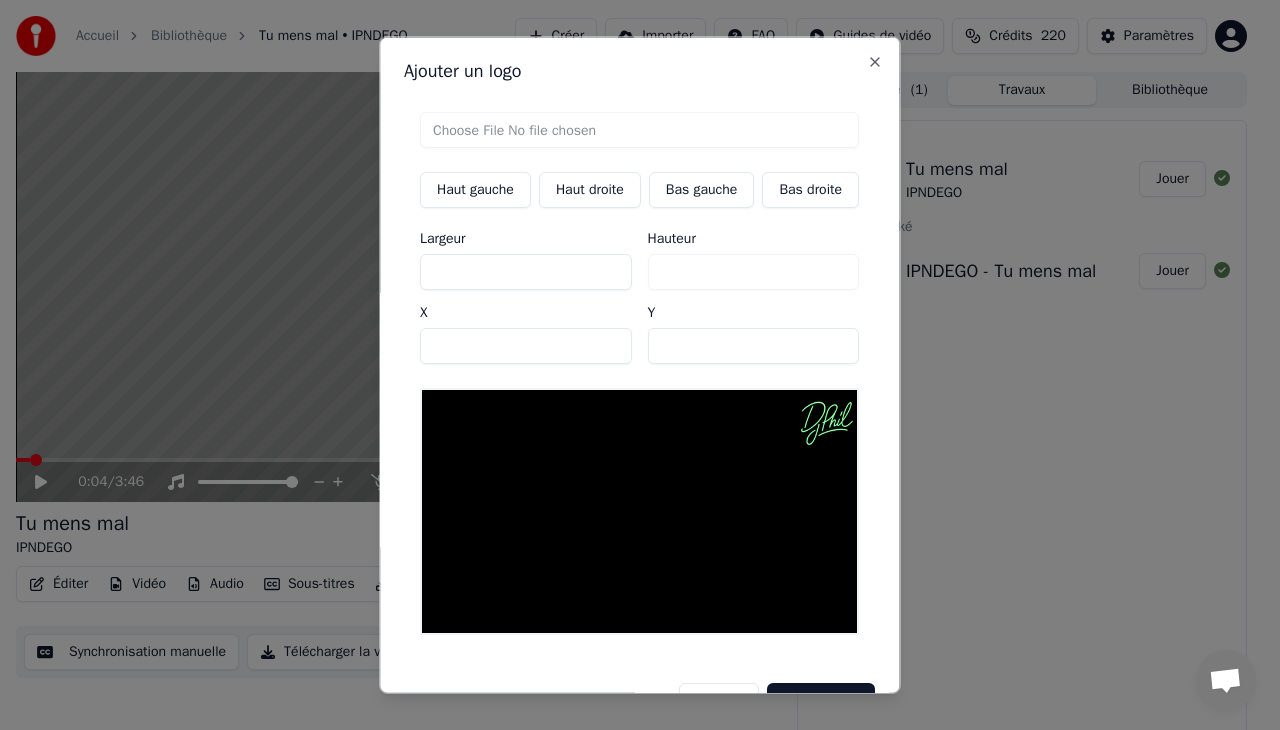 click on "***" at bounding box center [754, 346] 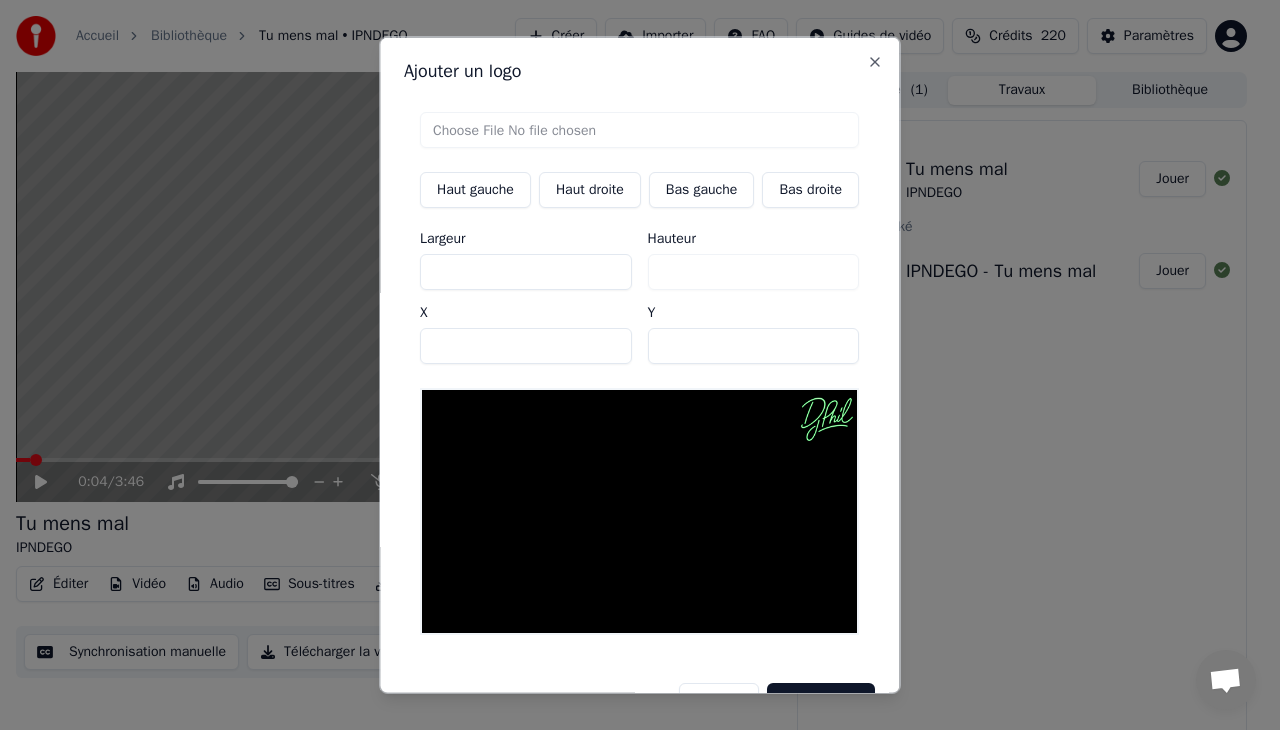 click on "***" at bounding box center [754, 346] 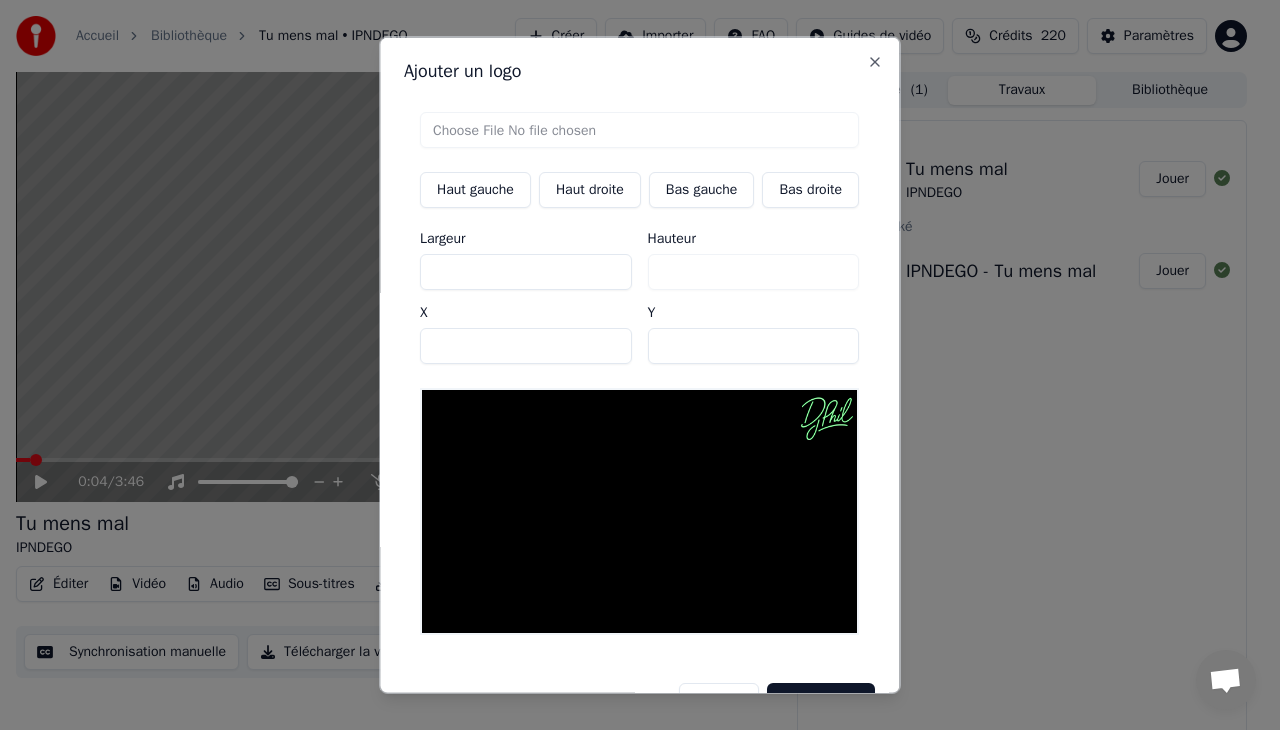 click on "***" at bounding box center [754, 346] 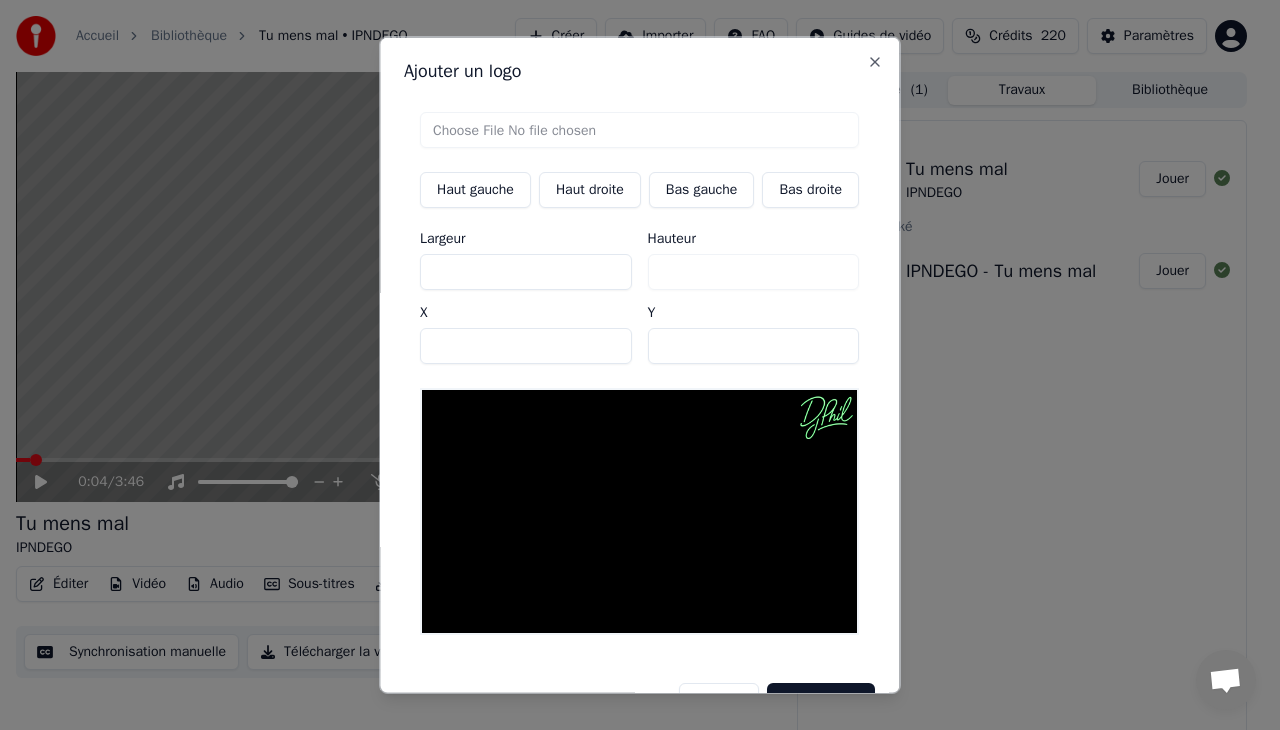click on "***" at bounding box center [526, 346] 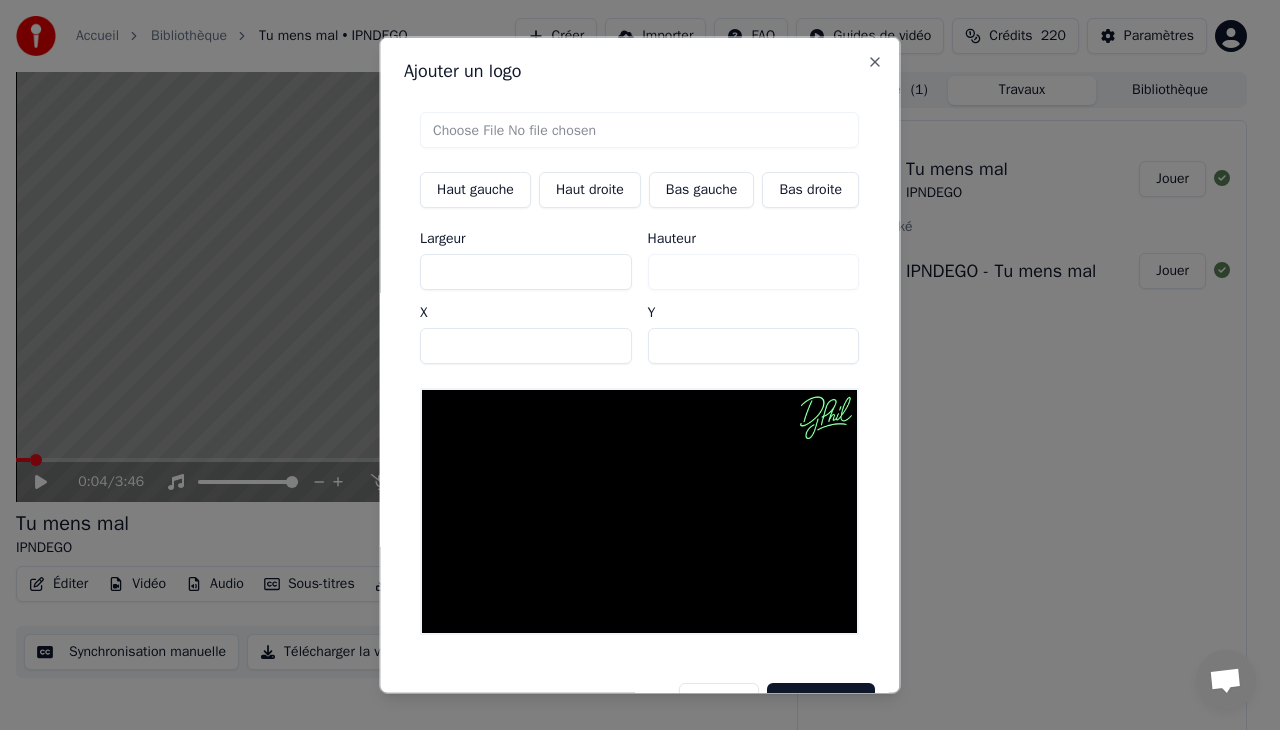 click on "***" at bounding box center (526, 346) 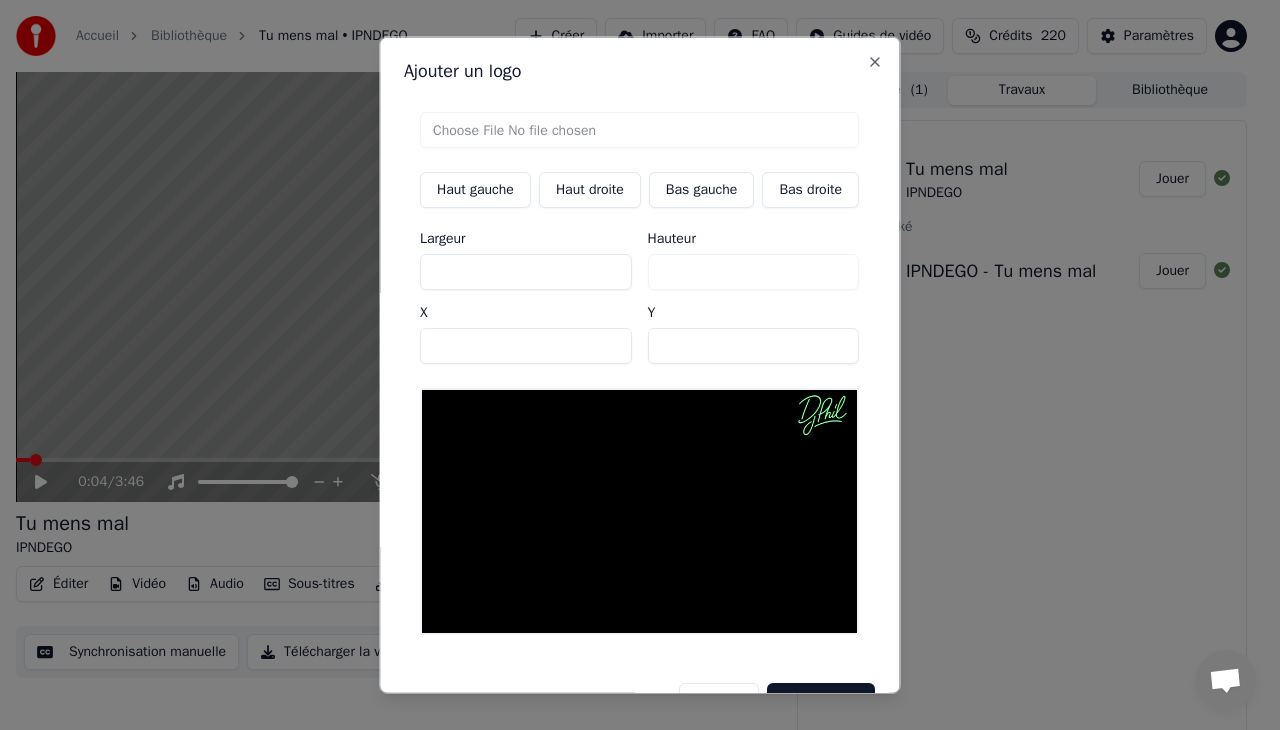 click on "***" at bounding box center [526, 272] 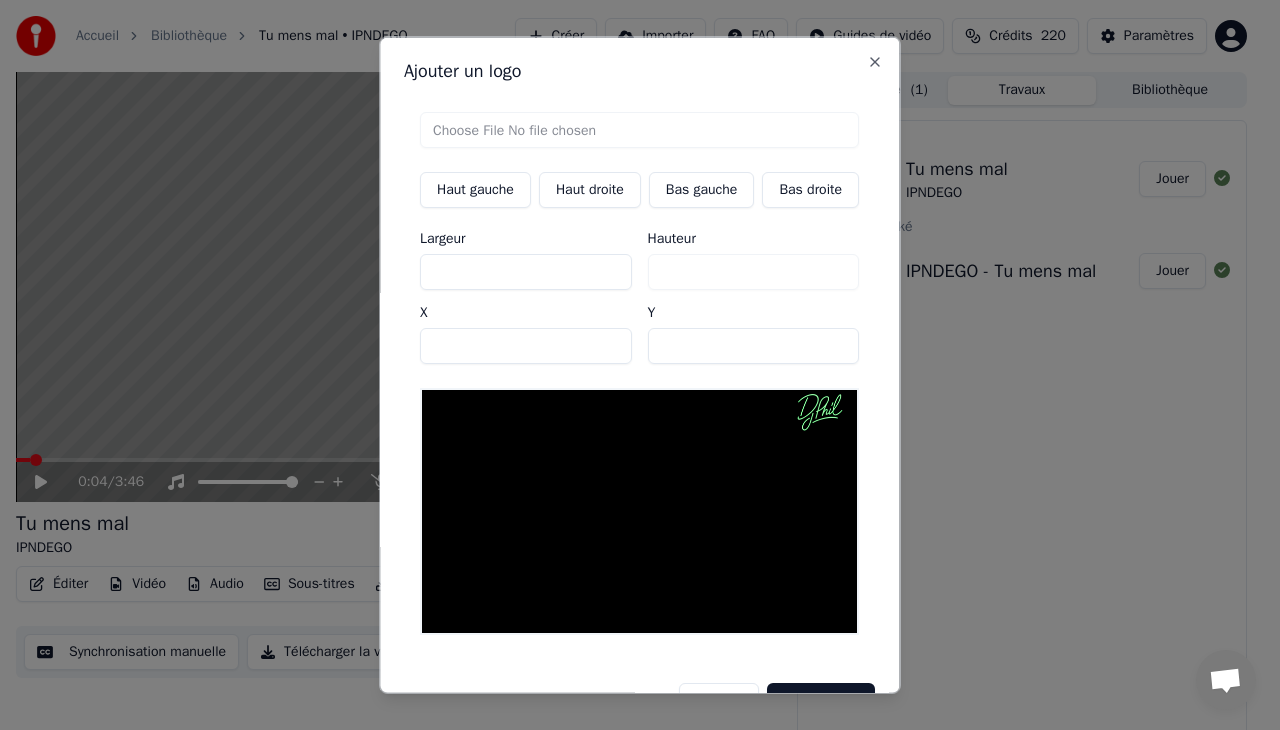 click on "**" at bounding box center (526, 272) 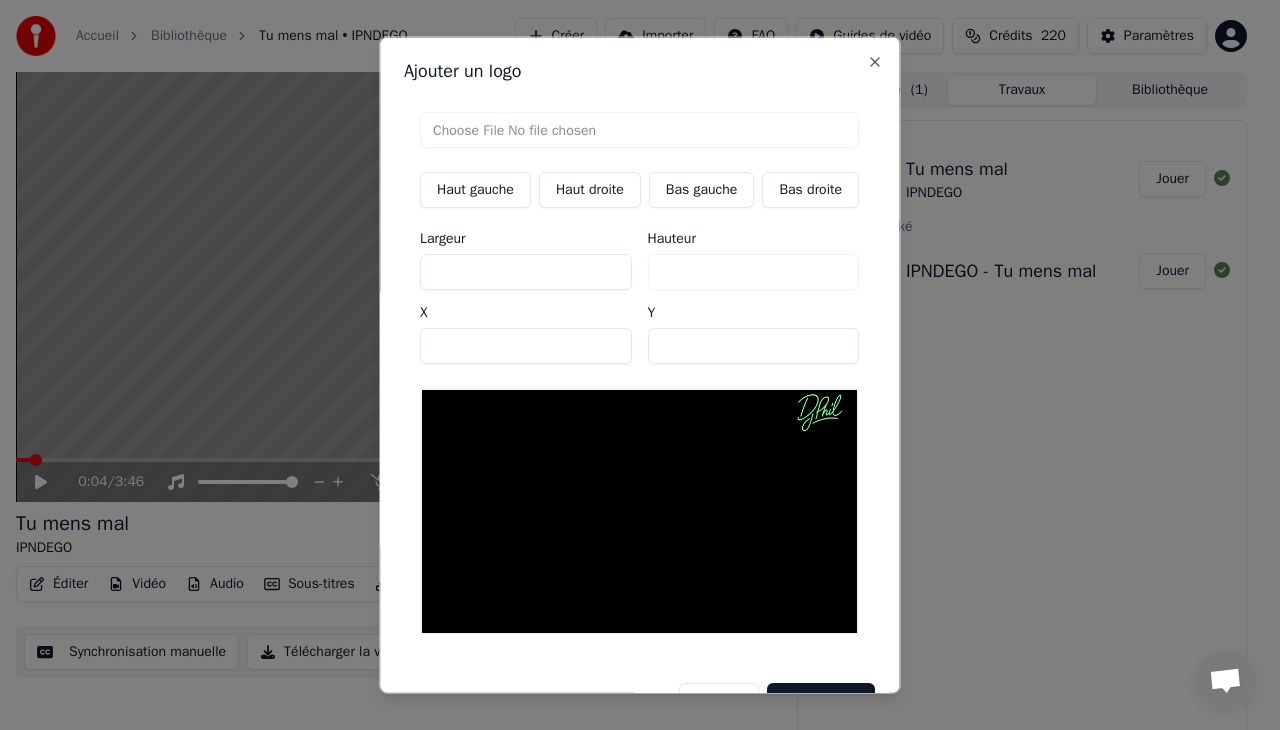 click on "**" at bounding box center (526, 272) 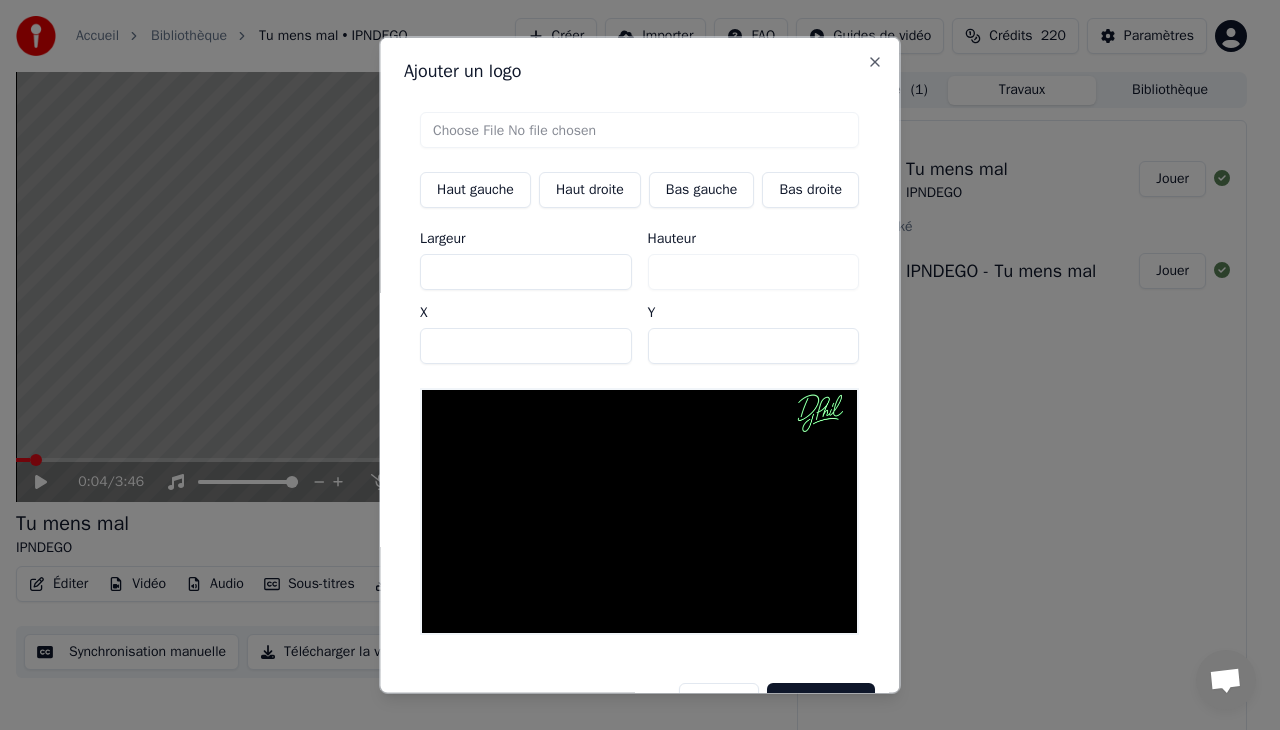 click on "**" at bounding box center (526, 272) 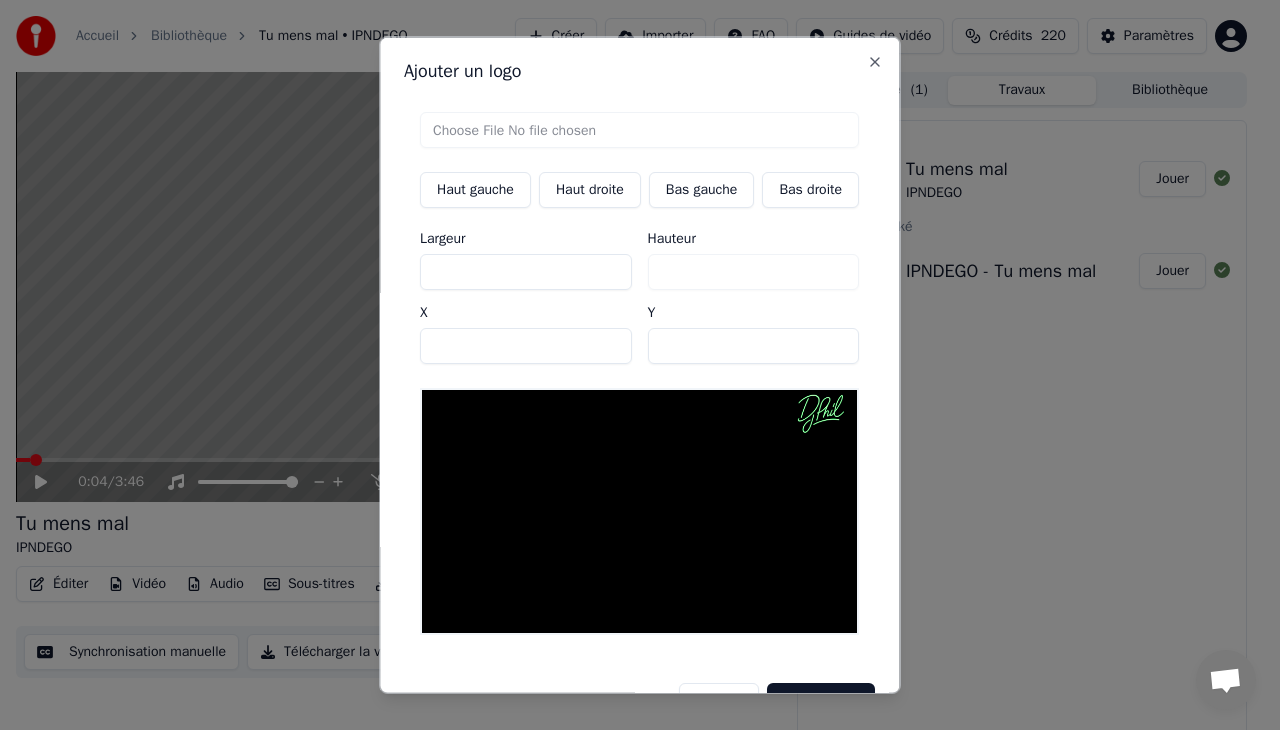 click on "**" at bounding box center [526, 272] 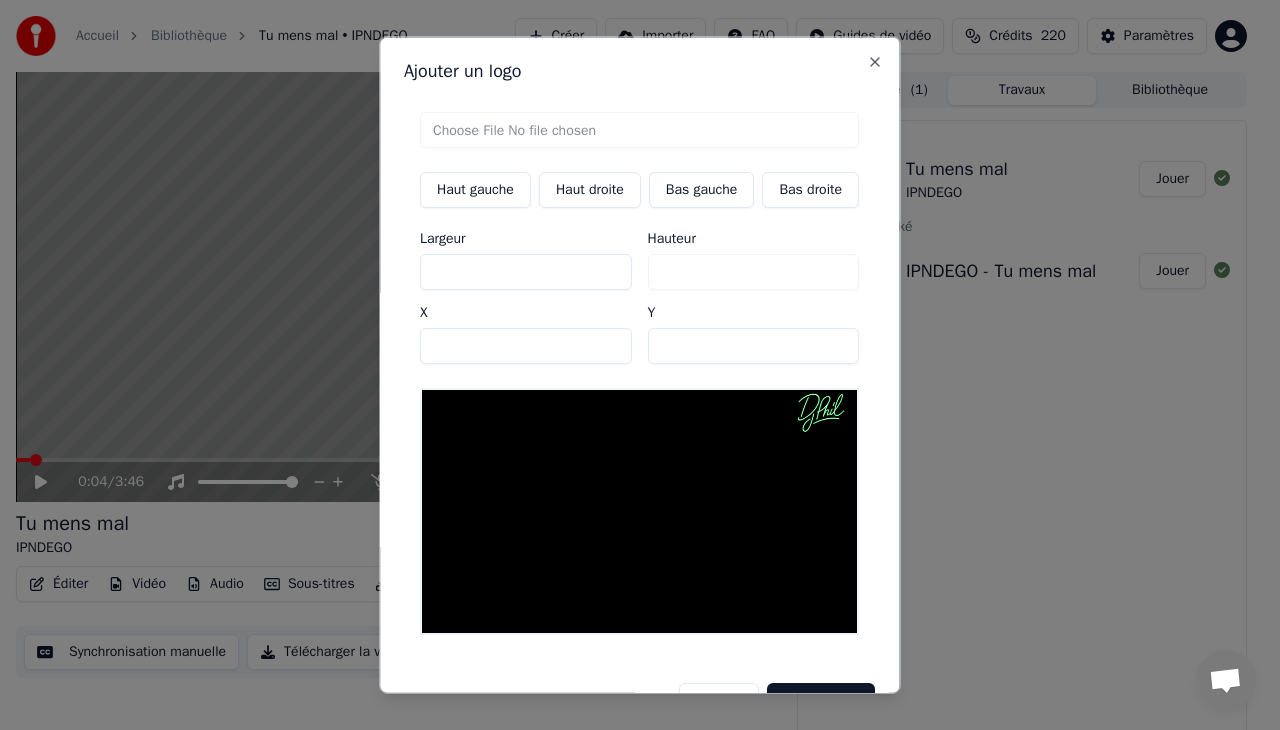 click on "***" at bounding box center (754, 346) 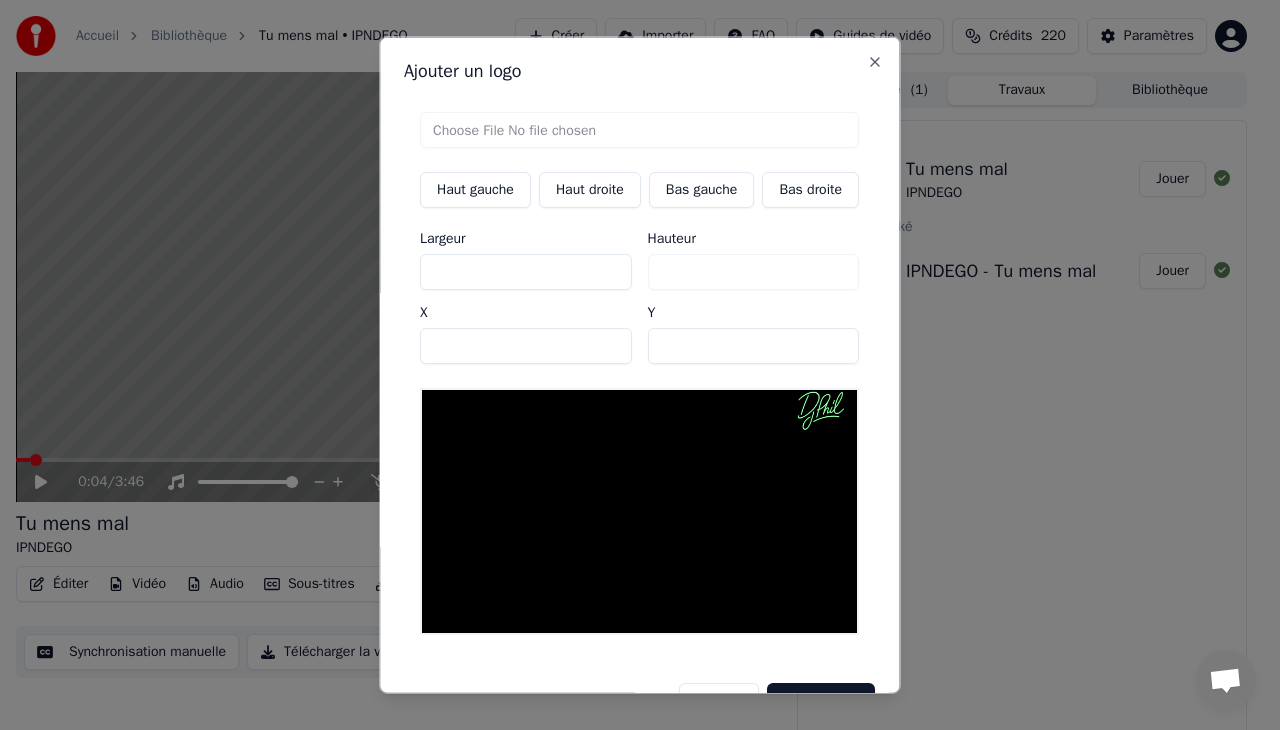 click on "***" at bounding box center (754, 346) 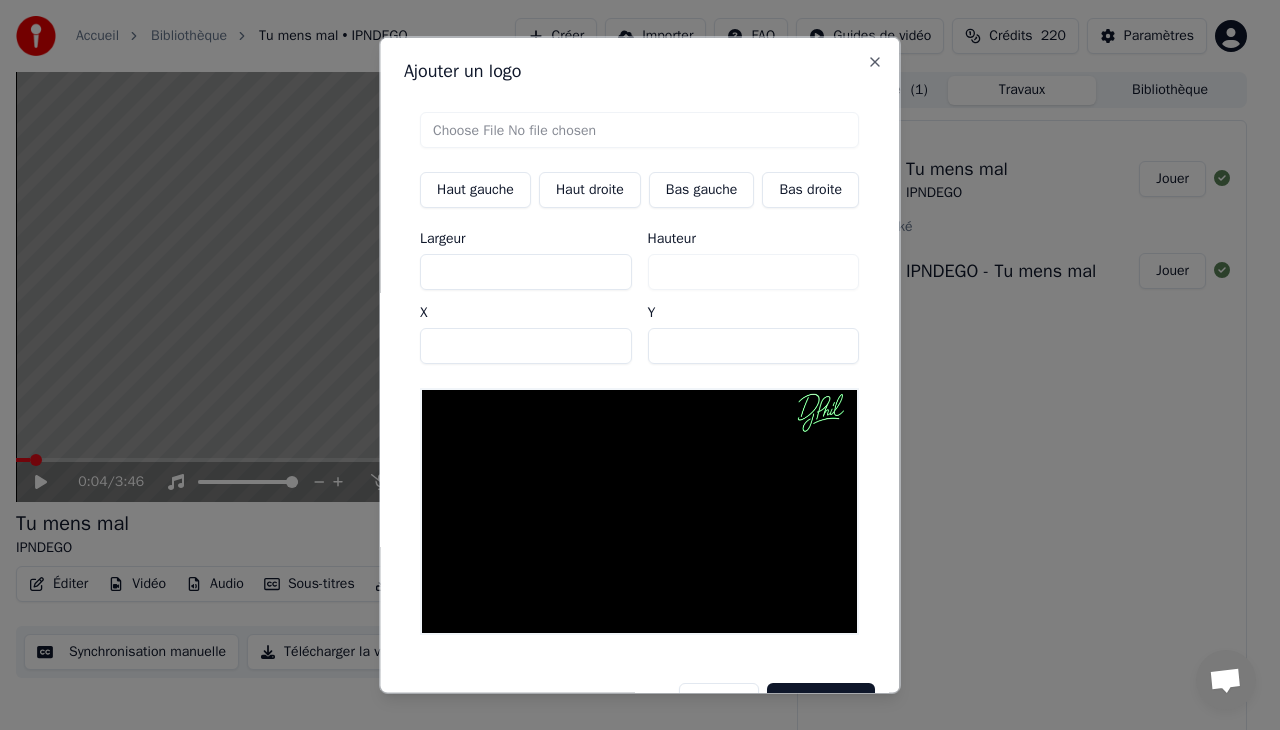 click on "***" at bounding box center (754, 346) 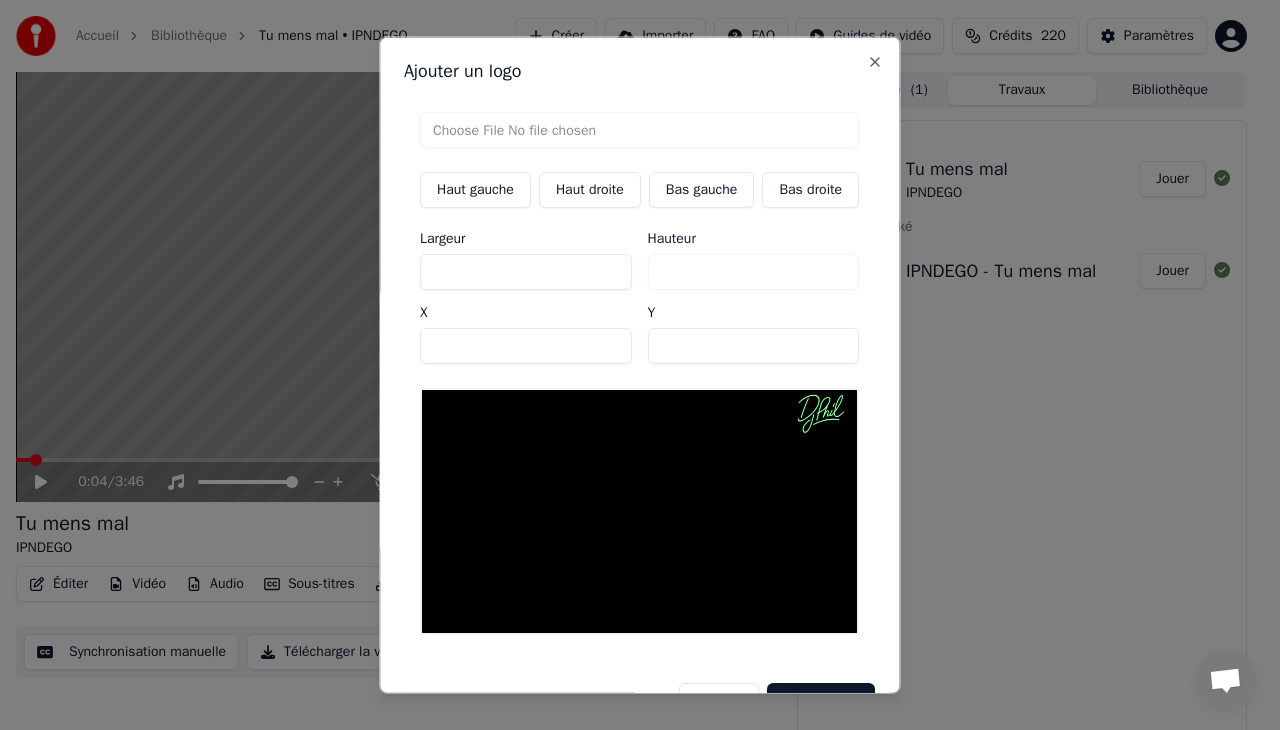 click on "***" at bounding box center [754, 346] 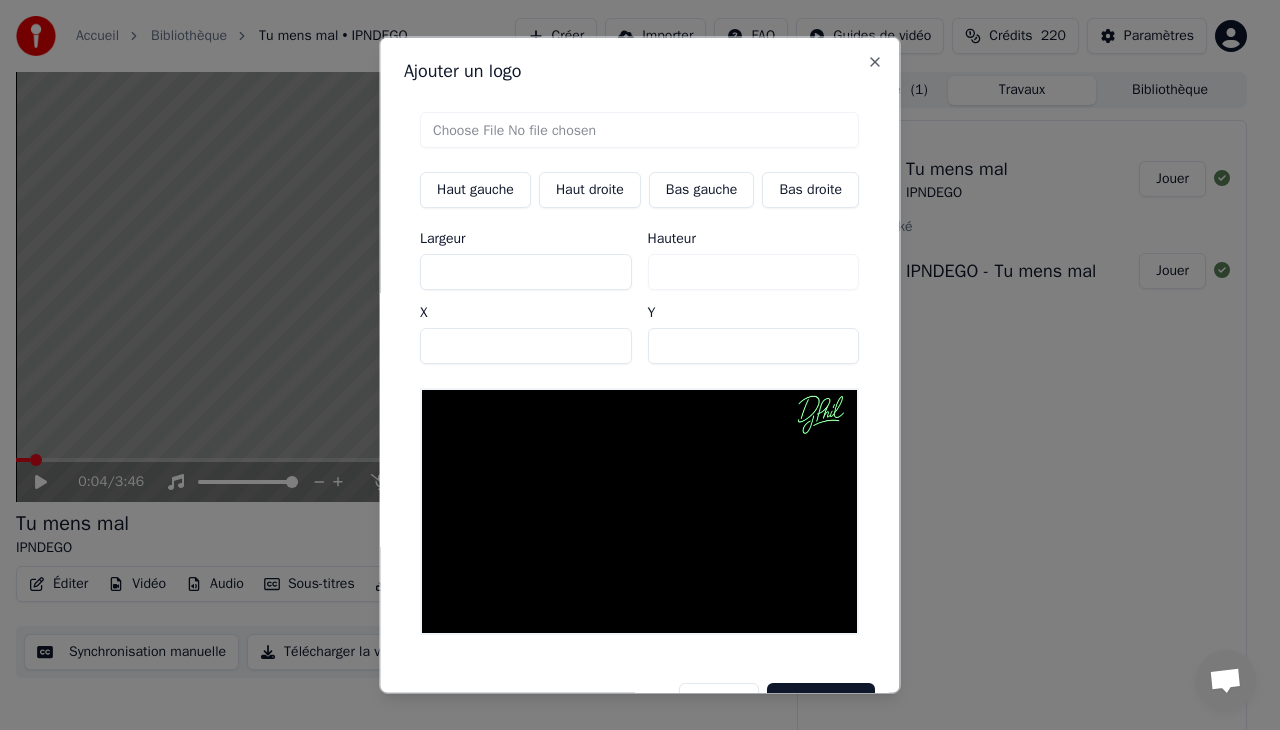 click on "***" at bounding box center [754, 346] 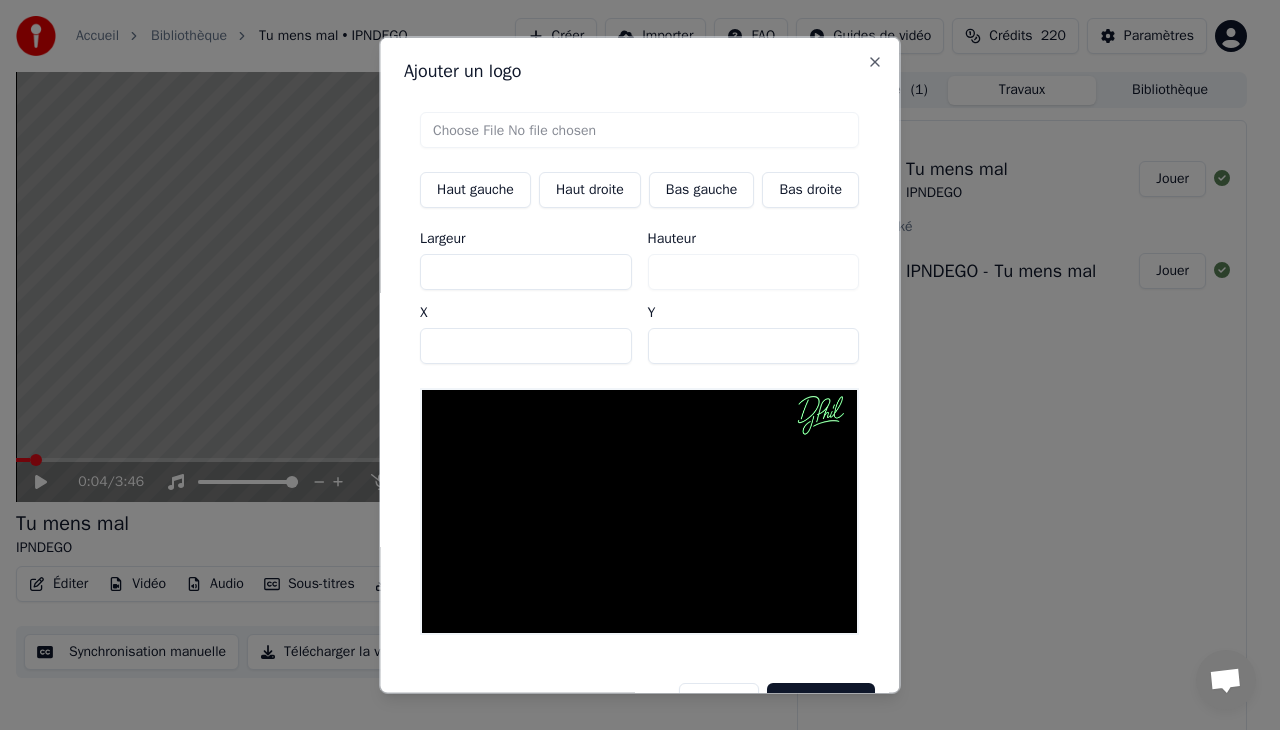 click on "***" at bounding box center [754, 346] 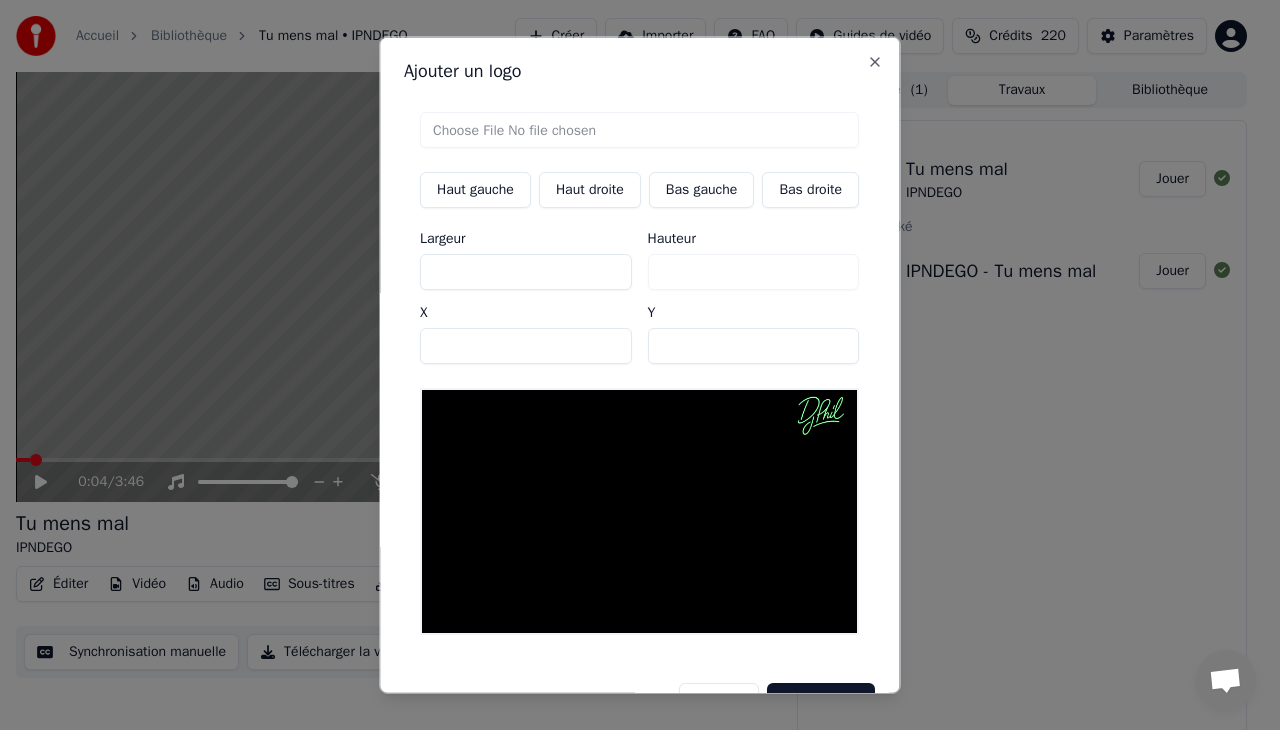 click on "***" at bounding box center [754, 346] 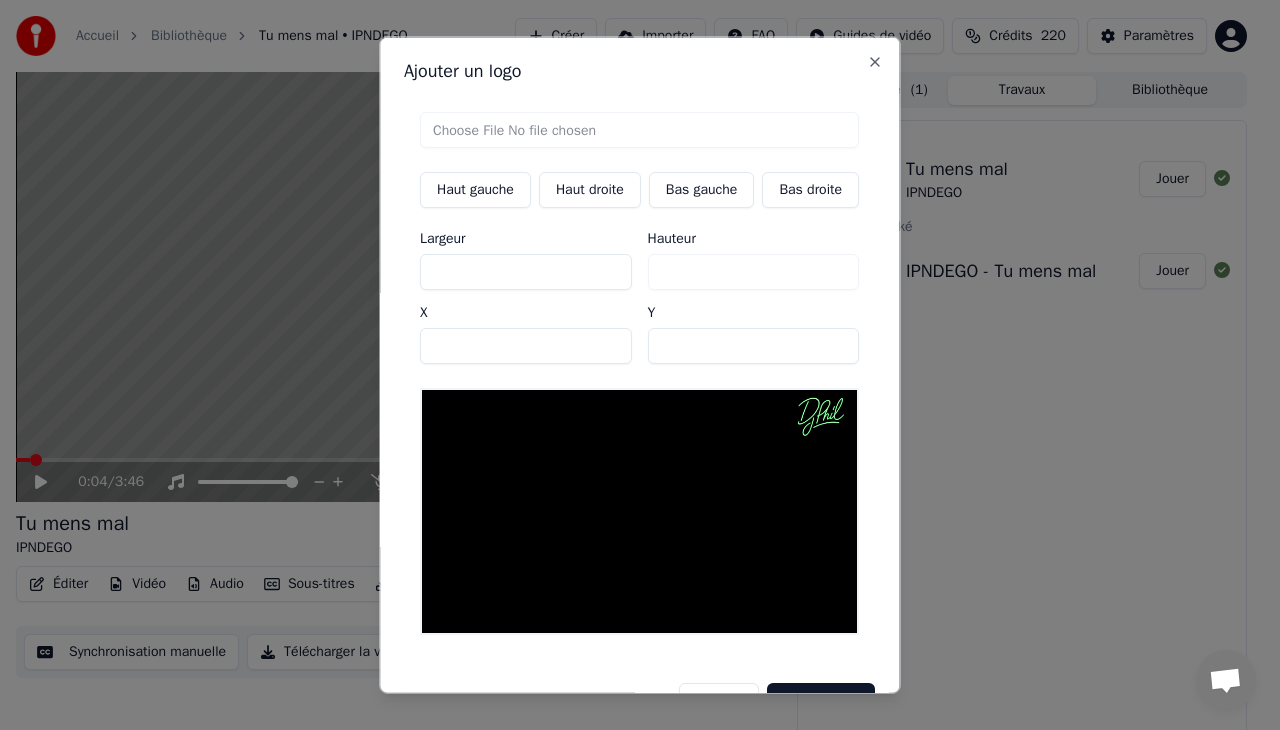 click on "***" at bounding box center [526, 346] 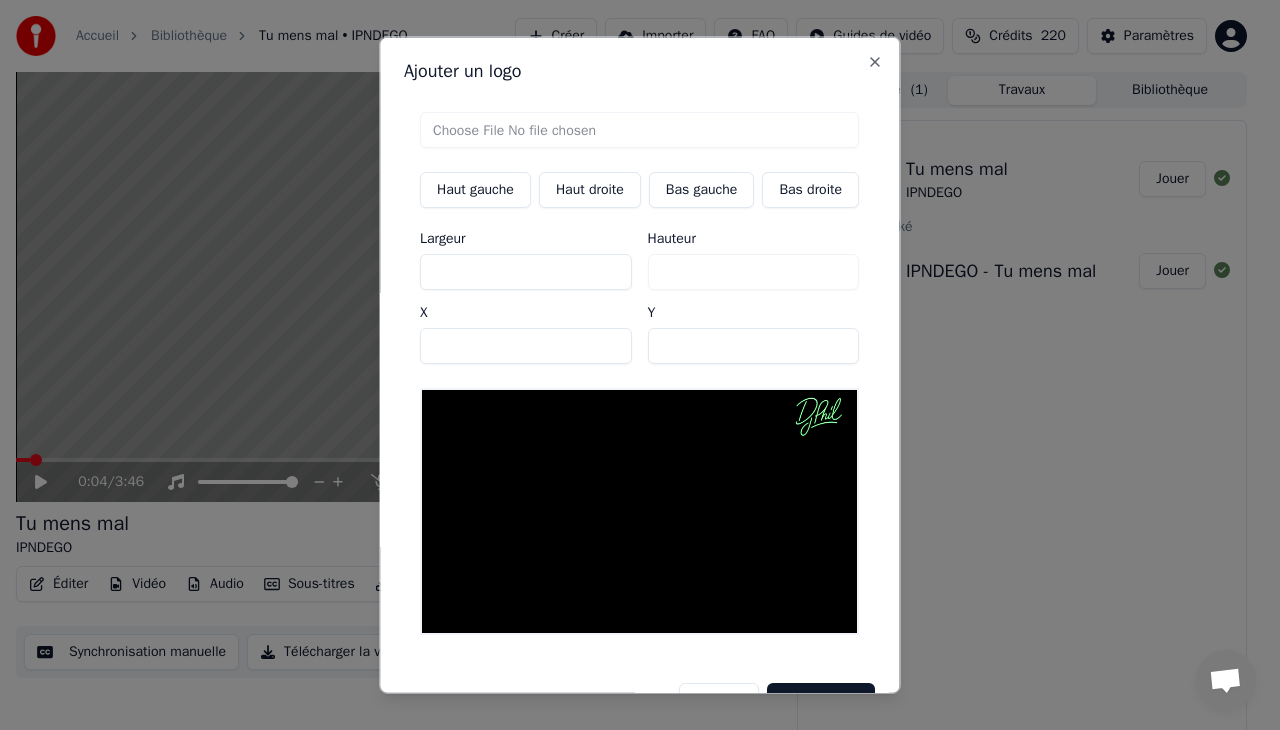 click on "***" at bounding box center [526, 346] 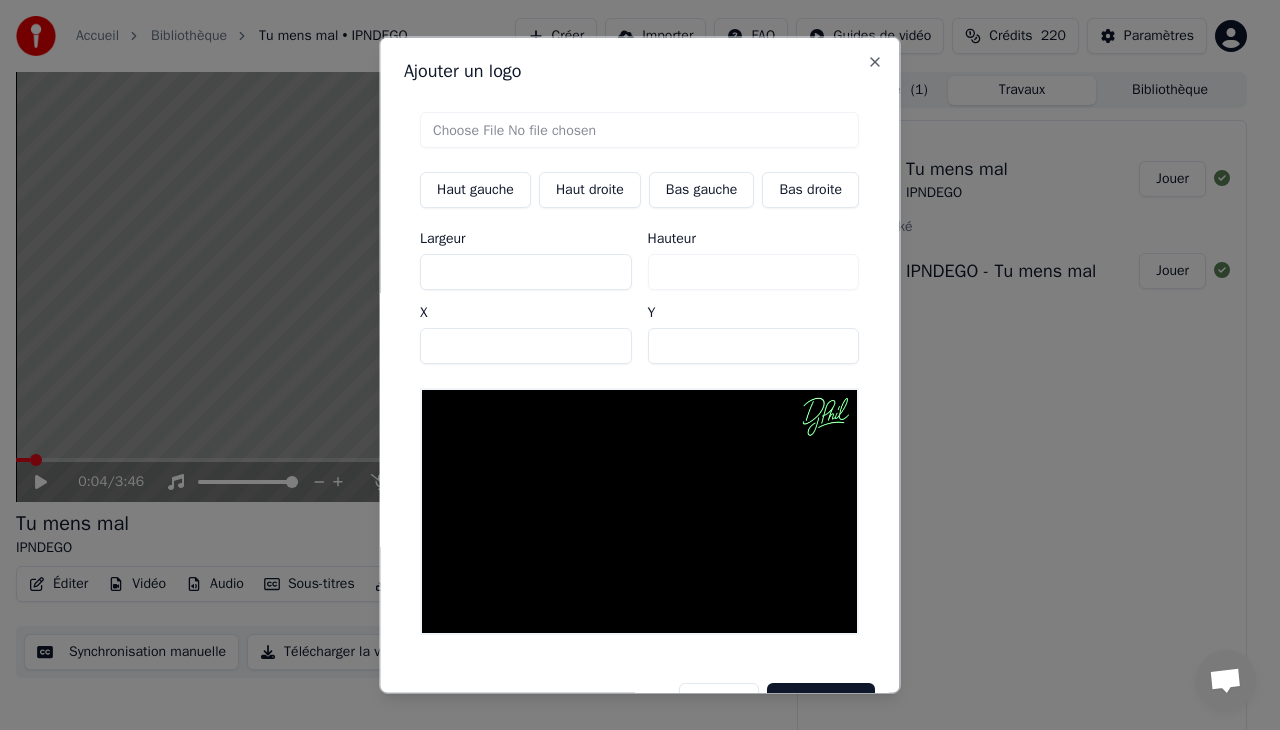 click on "***" at bounding box center [526, 346] 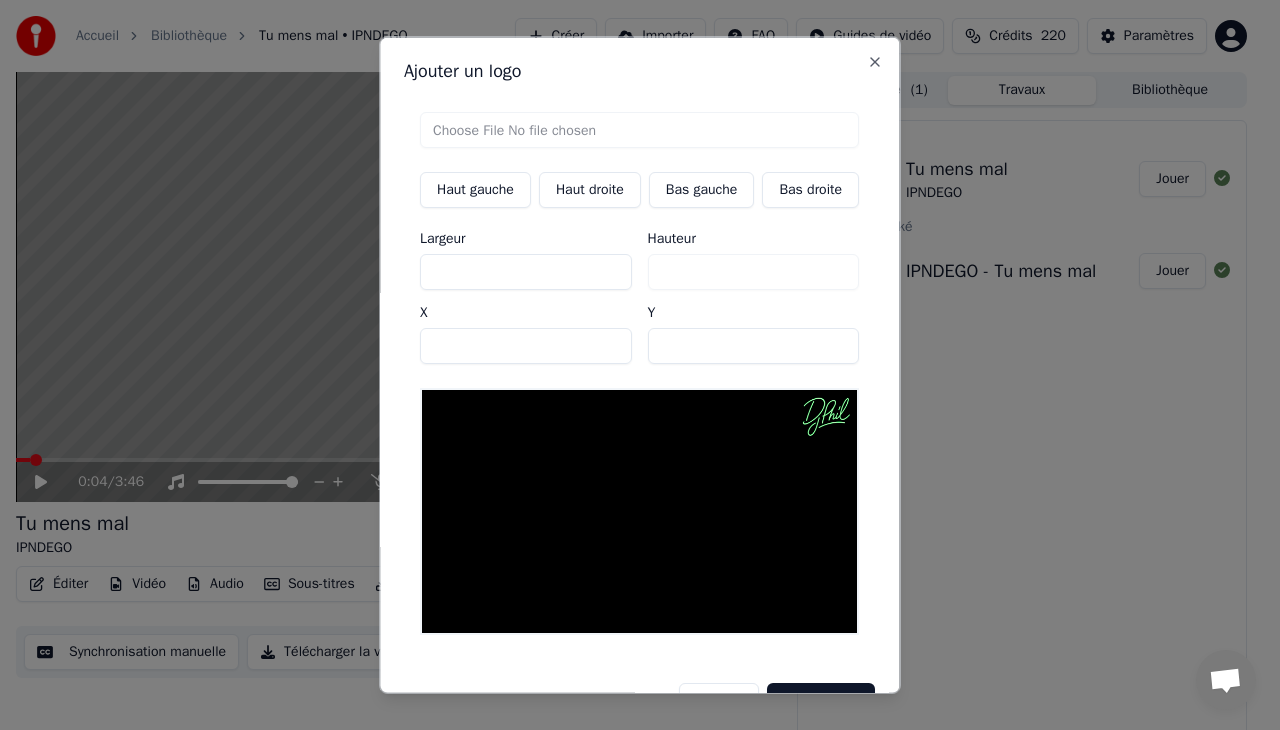 click on "***" at bounding box center [526, 346] 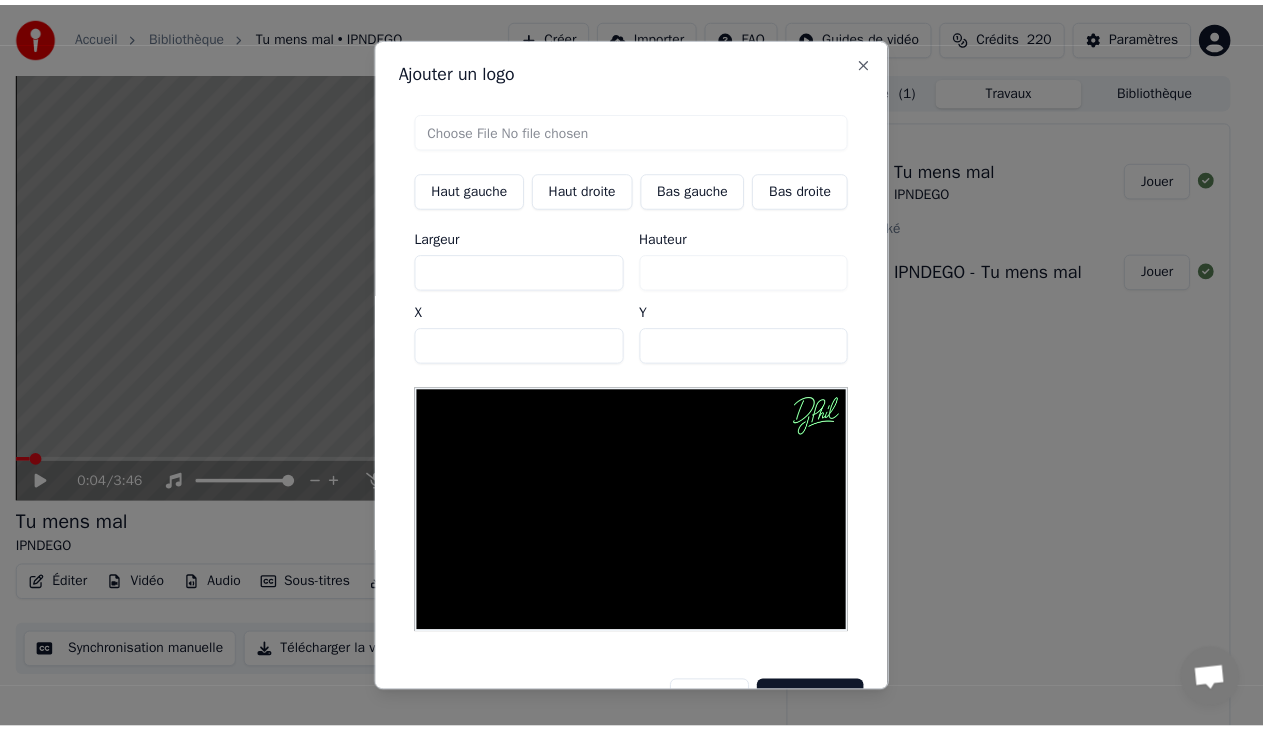 scroll, scrollTop: 52, scrollLeft: 0, axis: vertical 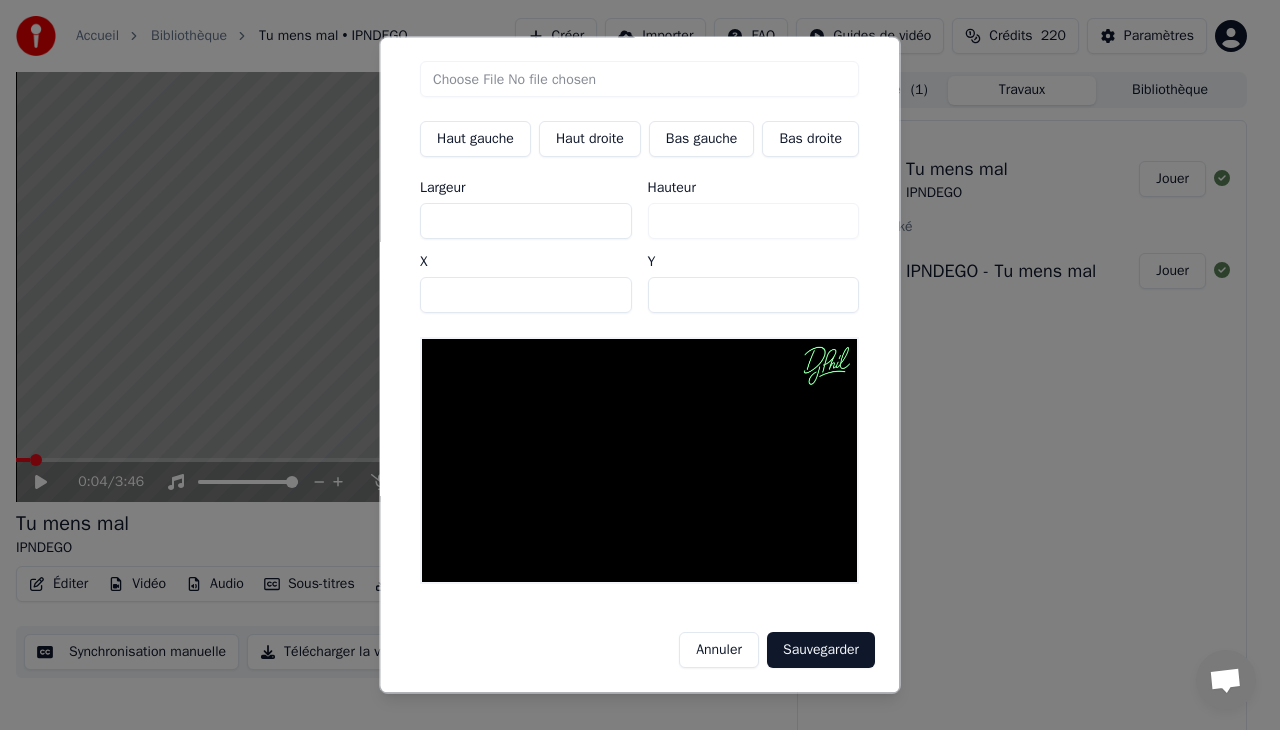 click on "Sauvegarder" at bounding box center (821, 650) 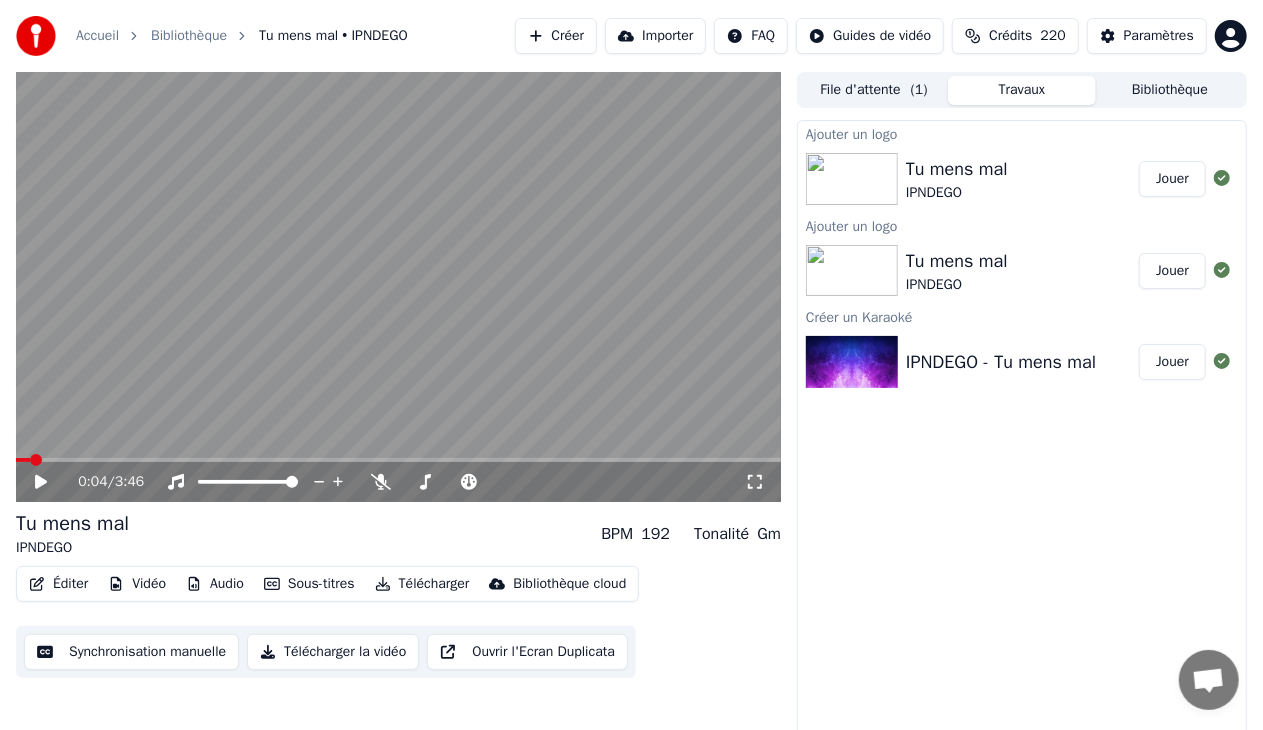 click on "Jouer" at bounding box center [1172, 179] 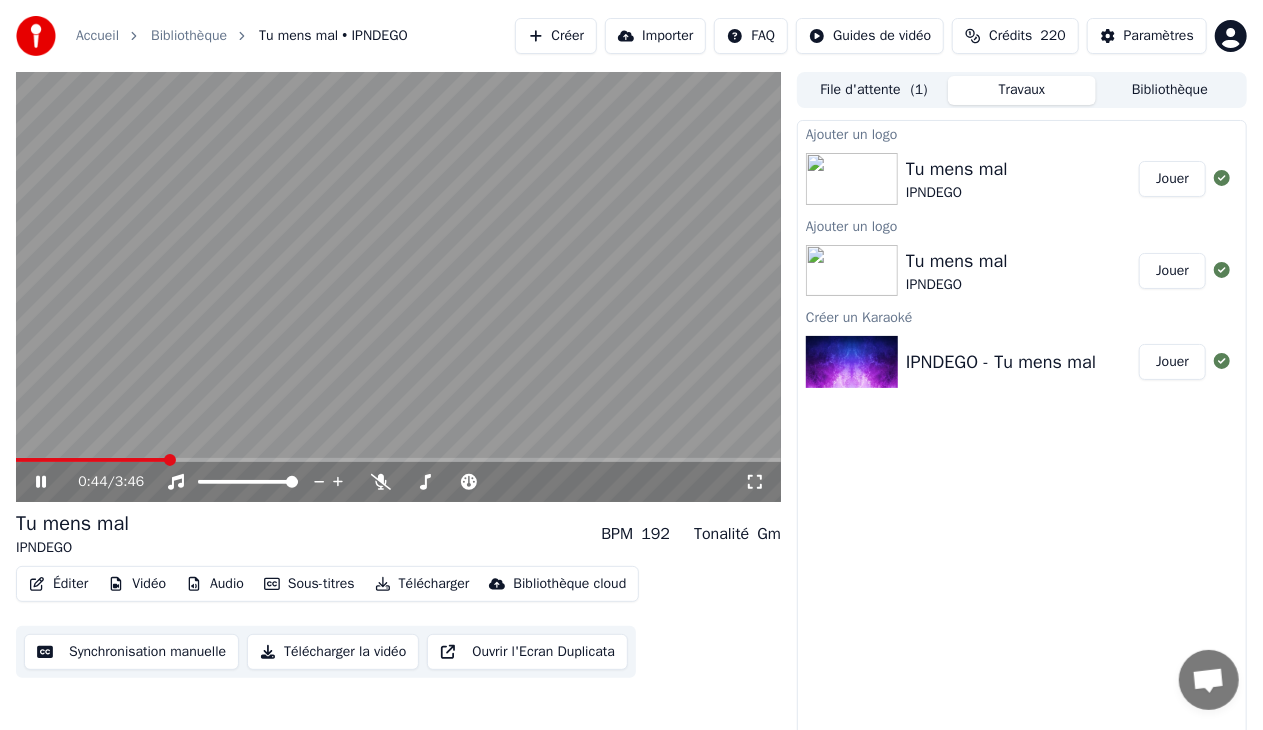 click on "0:44  /  3:46" at bounding box center (398, 482) 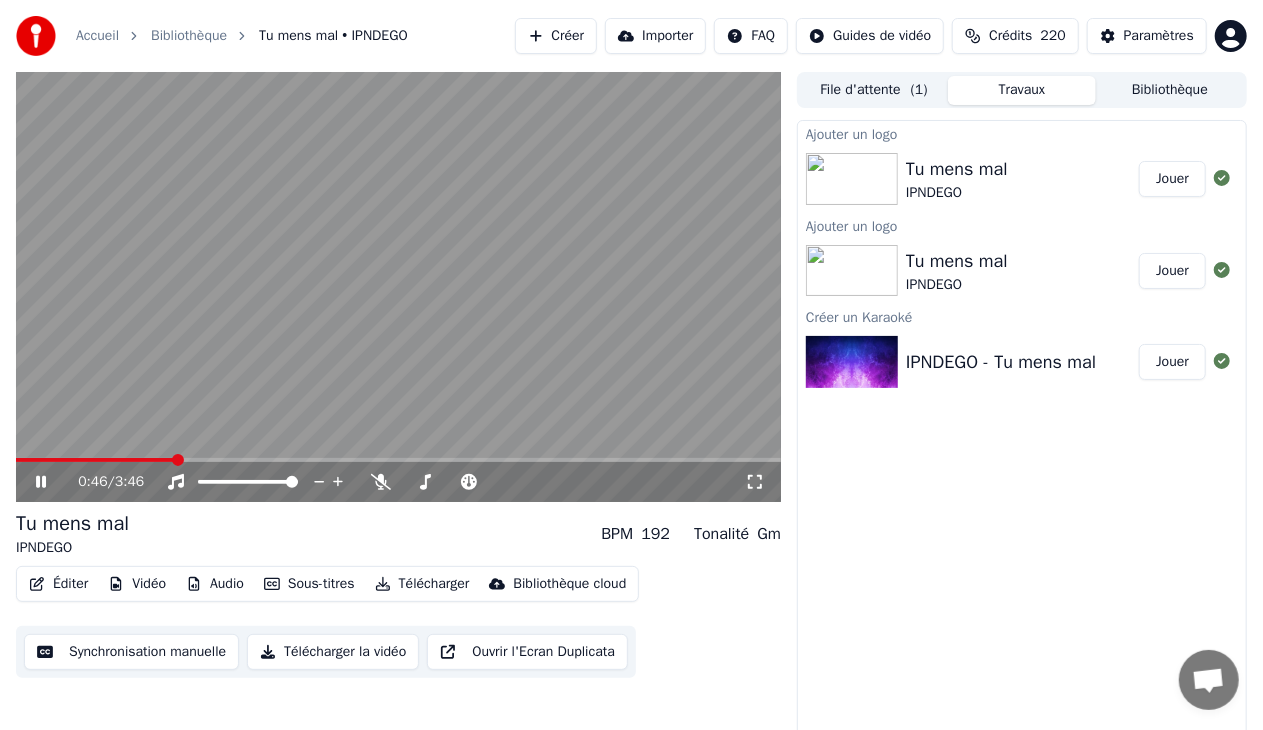 click 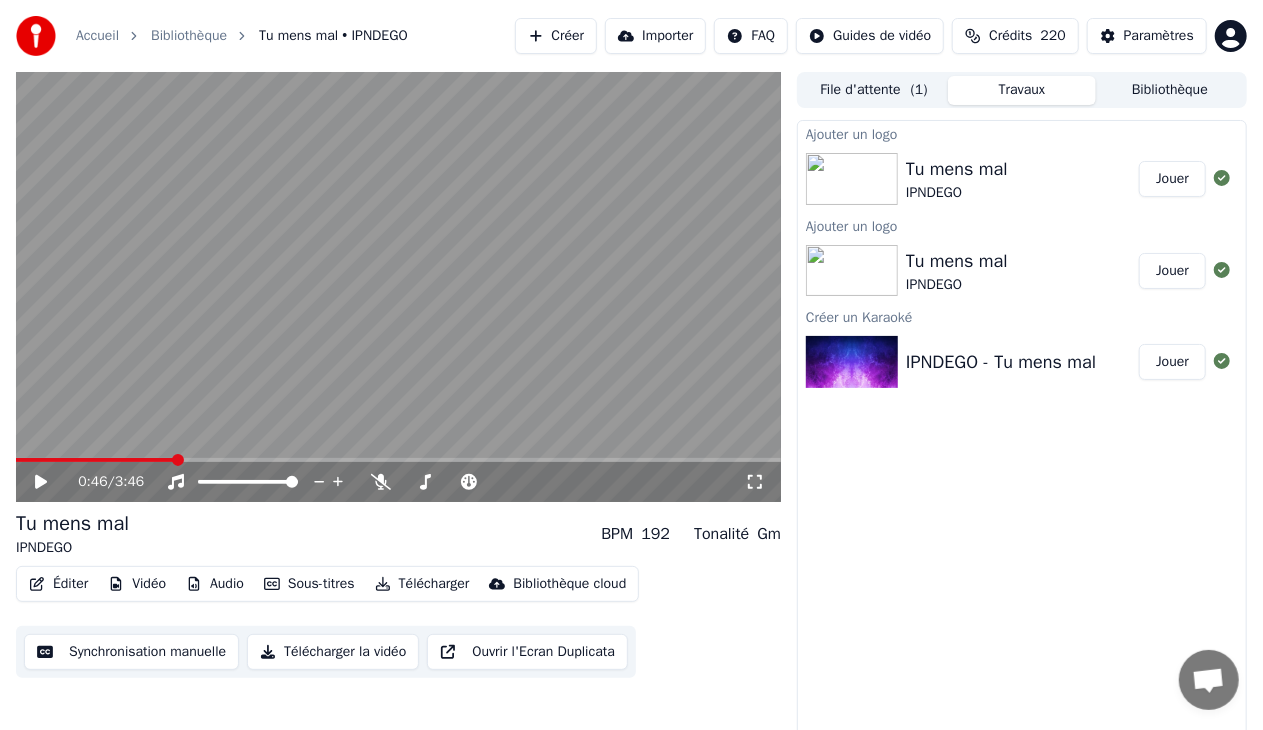 click on "Éditer" at bounding box center [58, 584] 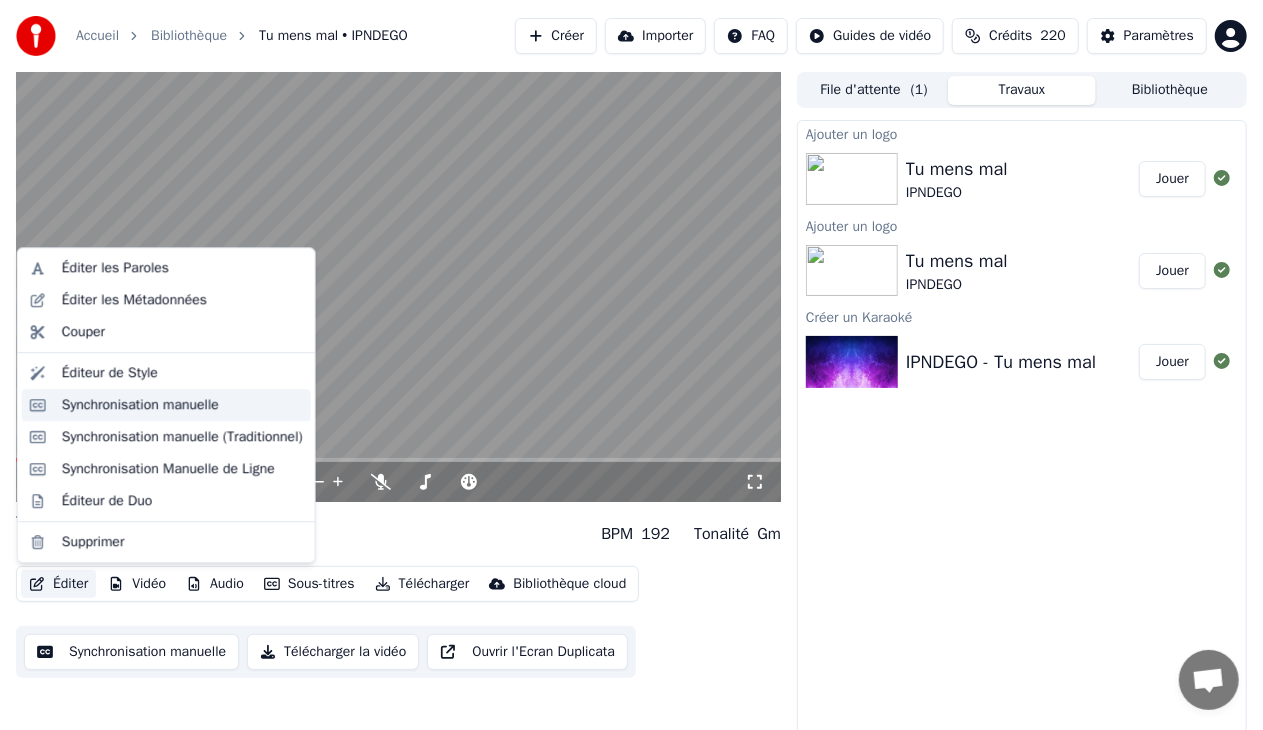 click on "Synchronisation manuelle" at bounding box center (140, 405) 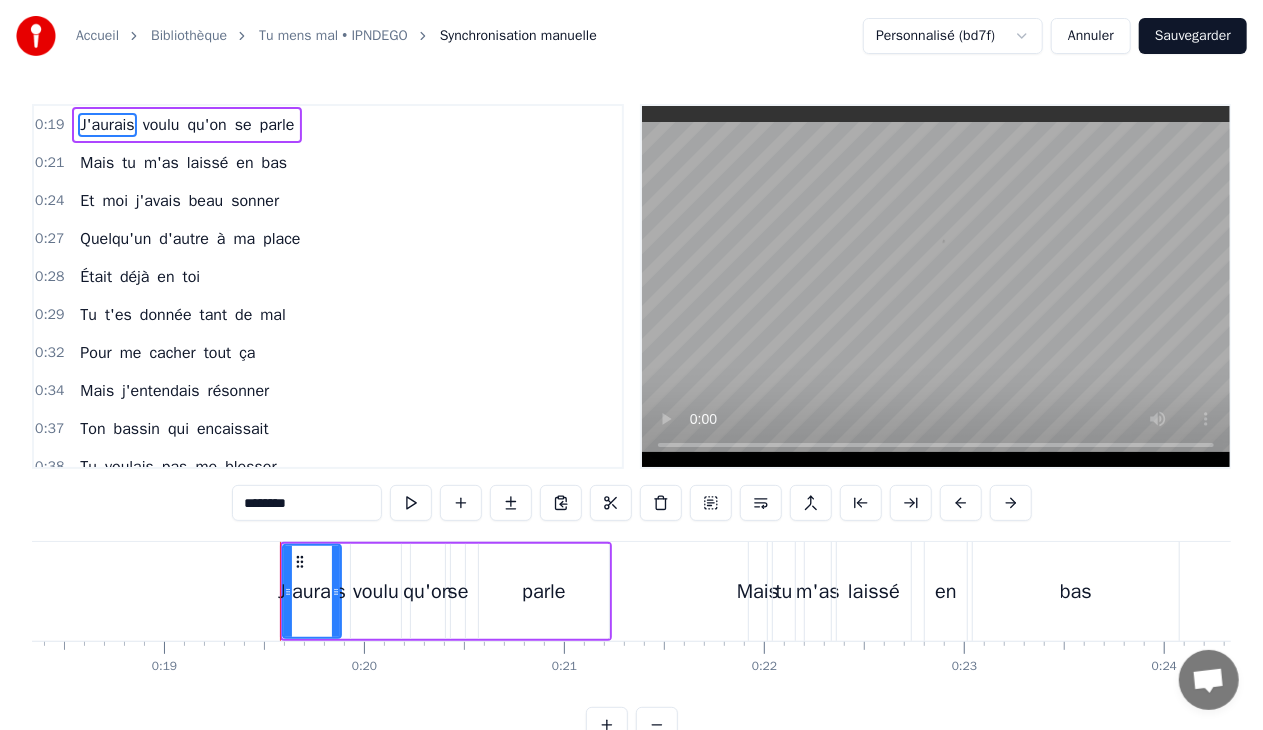 scroll, scrollTop: 0, scrollLeft: 3816, axis: horizontal 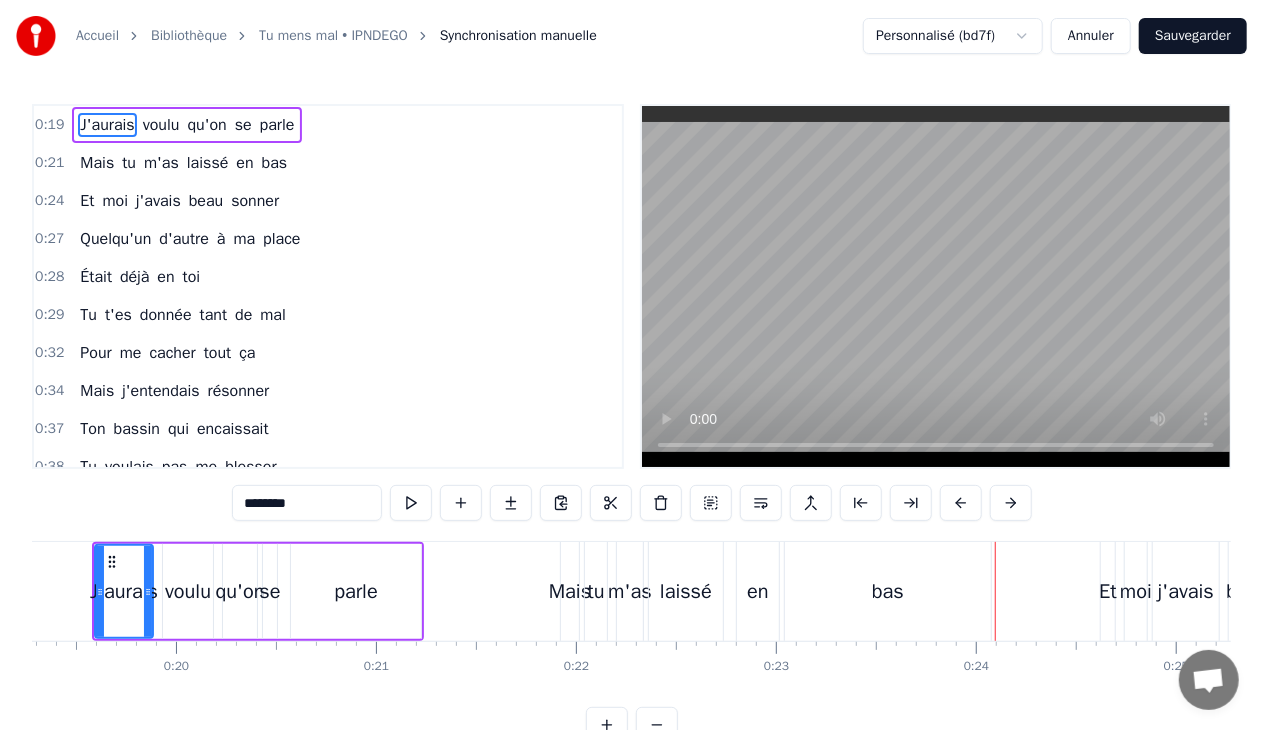 click on "Sauvegarder" at bounding box center [1193, 36] 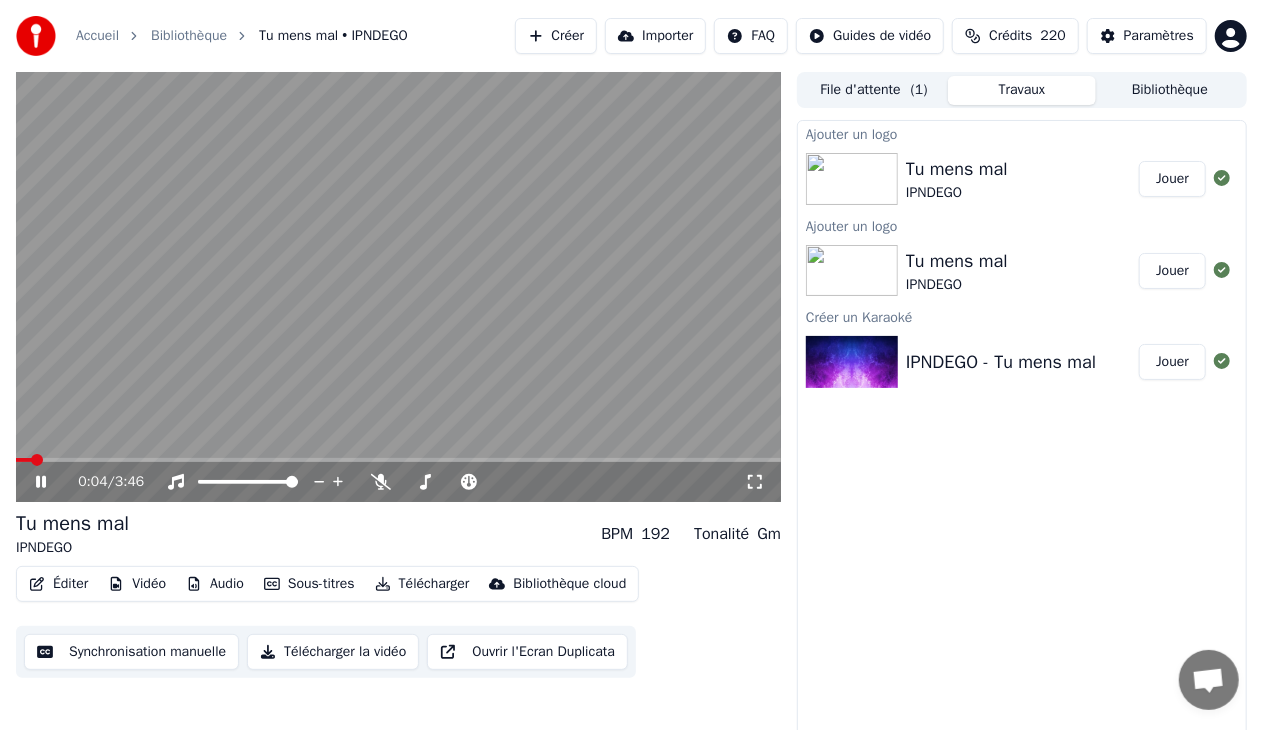 click 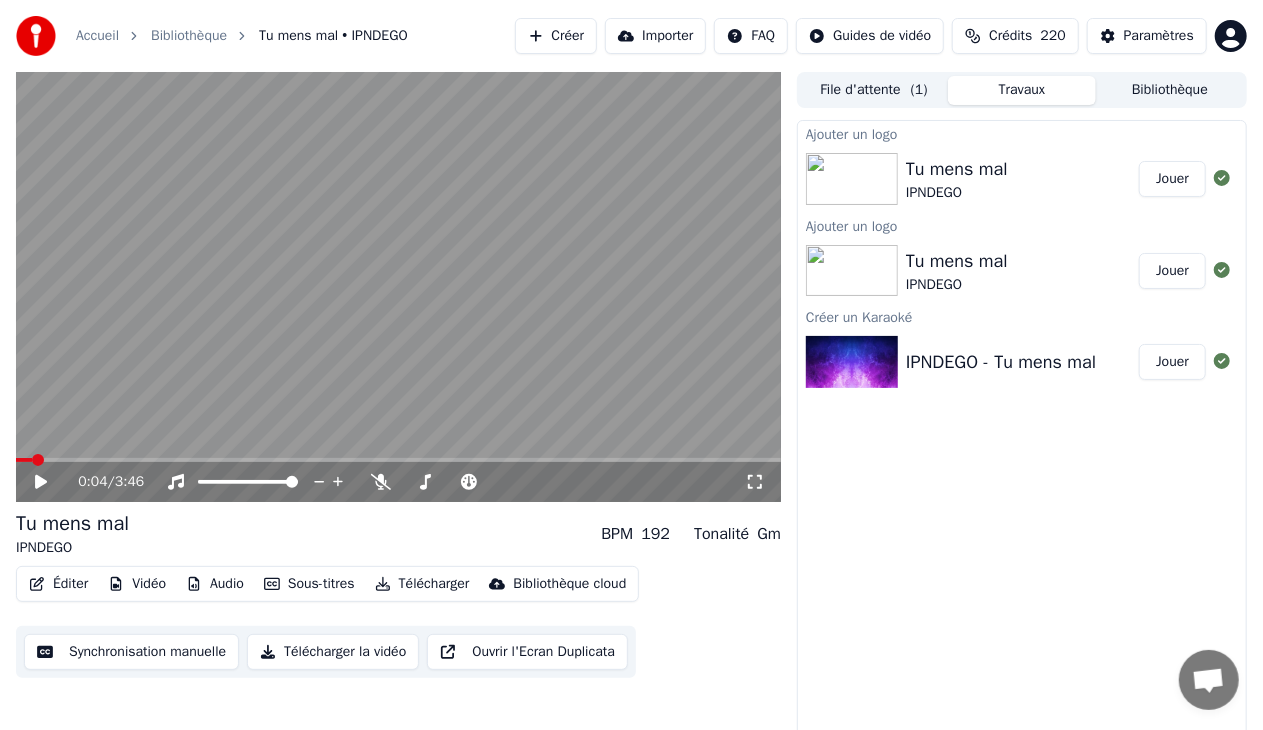 click on "Télécharger la vidéo" at bounding box center (333, 652) 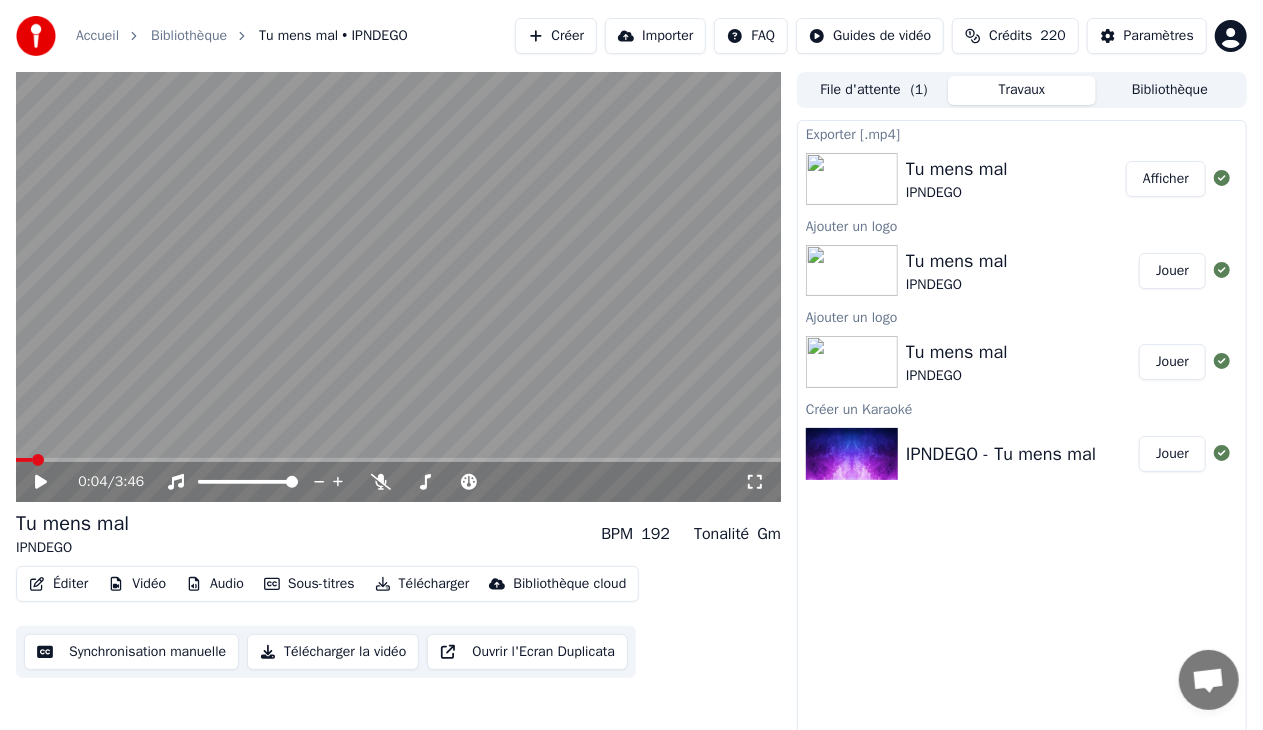 click on "Afficher" at bounding box center [1166, 179] 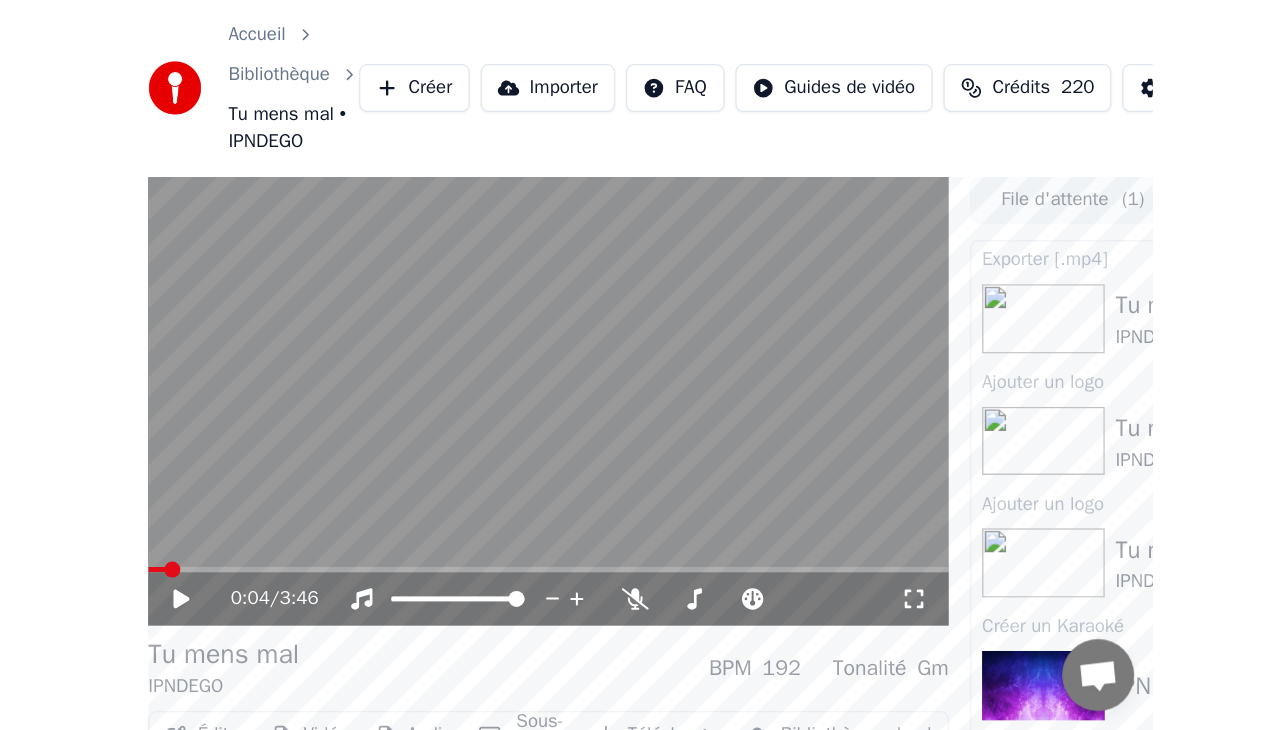 scroll, scrollTop: 19, scrollLeft: 0, axis: vertical 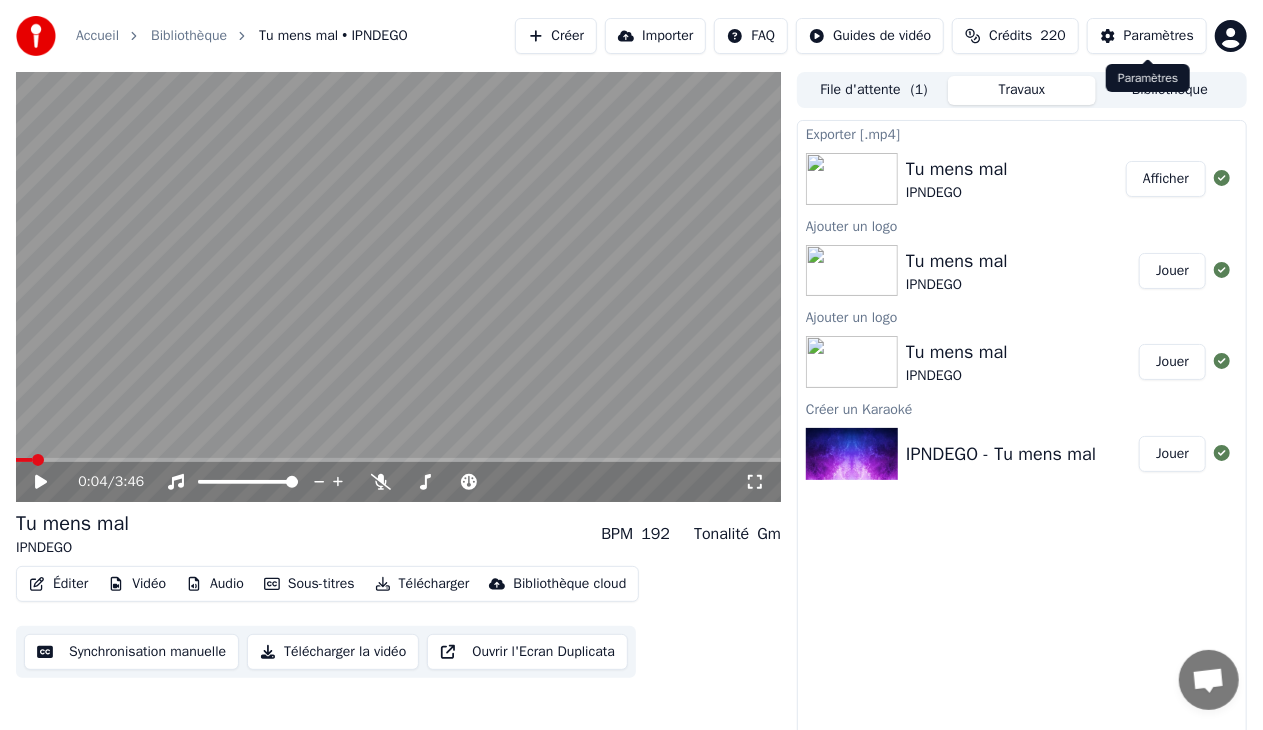 click on "Paramètres" at bounding box center [1147, 36] 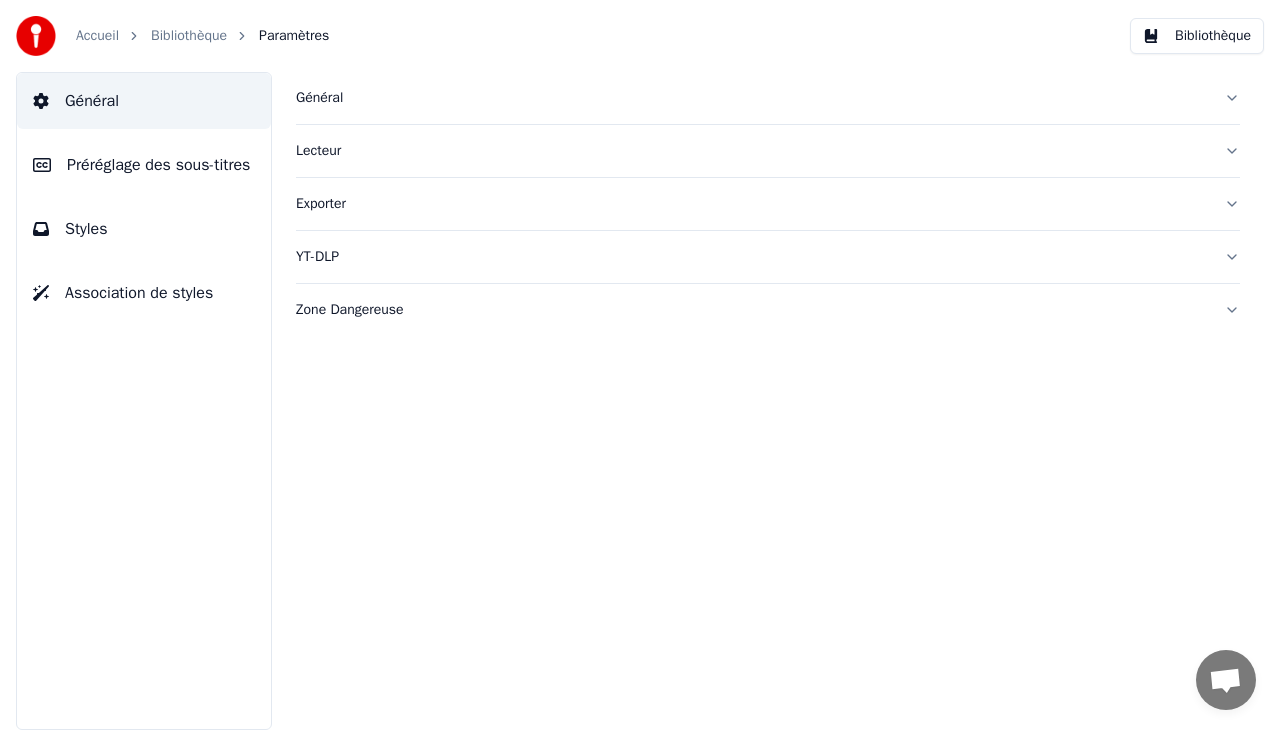 click on "Préréglage des sous-titres" at bounding box center (158, 165) 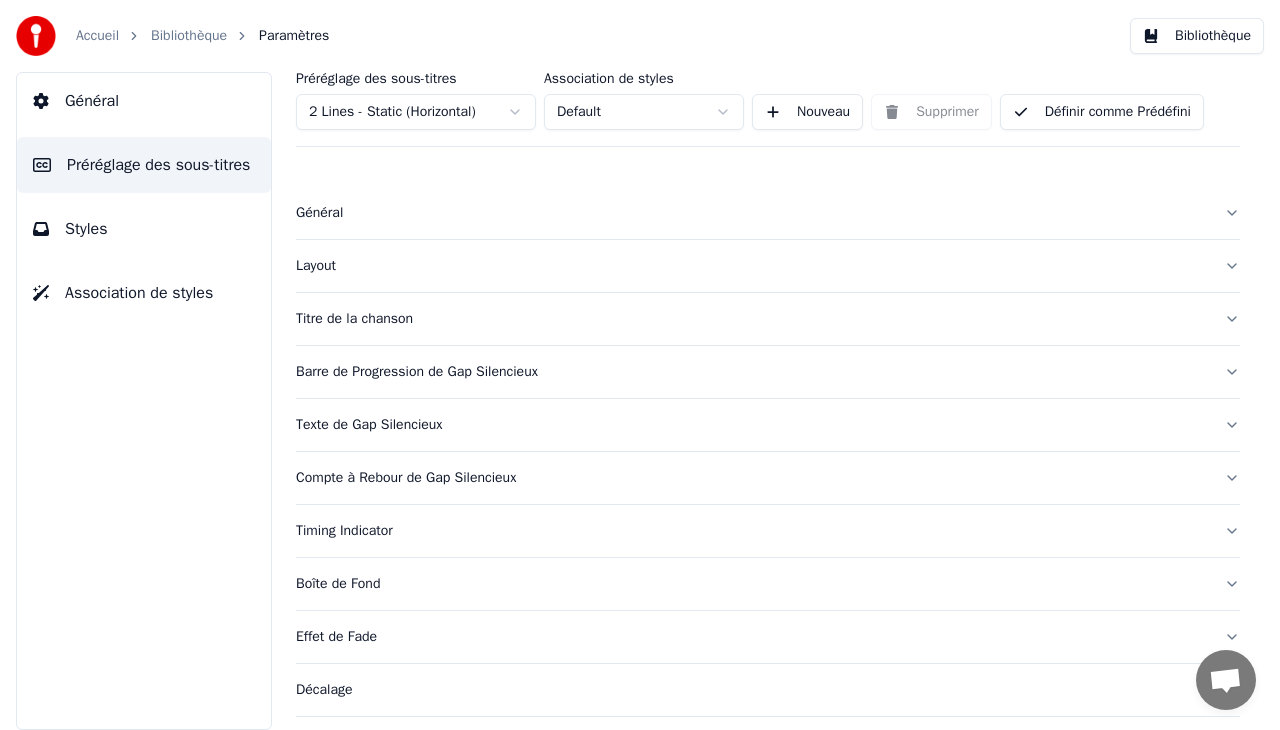 click on "Titre de la chanson" at bounding box center (752, 319) 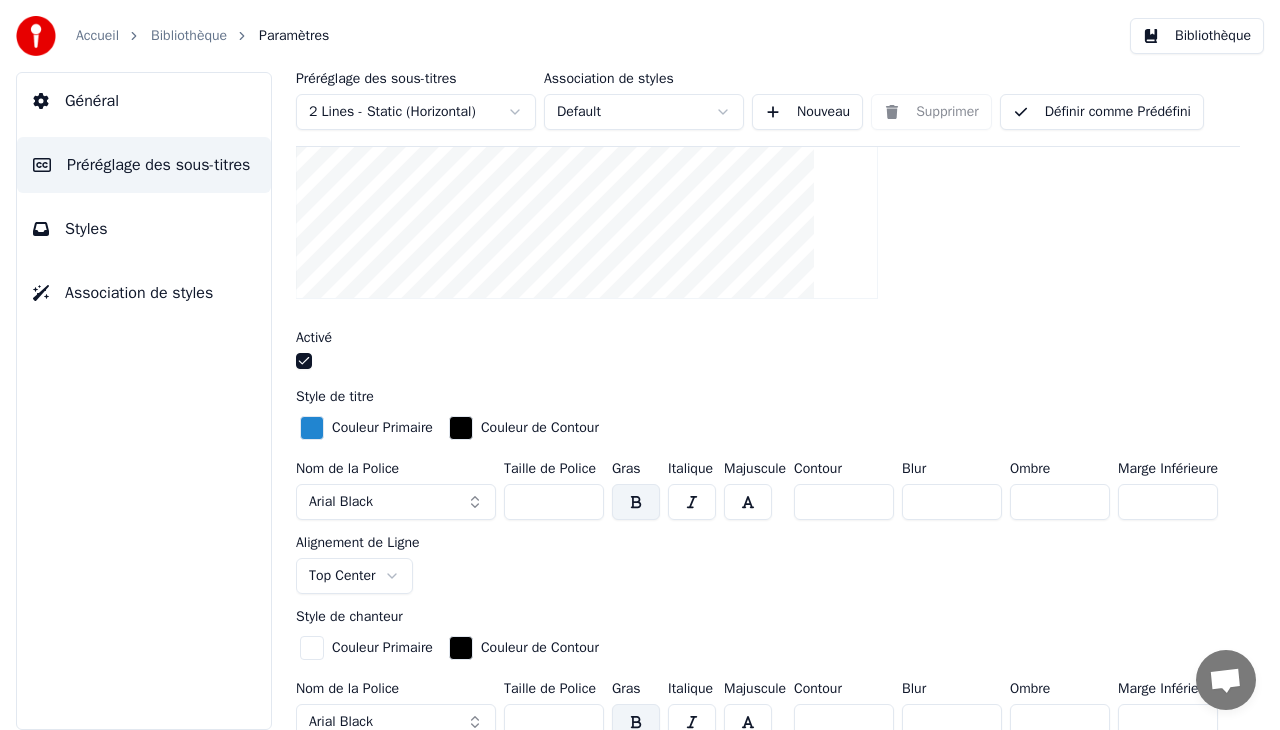 scroll, scrollTop: 380, scrollLeft: 0, axis: vertical 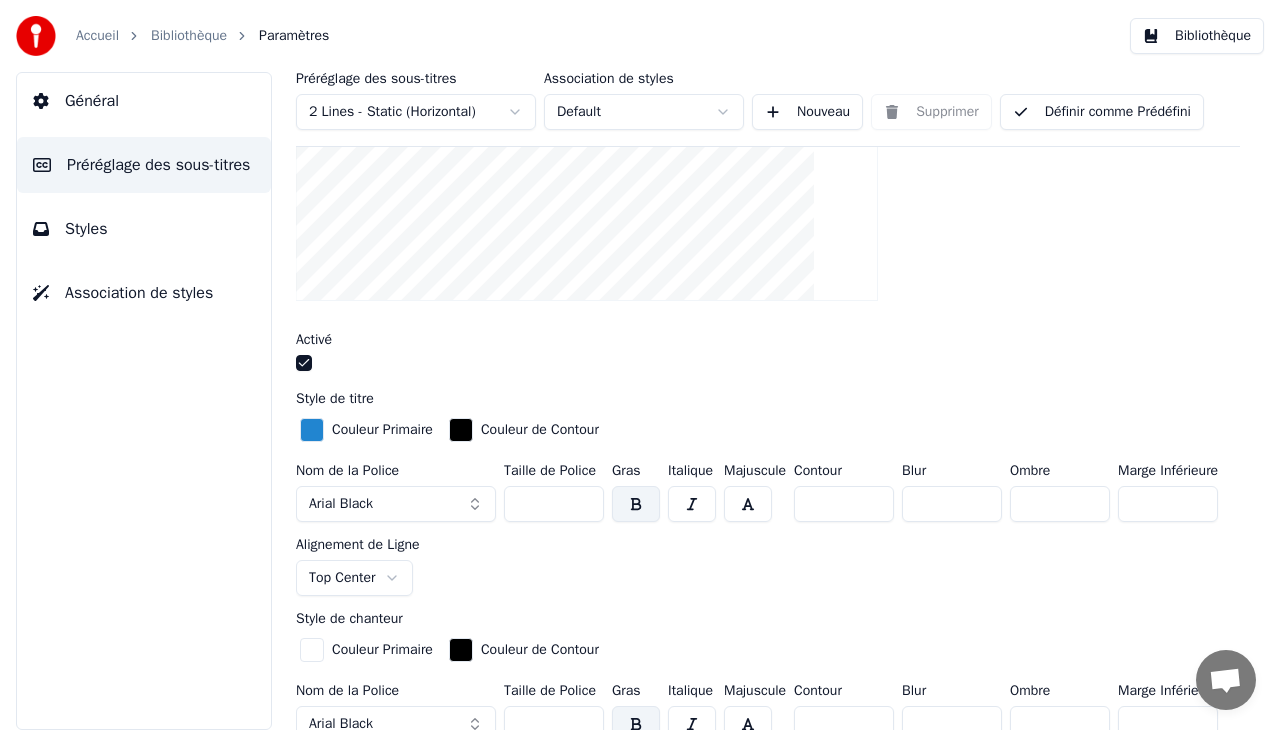 click at bounding box center [312, 430] 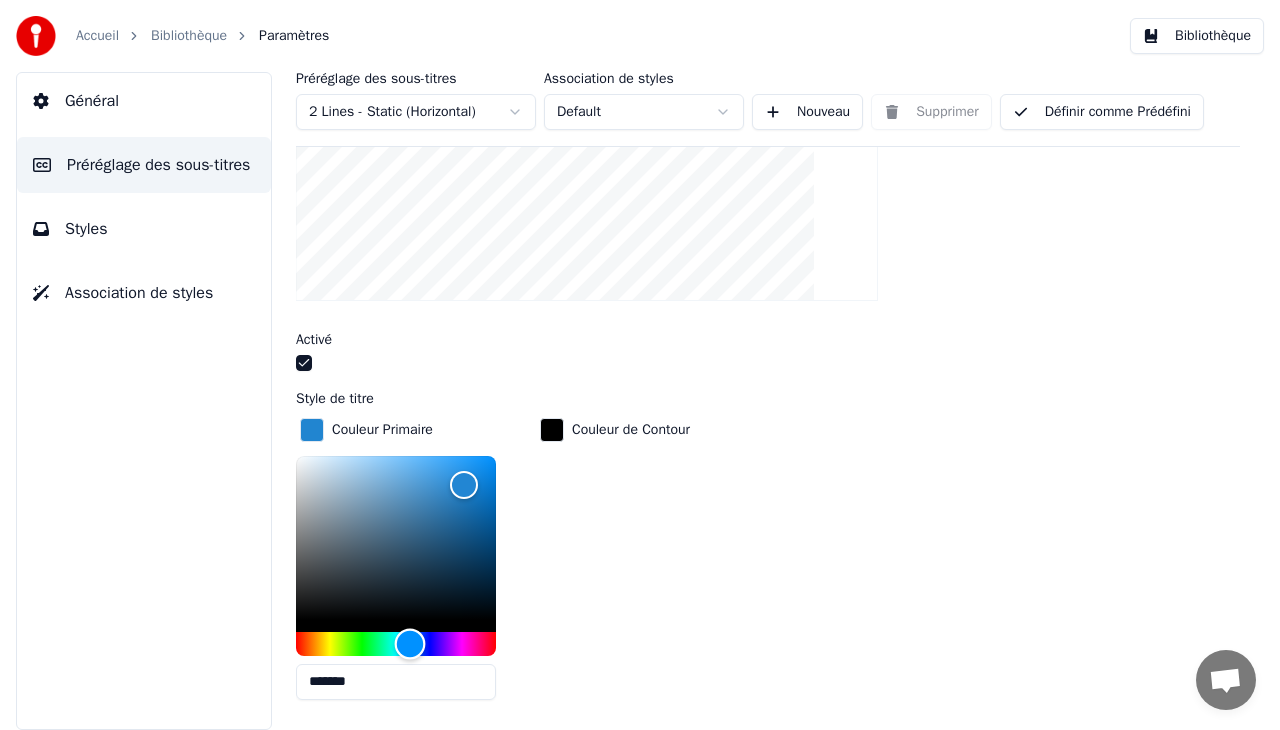 click at bounding box center [396, 644] 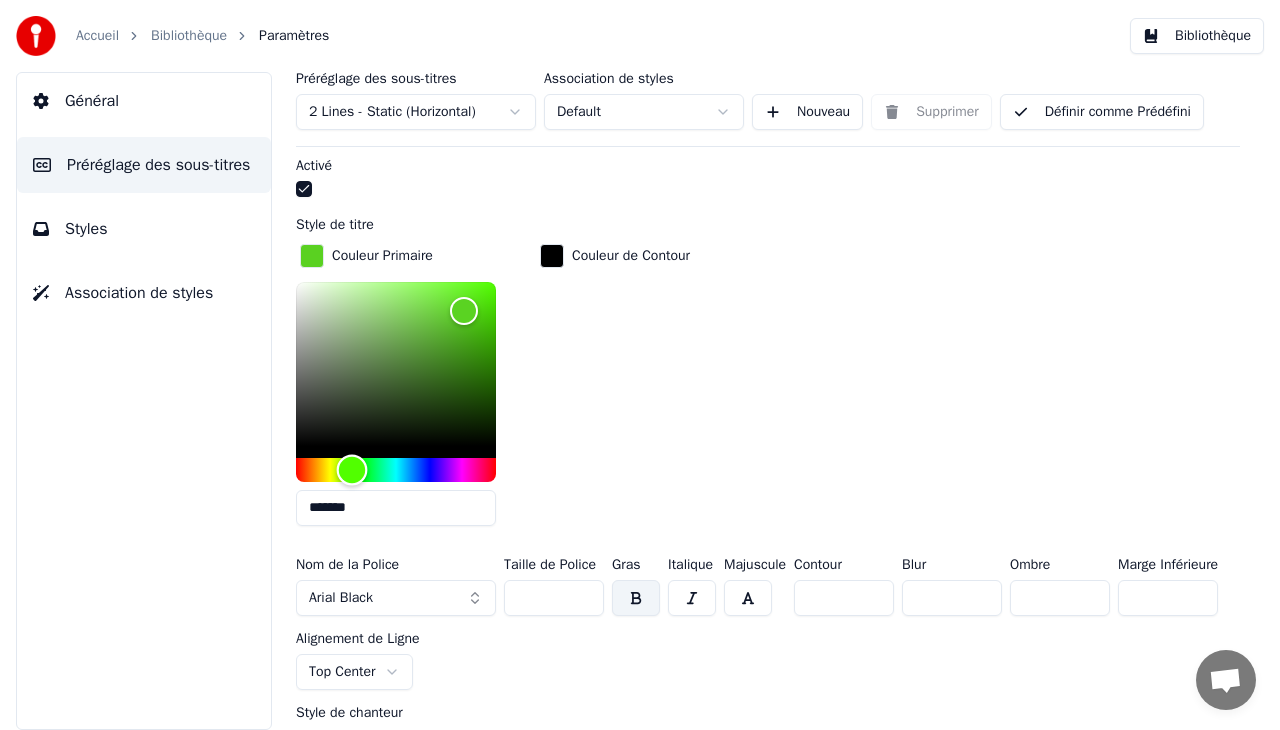scroll, scrollTop: 556, scrollLeft: 0, axis: vertical 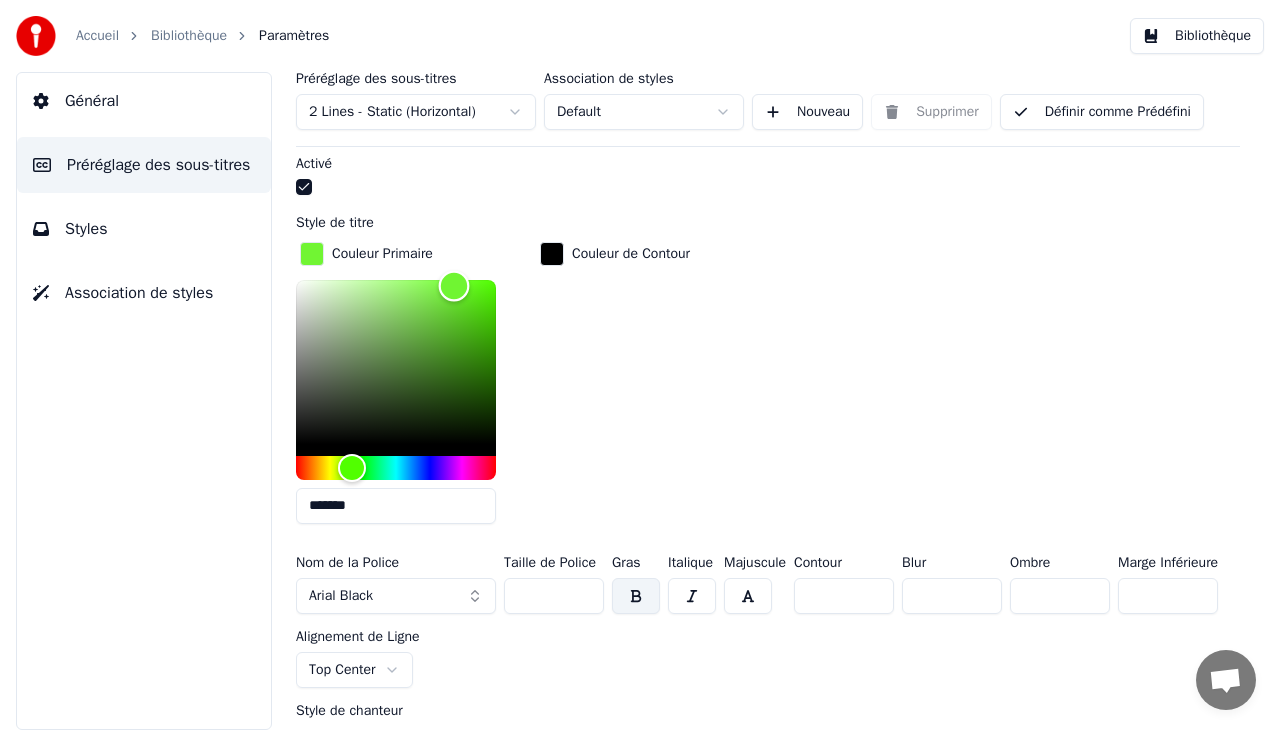drag, startPoint x: 459, startPoint y: 301, endPoint x: 454, endPoint y: 283, distance: 18.681541 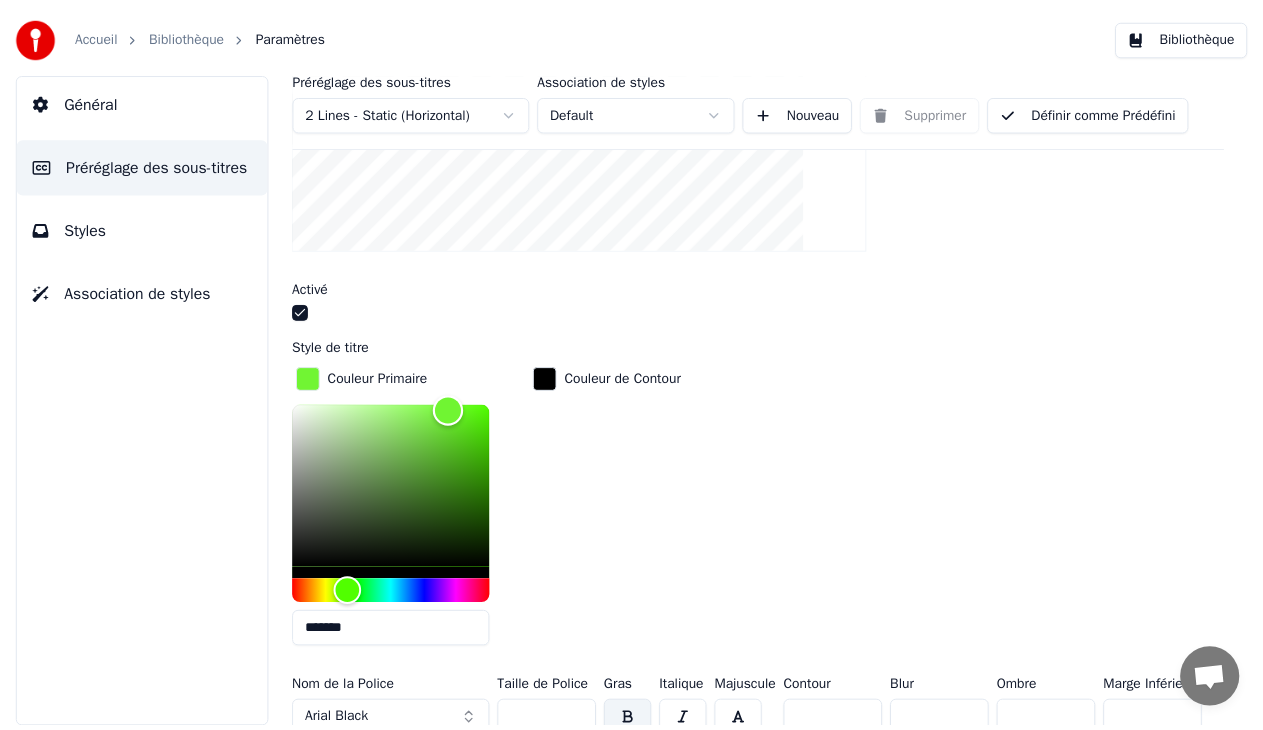 scroll, scrollTop: 429, scrollLeft: 0, axis: vertical 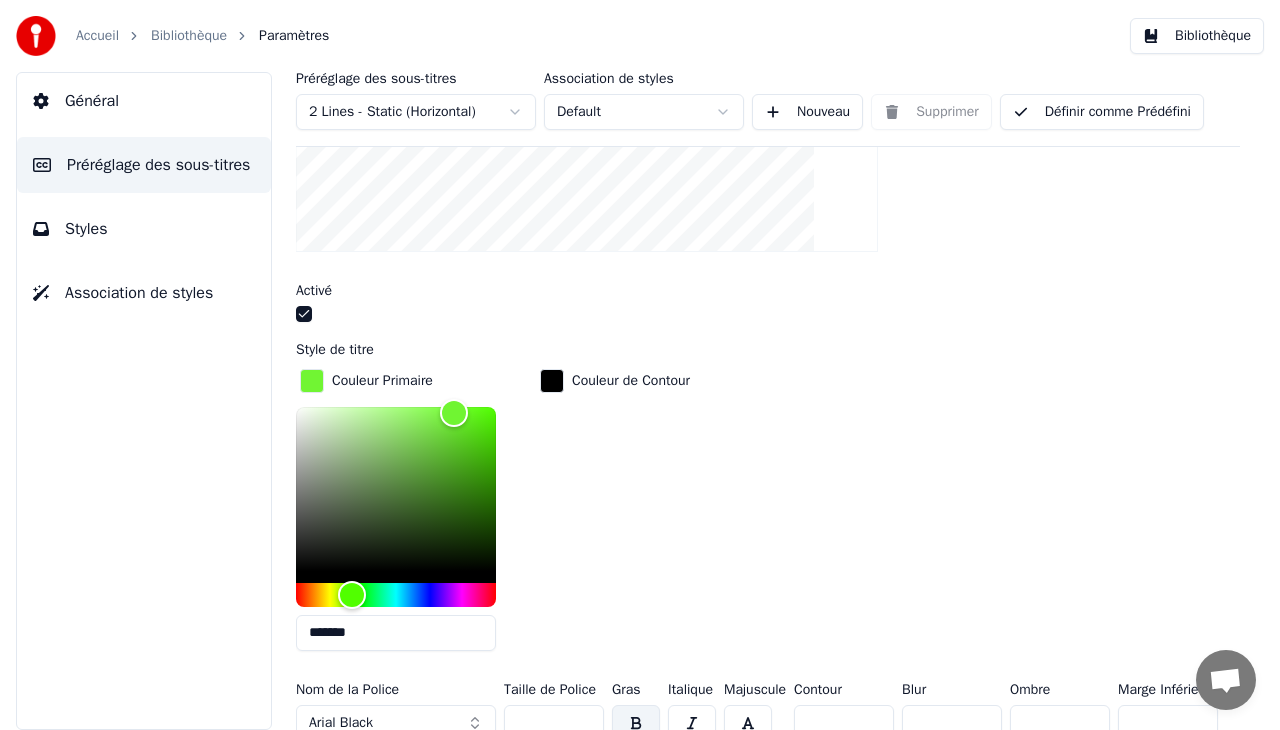 click on "Définir comme Prédéfini" at bounding box center [1102, 112] 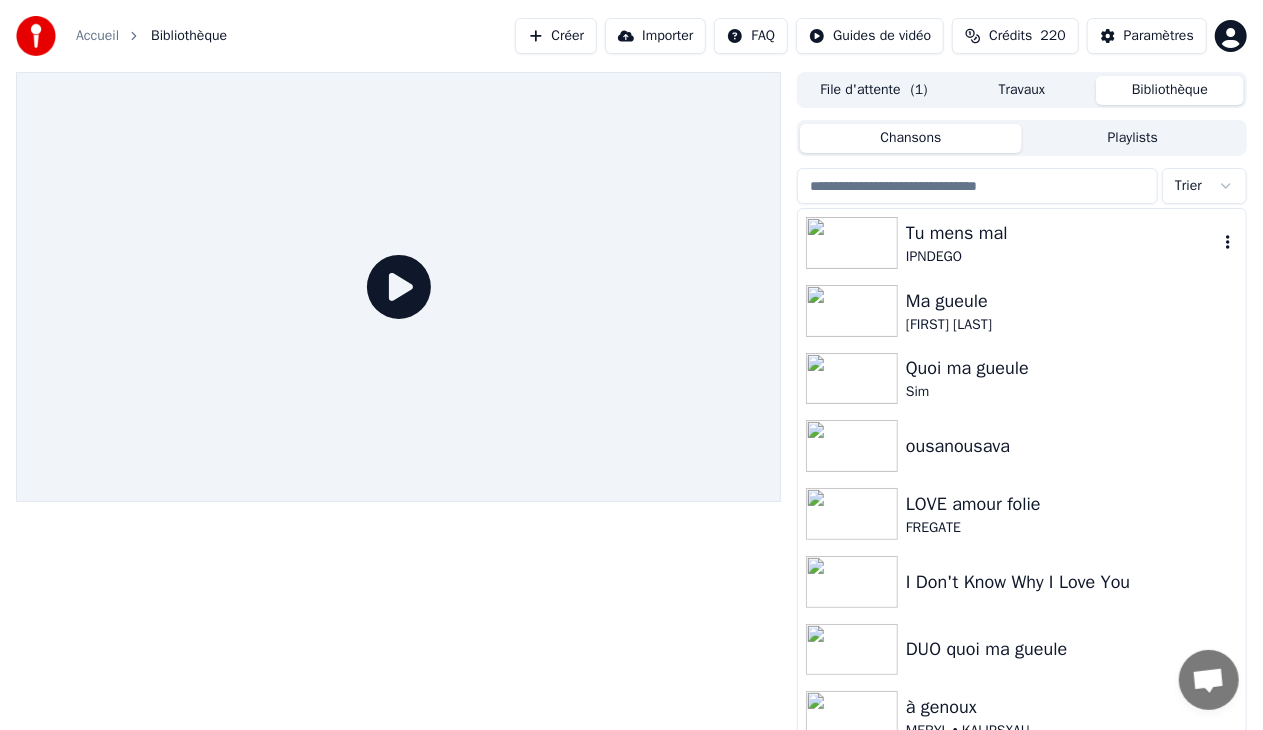 click on "Tu mens mal" at bounding box center [1062, 233] 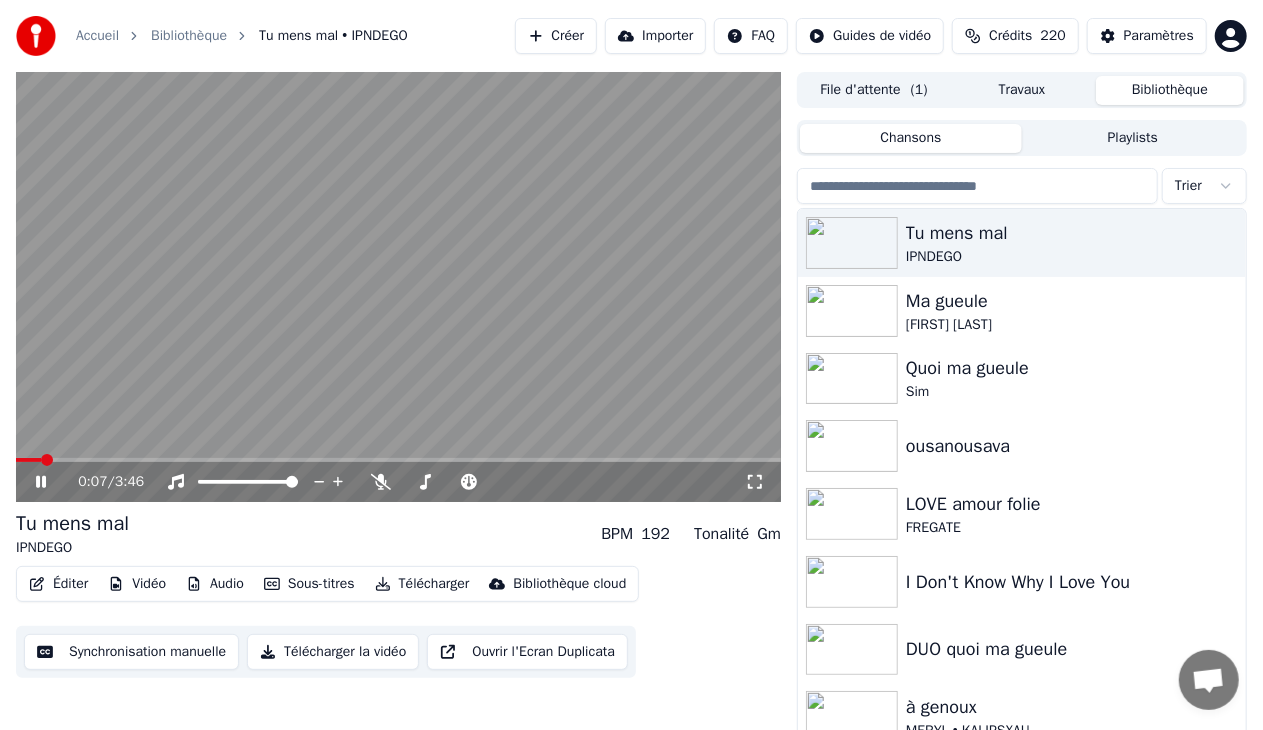 click 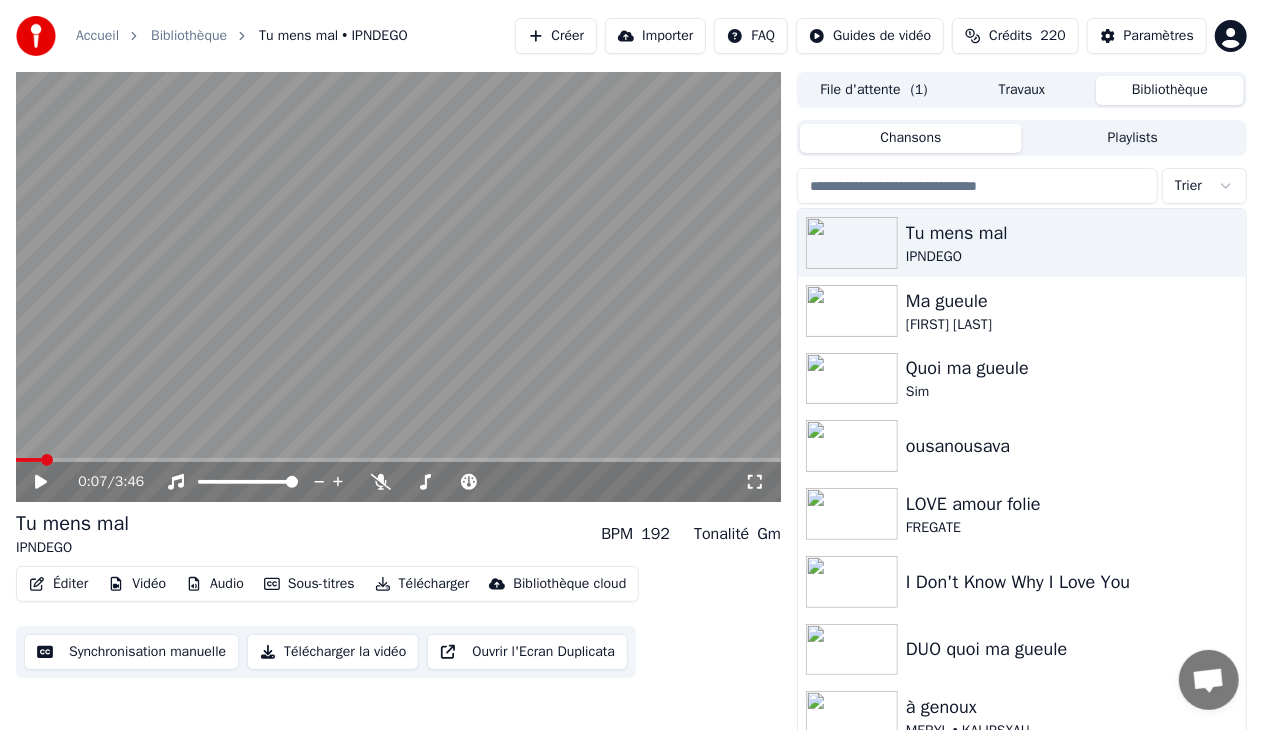 click on "Télécharger la vidéo" at bounding box center [333, 652] 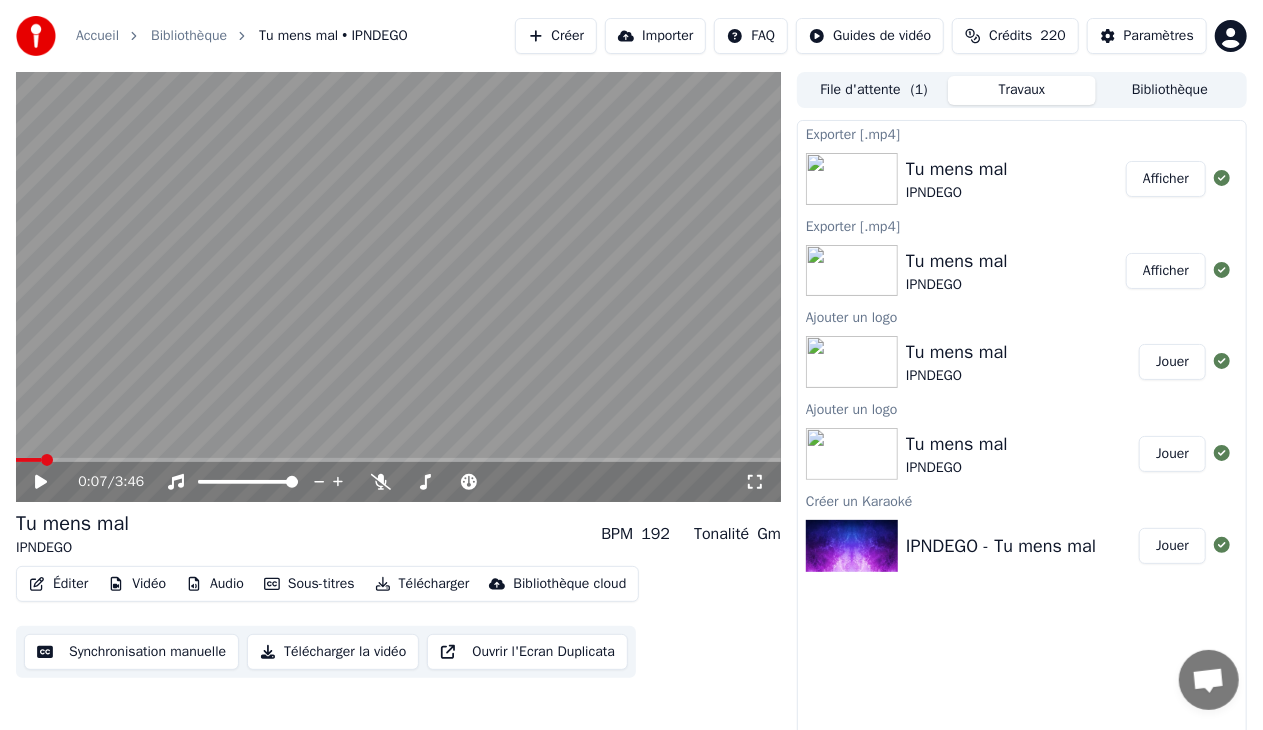 click on "Afficher" at bounding box center (1166, 179) 